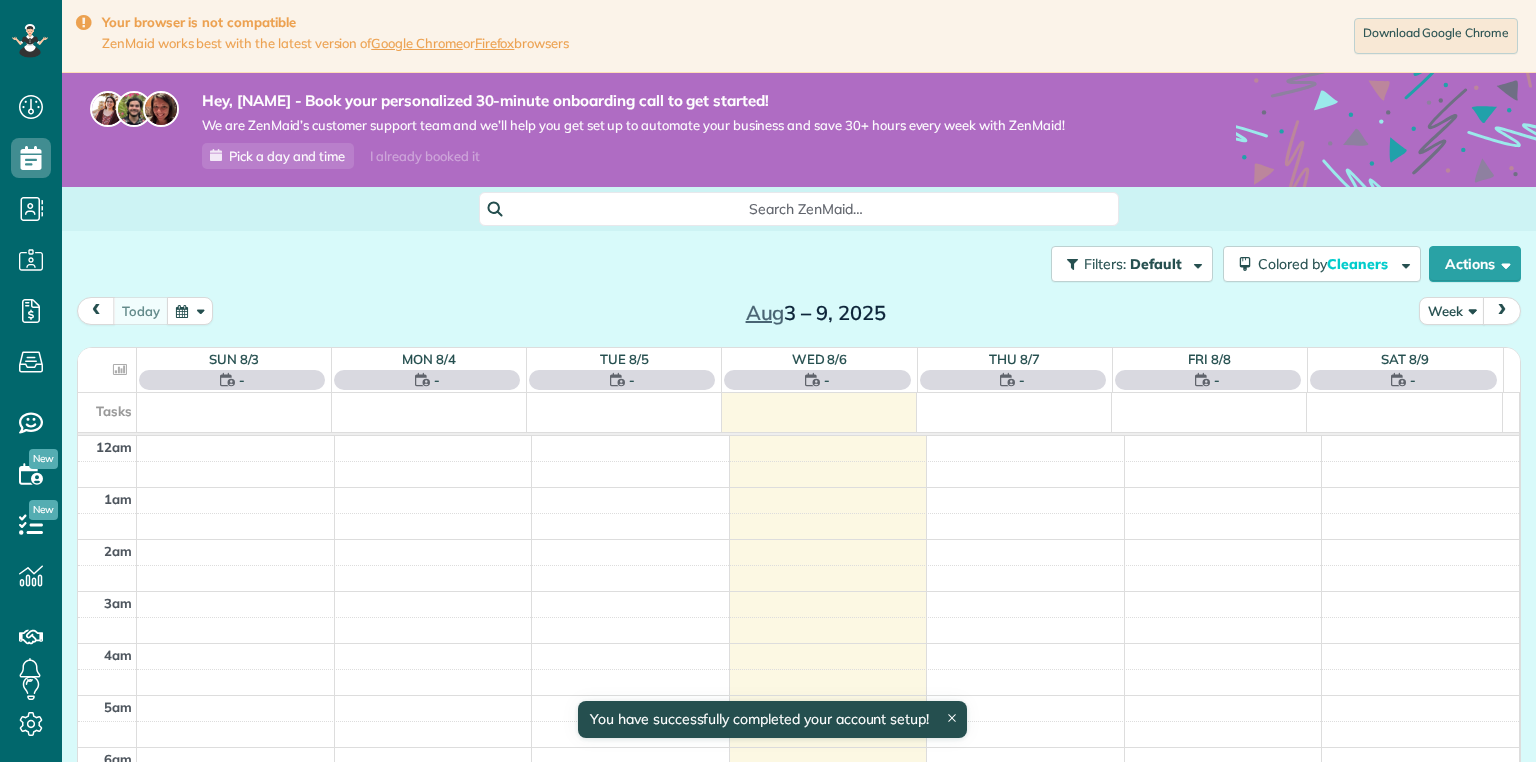 scroll, scrollTop: 0, scrollLeft: 0, axis: both 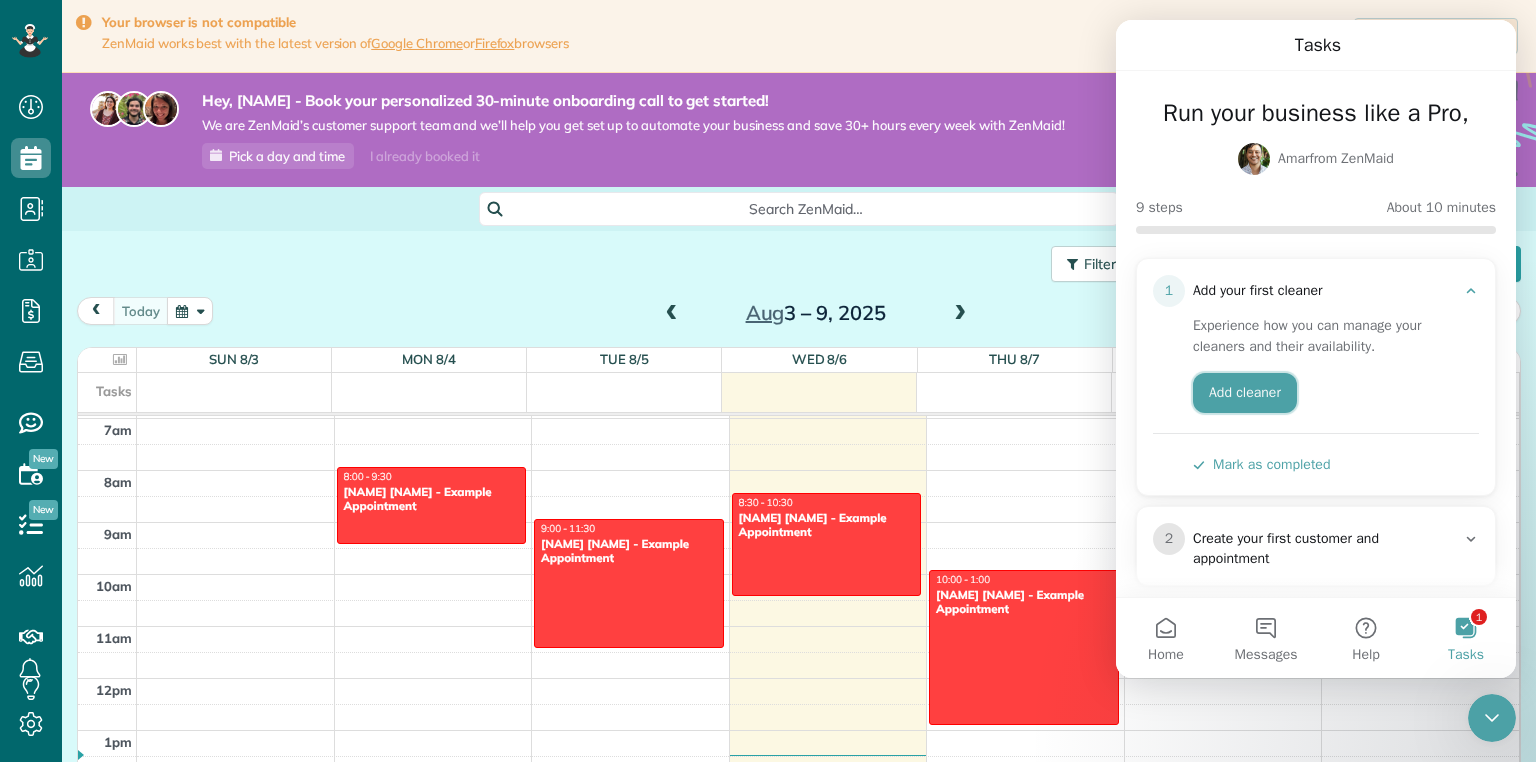 click on "Add cleaner" at bounding box center [1245, 393] 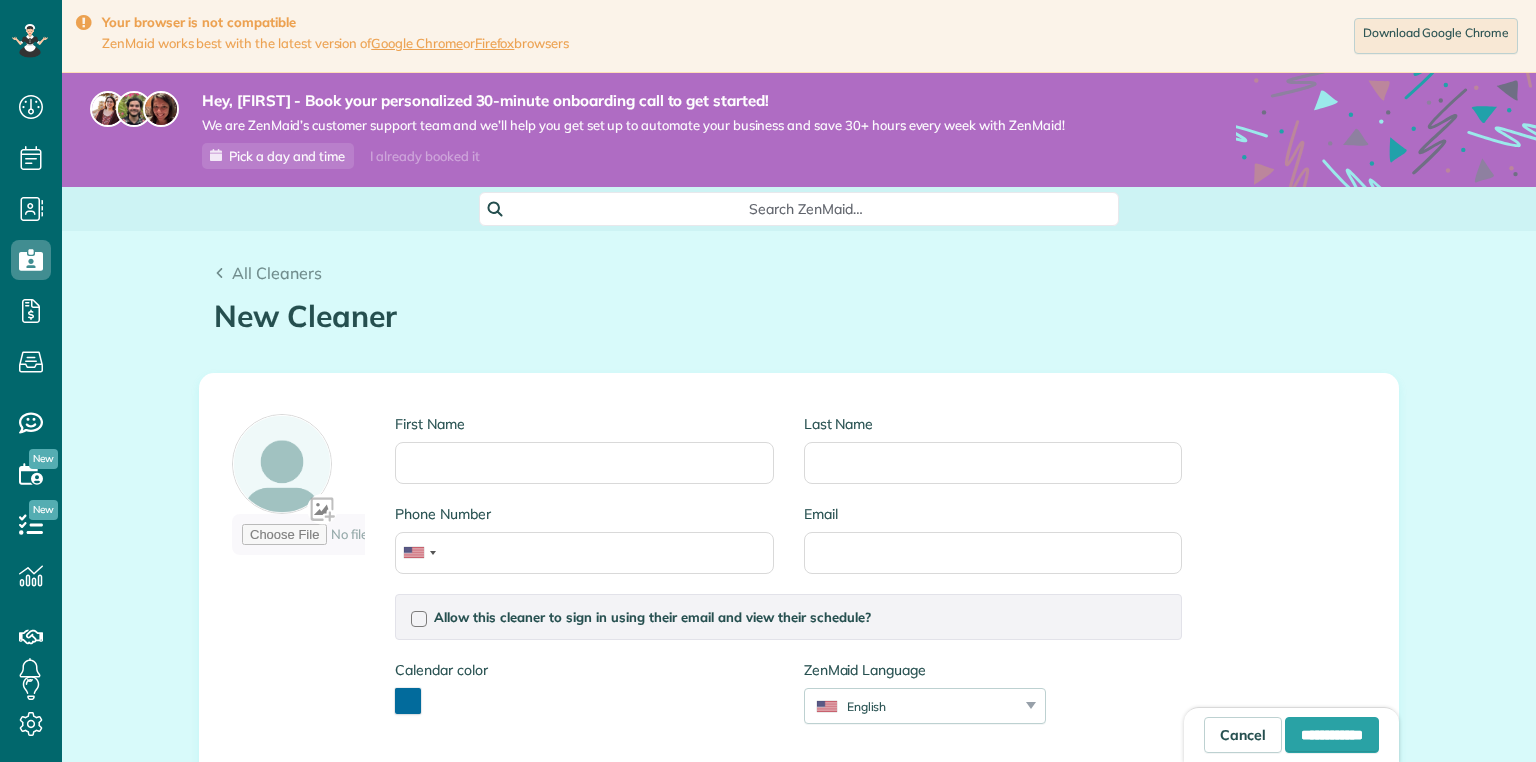 scroll, scrollTop: 0, scrollLeft: 0, axis: both 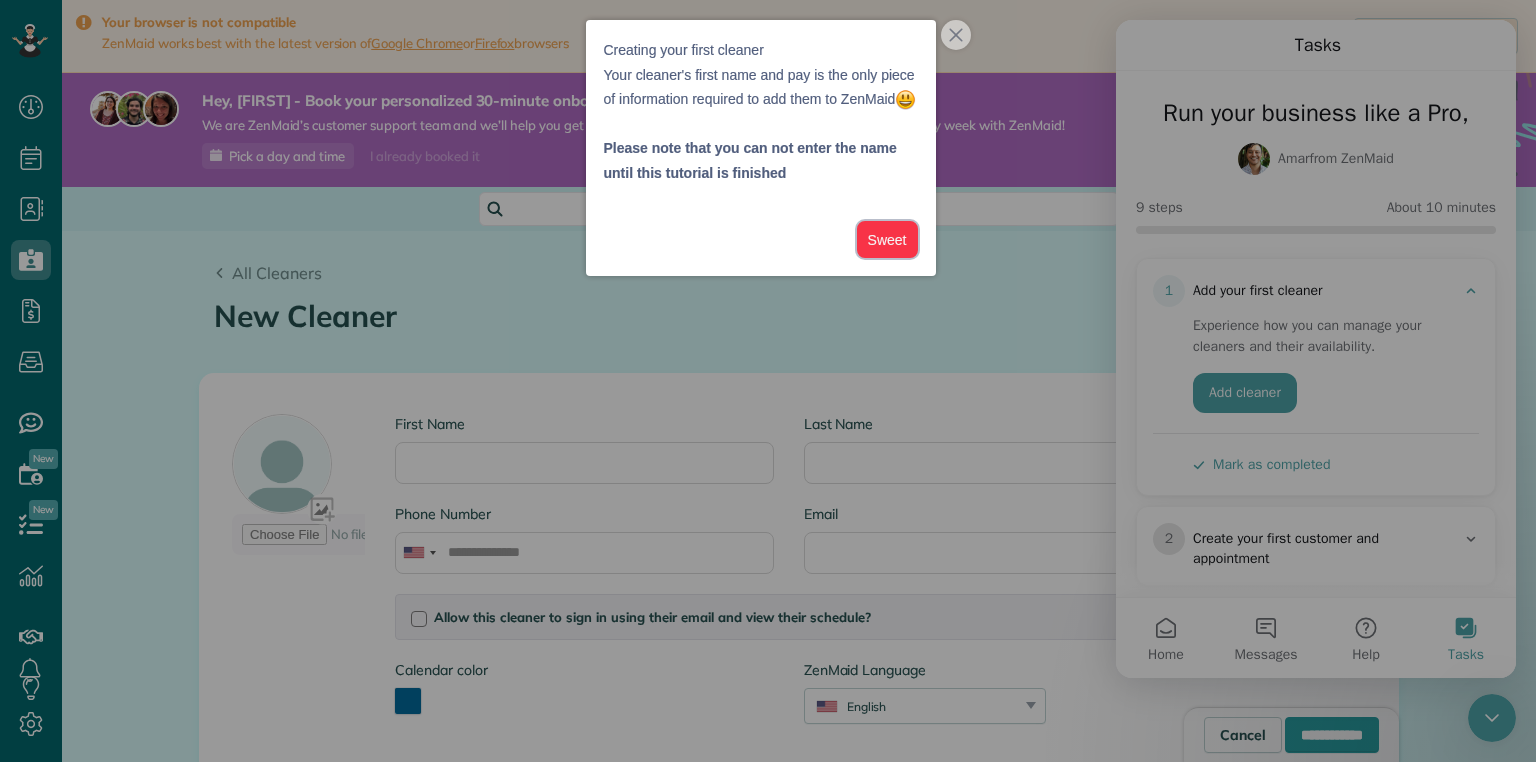 click on "Sweet" at bounding box center [887, 239] 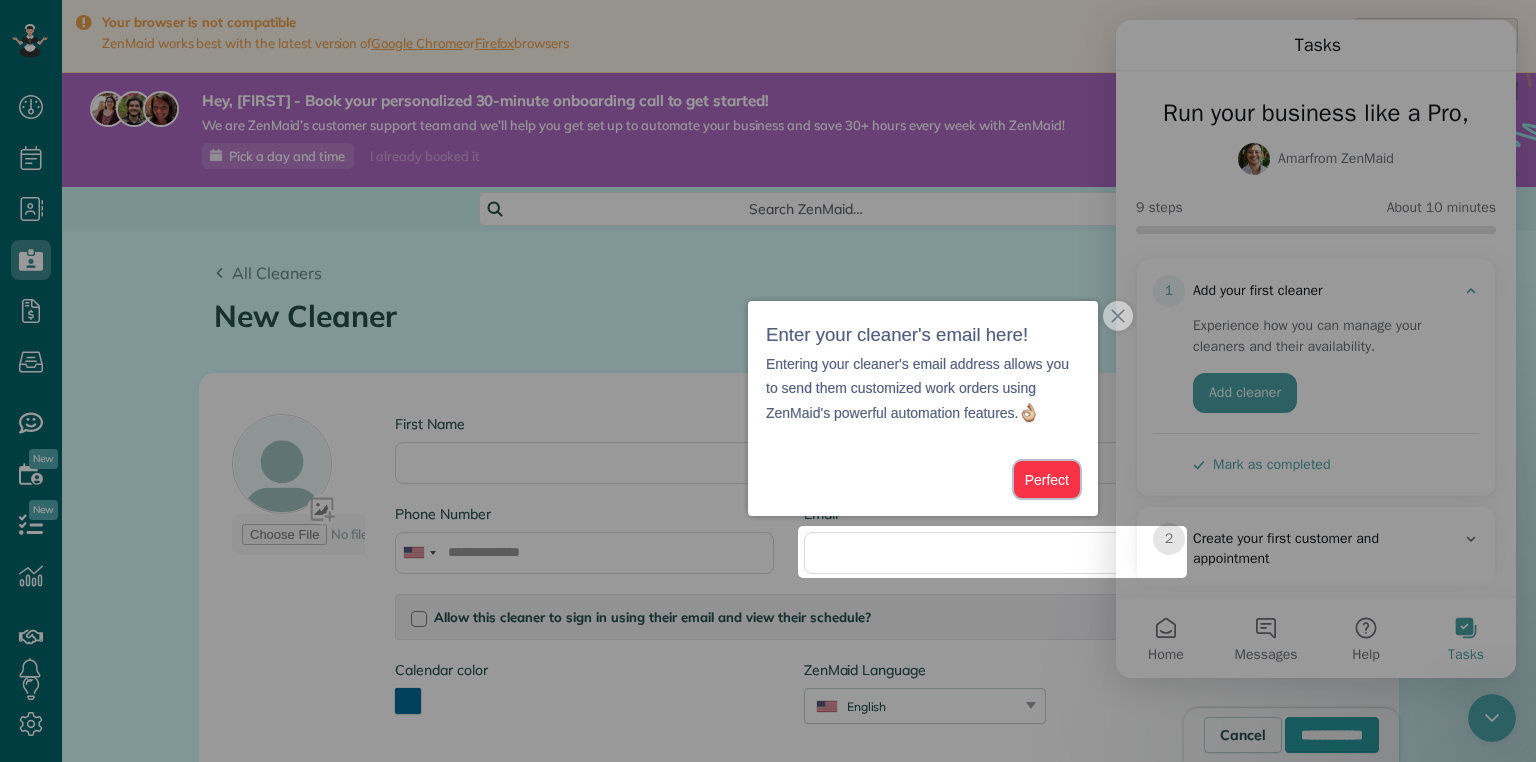 click on "Perfect" at bounding box center (1047, 479) 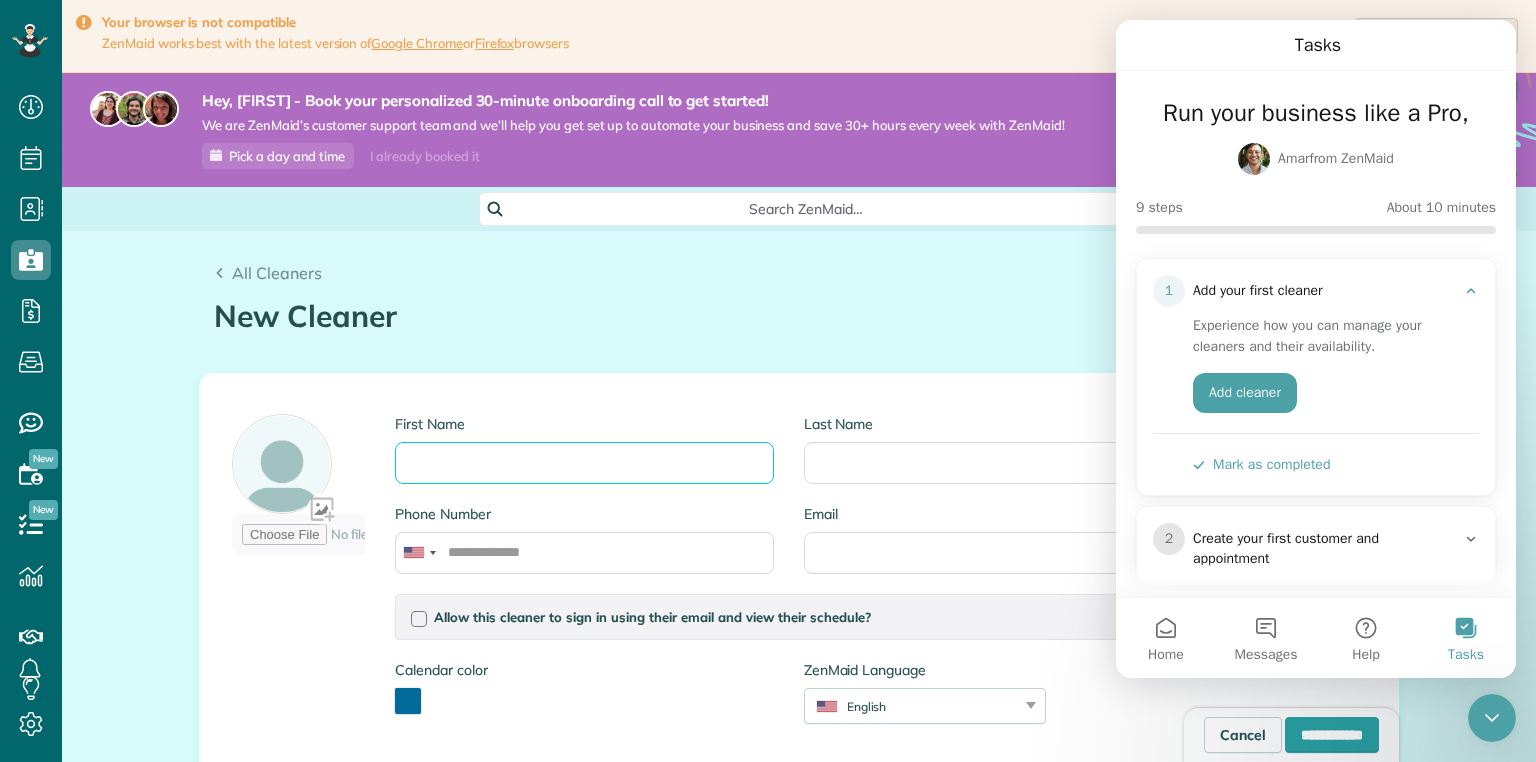 click on "First Name" at bounding box center (584, 463) 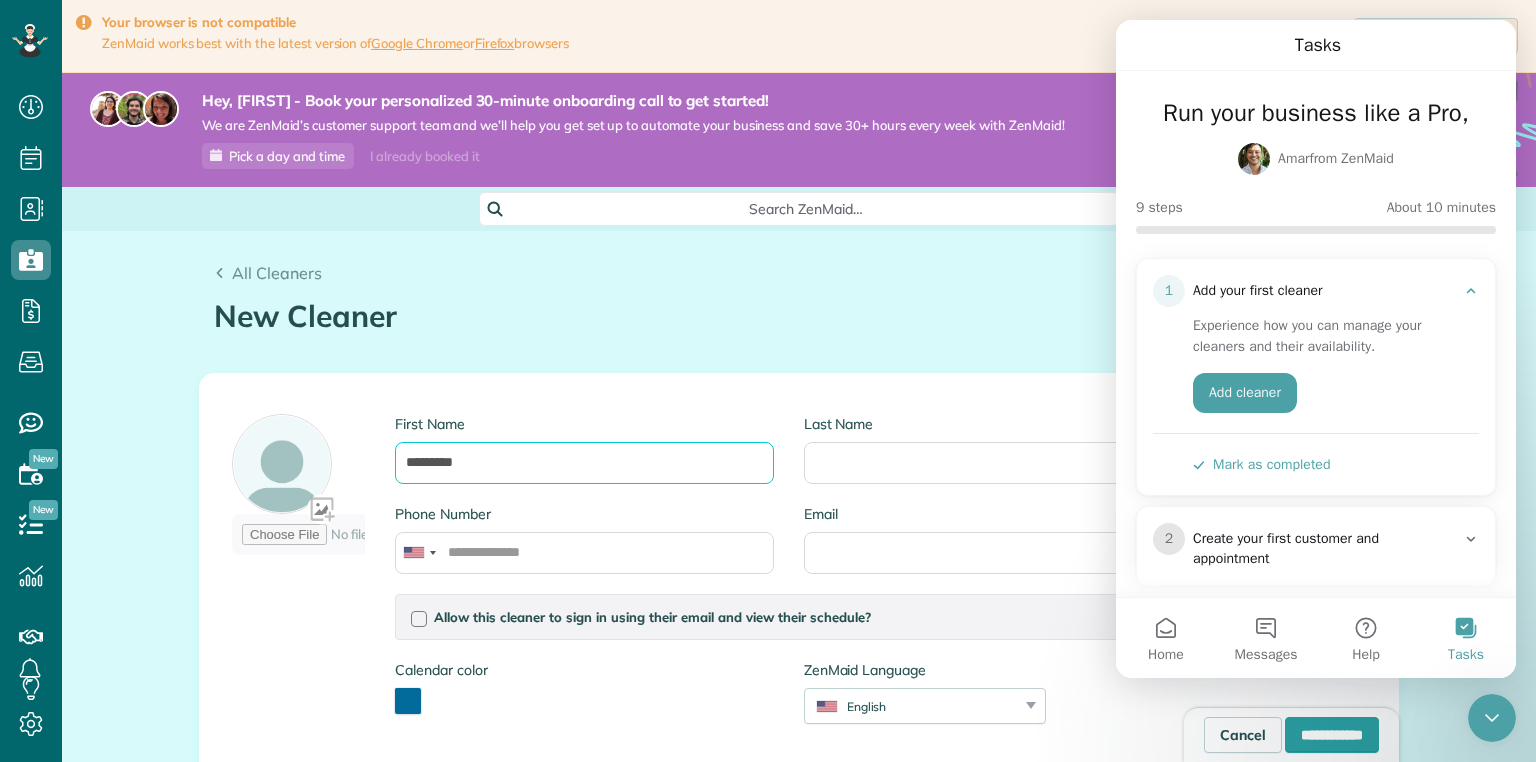 type on "*********" 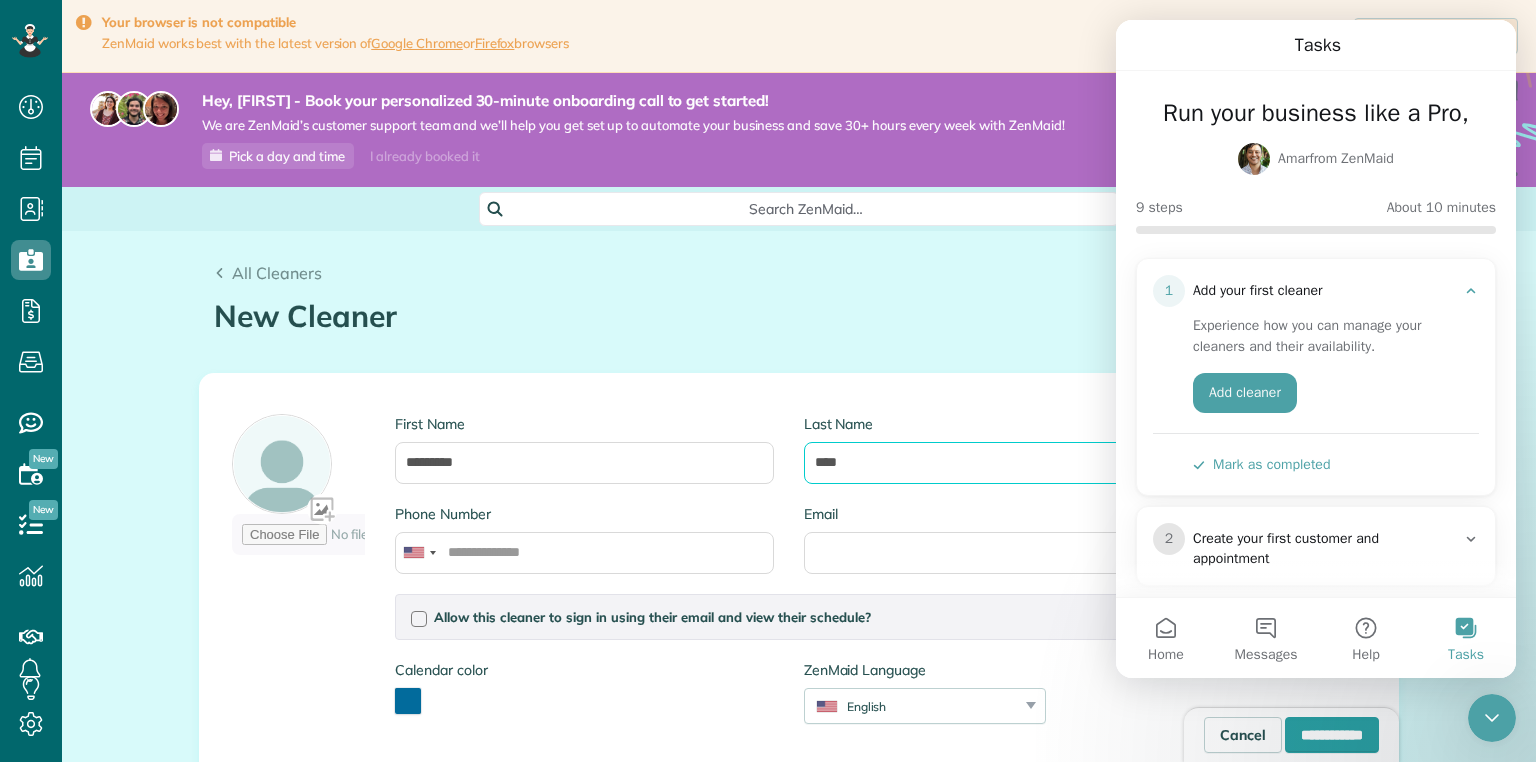 type on "****" 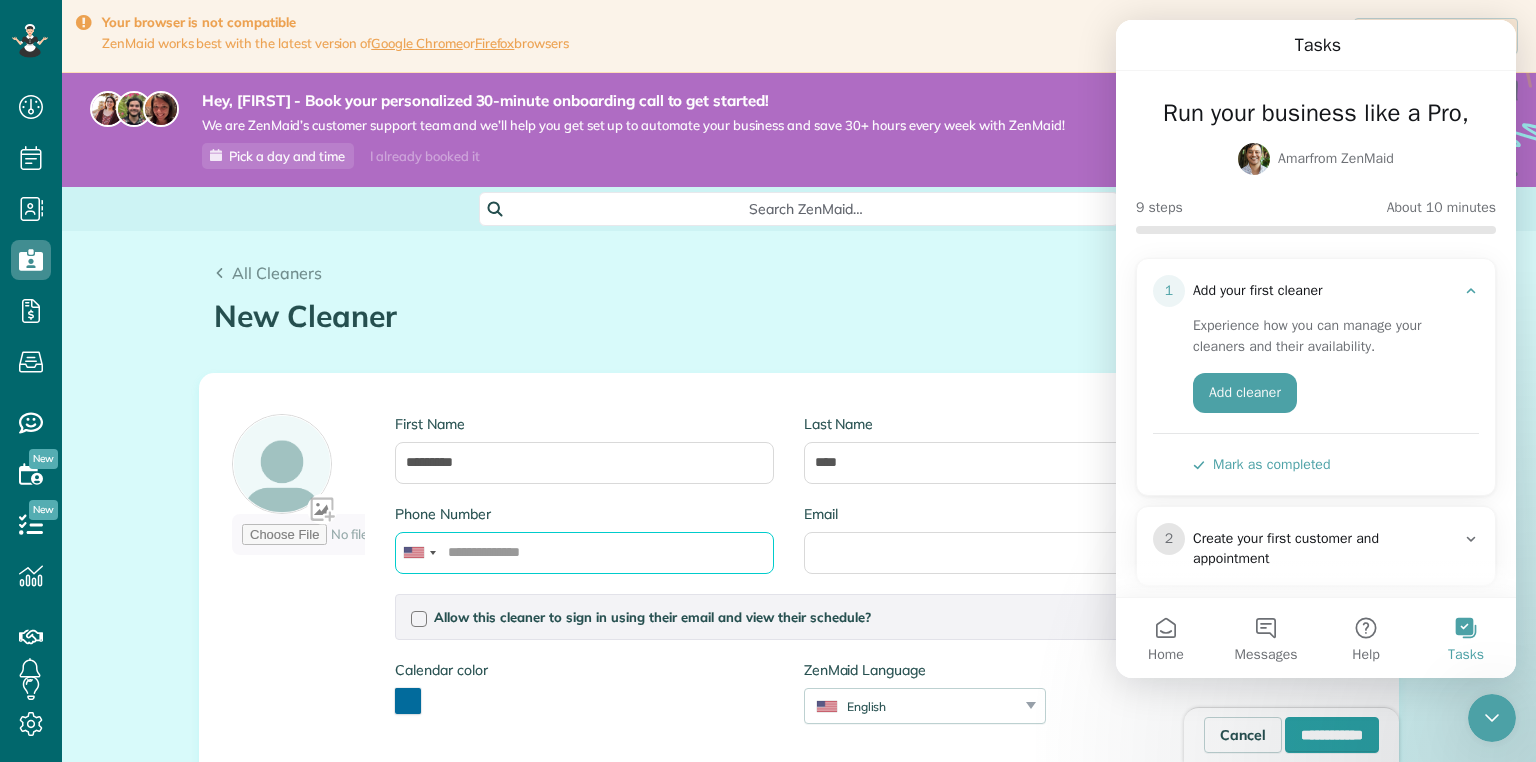 click on "Phone Number" at bounding box center (584, 553) 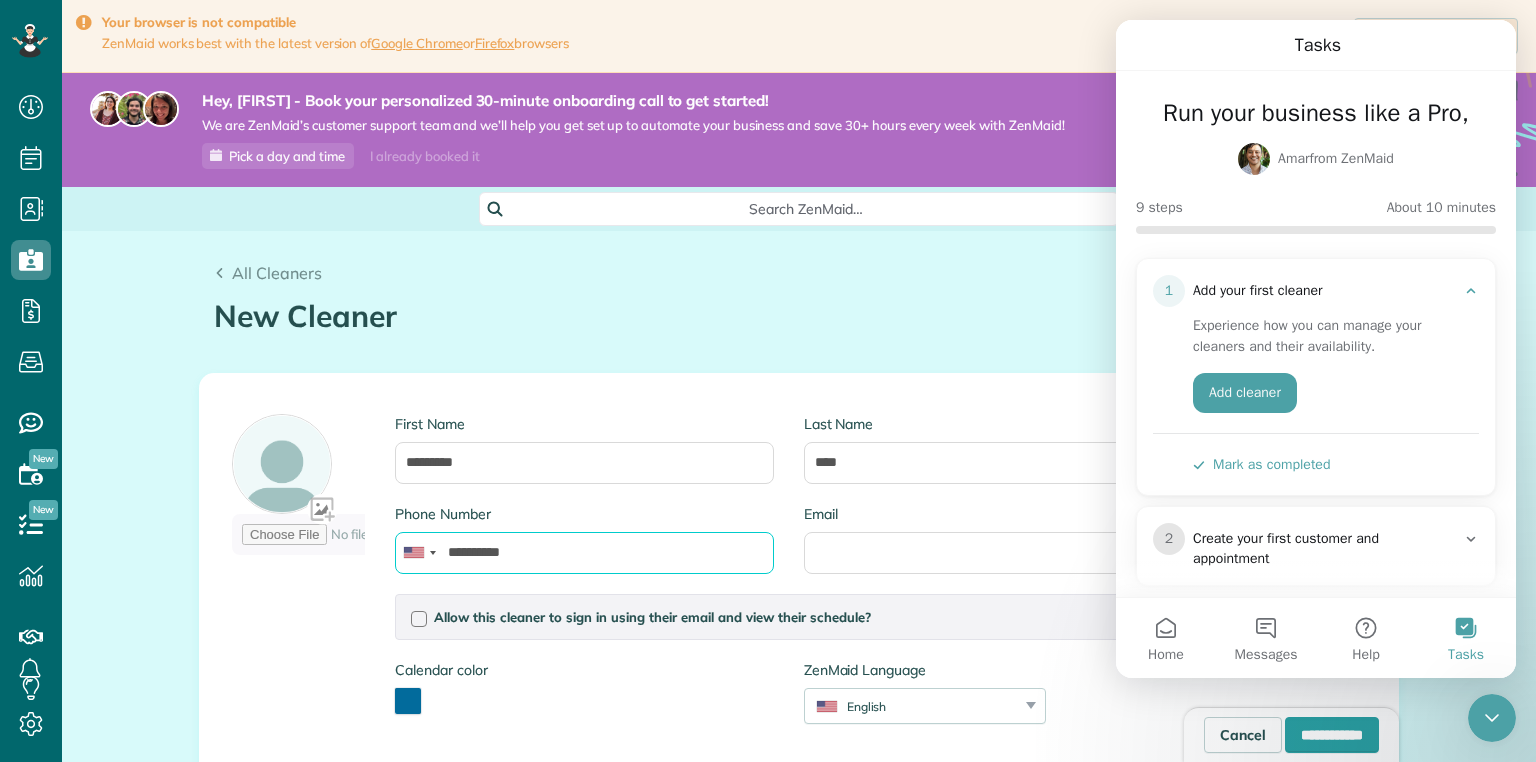 type on "**********" 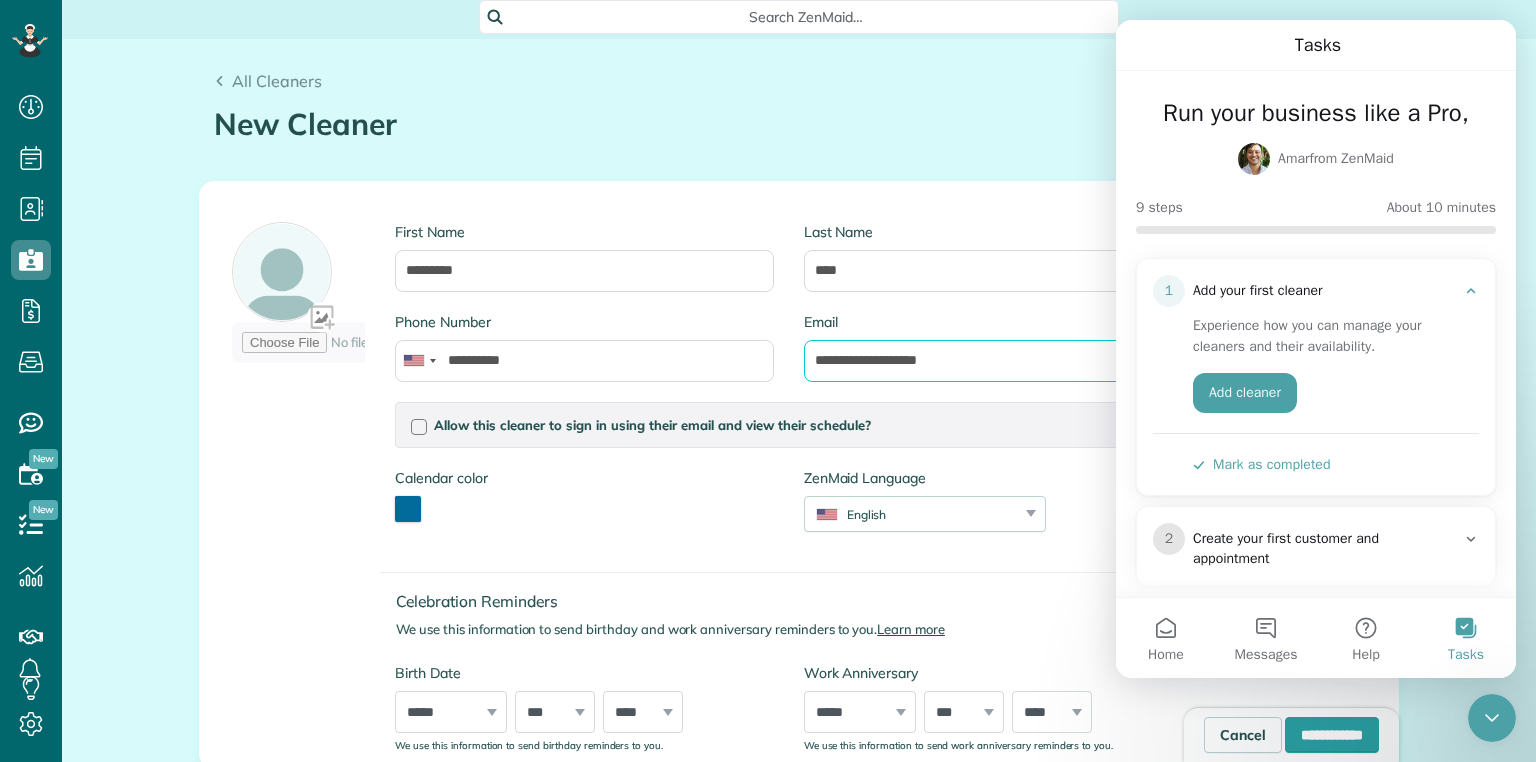 scroll, scrollTop: 194, scrollLeft: 0, axis: vertical 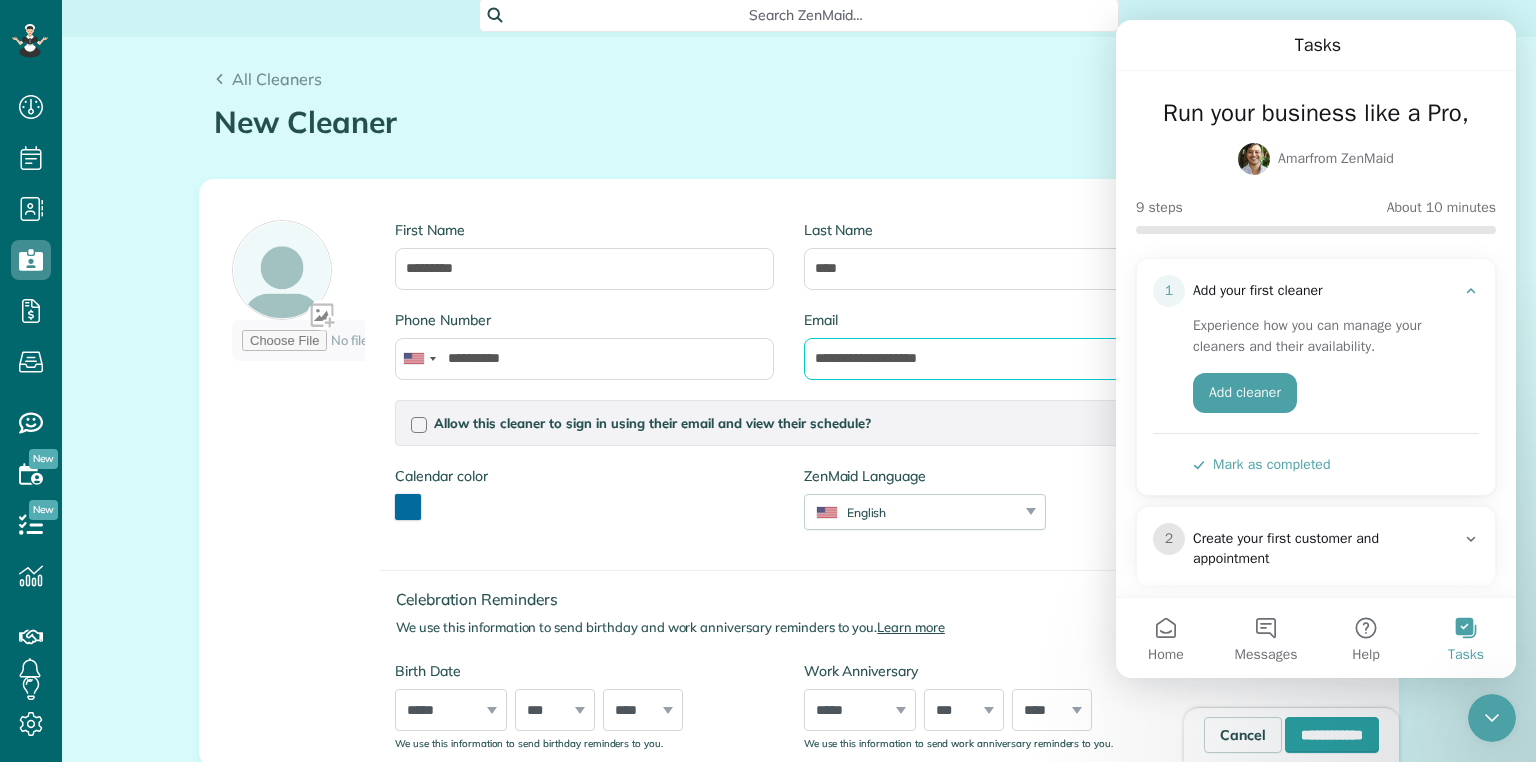 type on "**********" 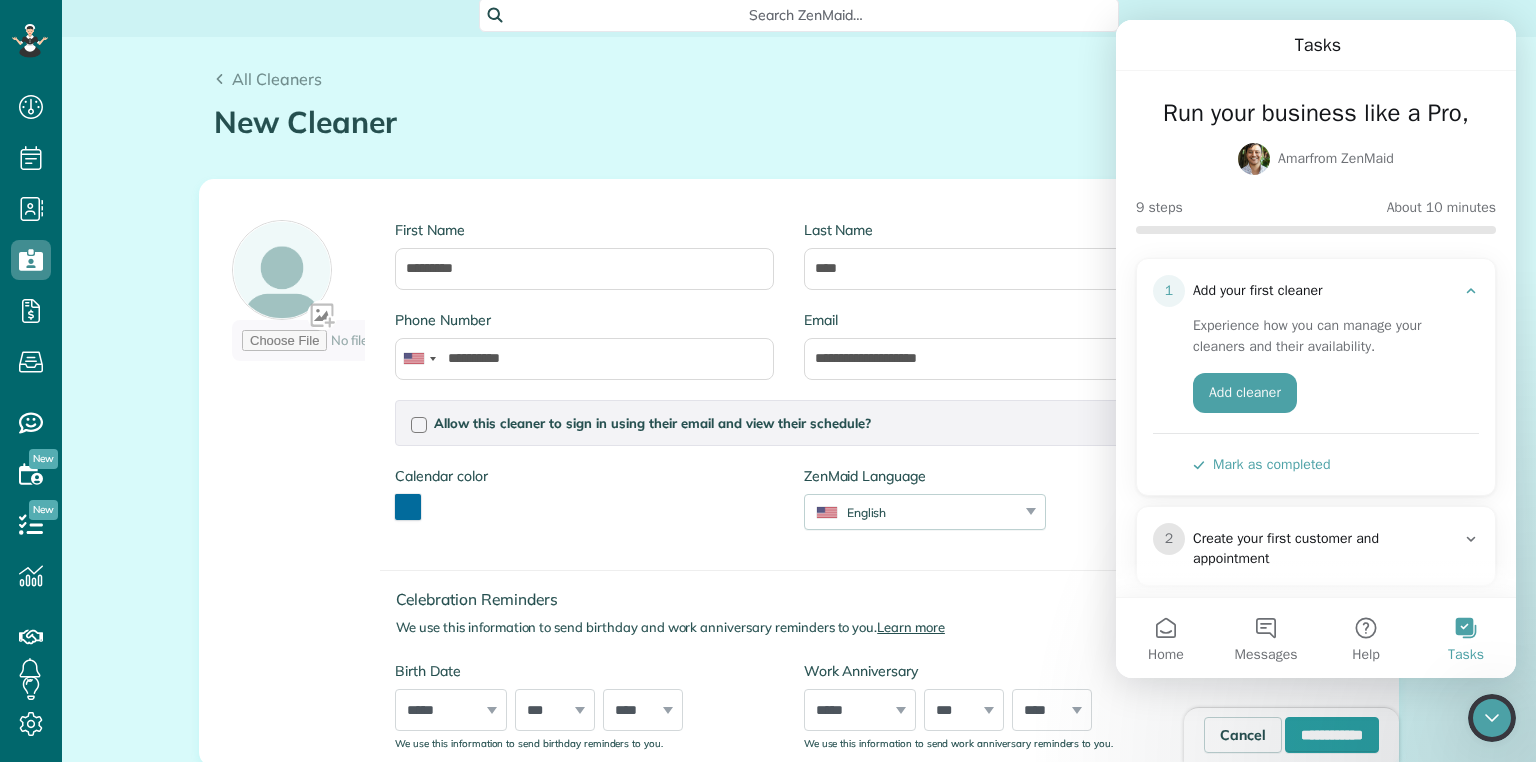 click at bounding box center (1492, 718) 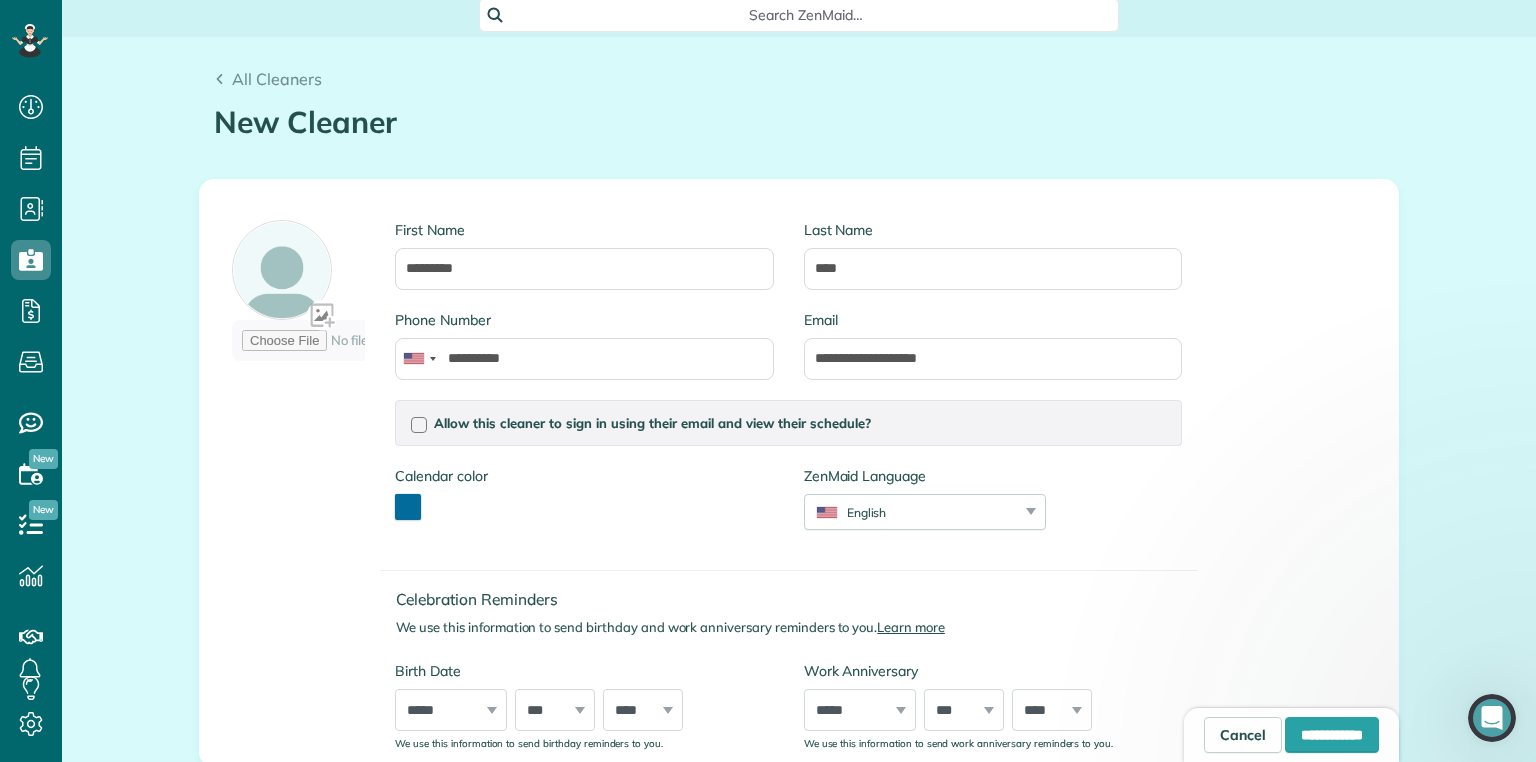 scroll, scrollTop: 0, scrollLeft: 0, axis: both 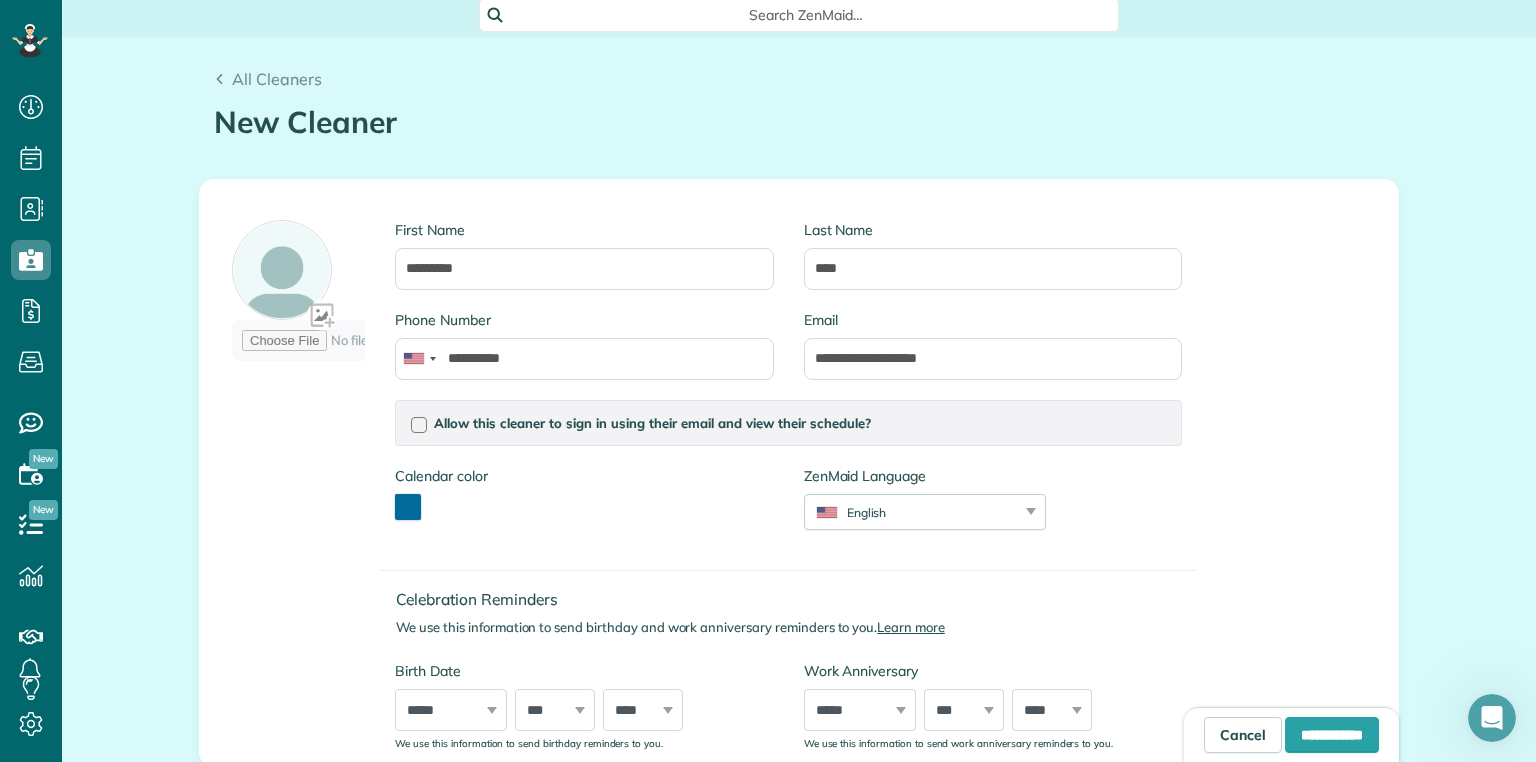 click on "Allow this cleaner to sign in using their email and view their schedule?
Password
Password Confirmation
Password Password should contain letters and numbers only and be at least 8 characters long
Password Confirmation
Is this cleaner an office manager? Office managers can create, view, and edit customers, appointments, and cleaners
Is this cleaner a contractor?
Allow this cleaner to log their time in the system? If you enable this option, this cleaner will be able to log their time in and time out when they sign in, saving you time on payroll and time tracking" at bounding box center [788, 423] 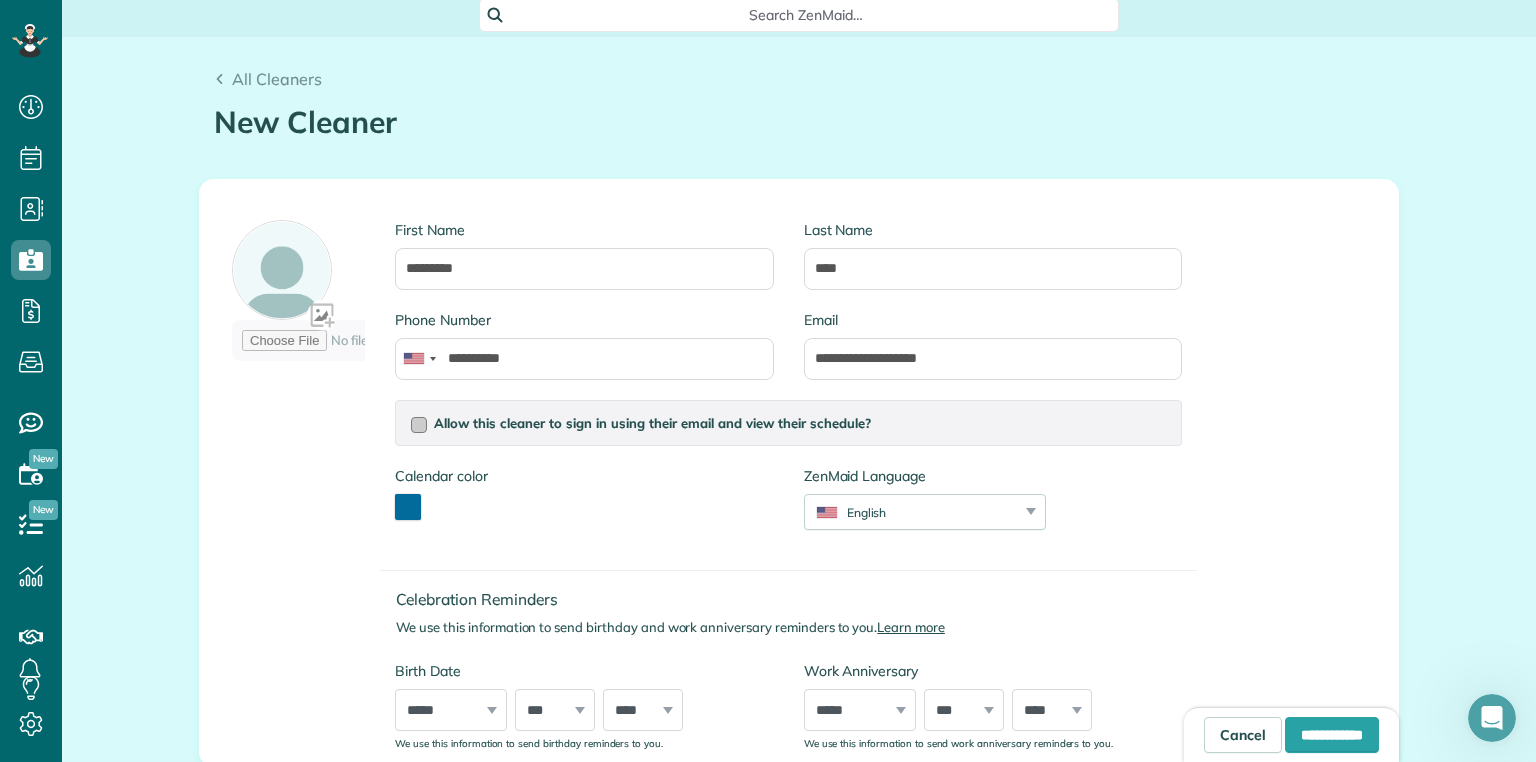 click at bounding box center (419, 425) 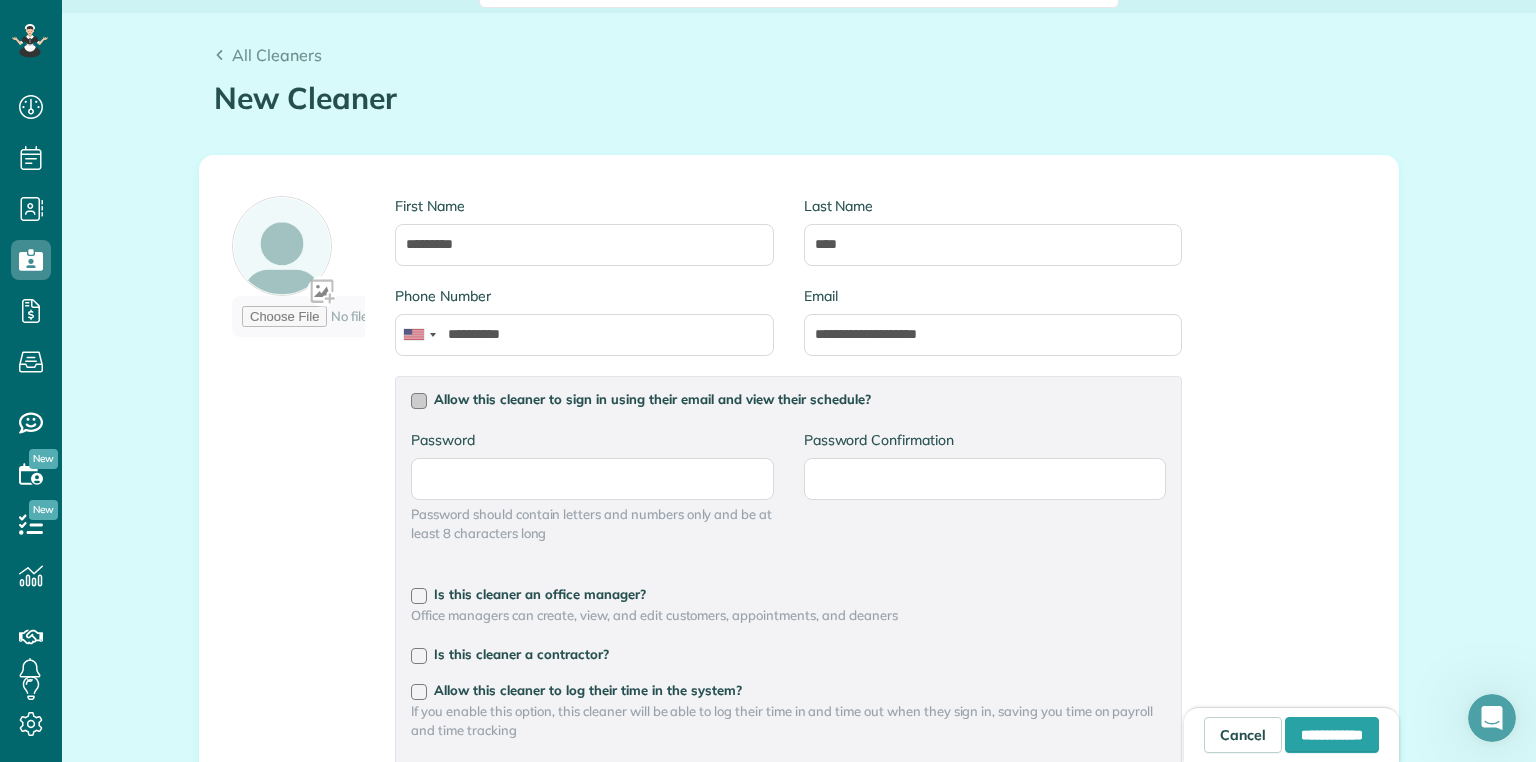 scroll, scrollTop: 222, scrollLeft: 0, axis: vertical 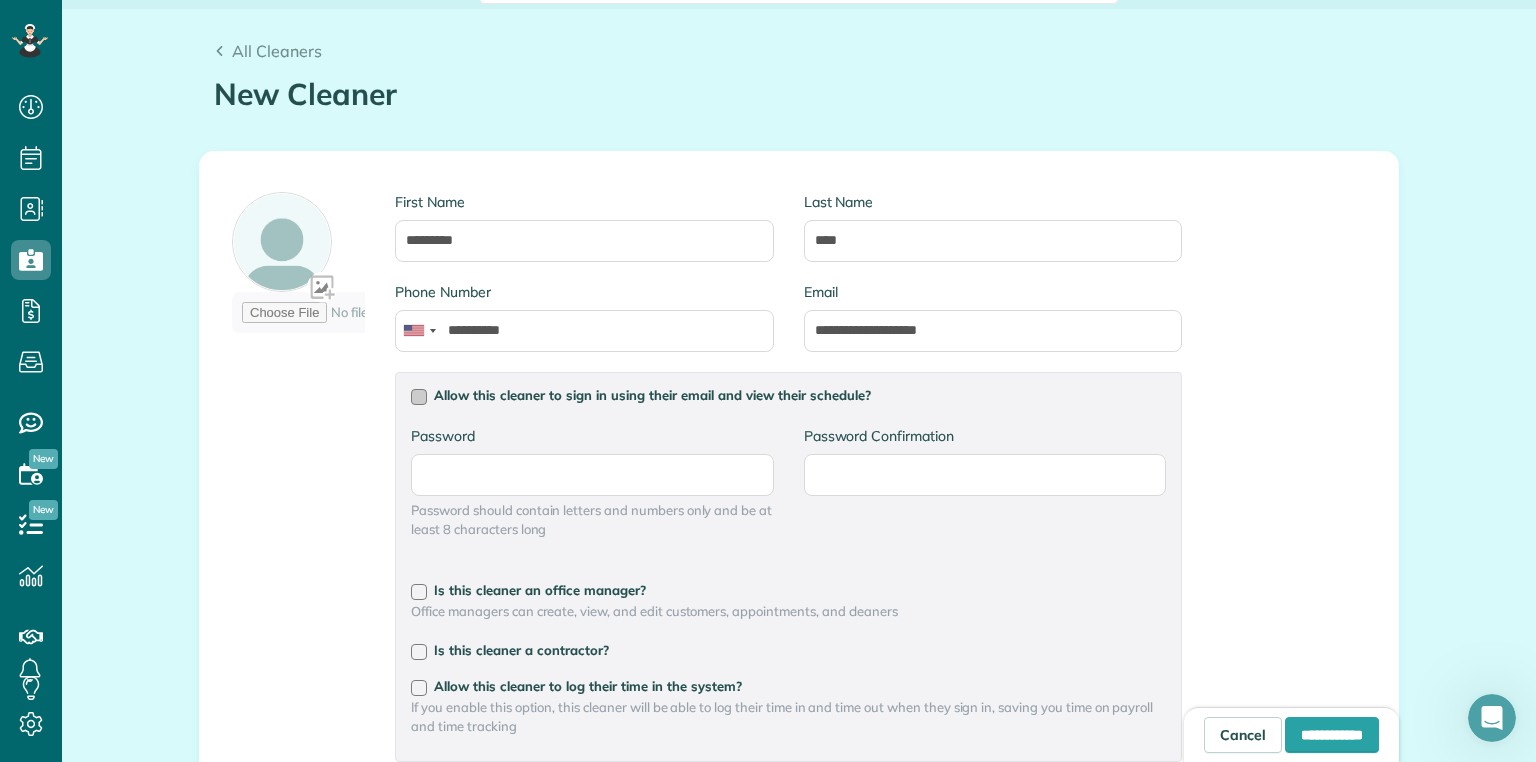click at bounding box center [419, 397] 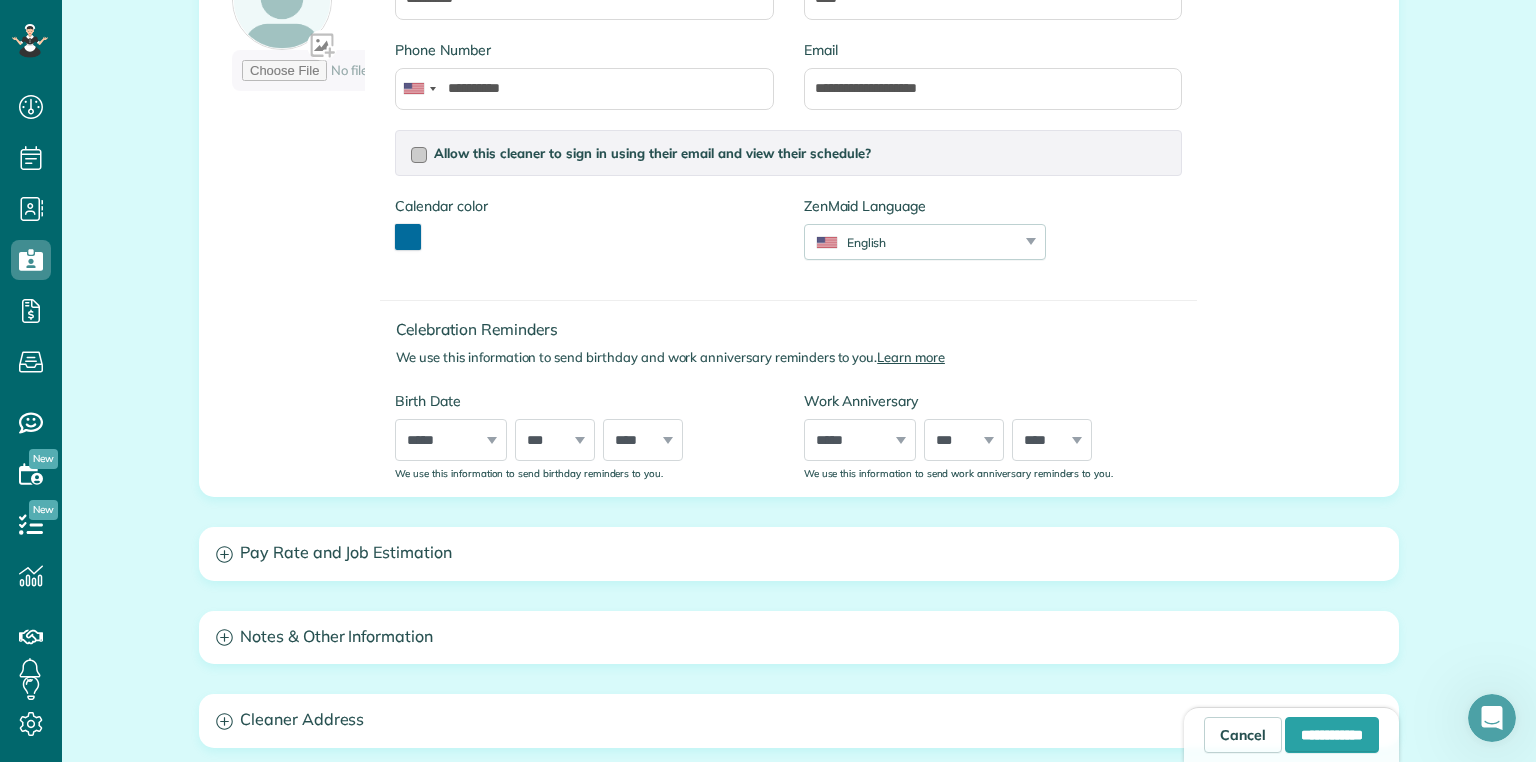 scroll, scrollTop: 488, scrollLeft: 0, axis: vertical 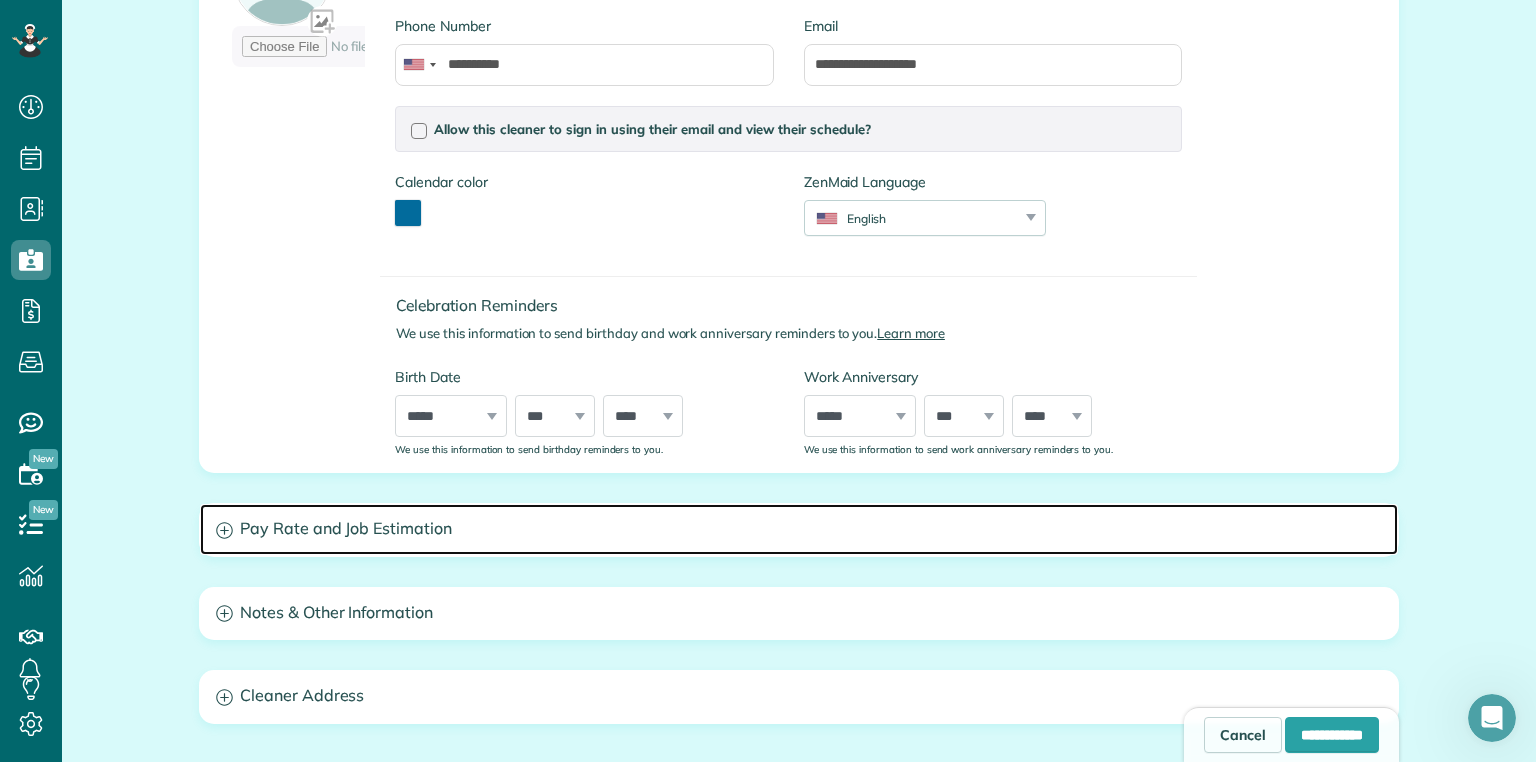 click on "Pay Rate and Job Estimation" at bounding box center (799, 529) 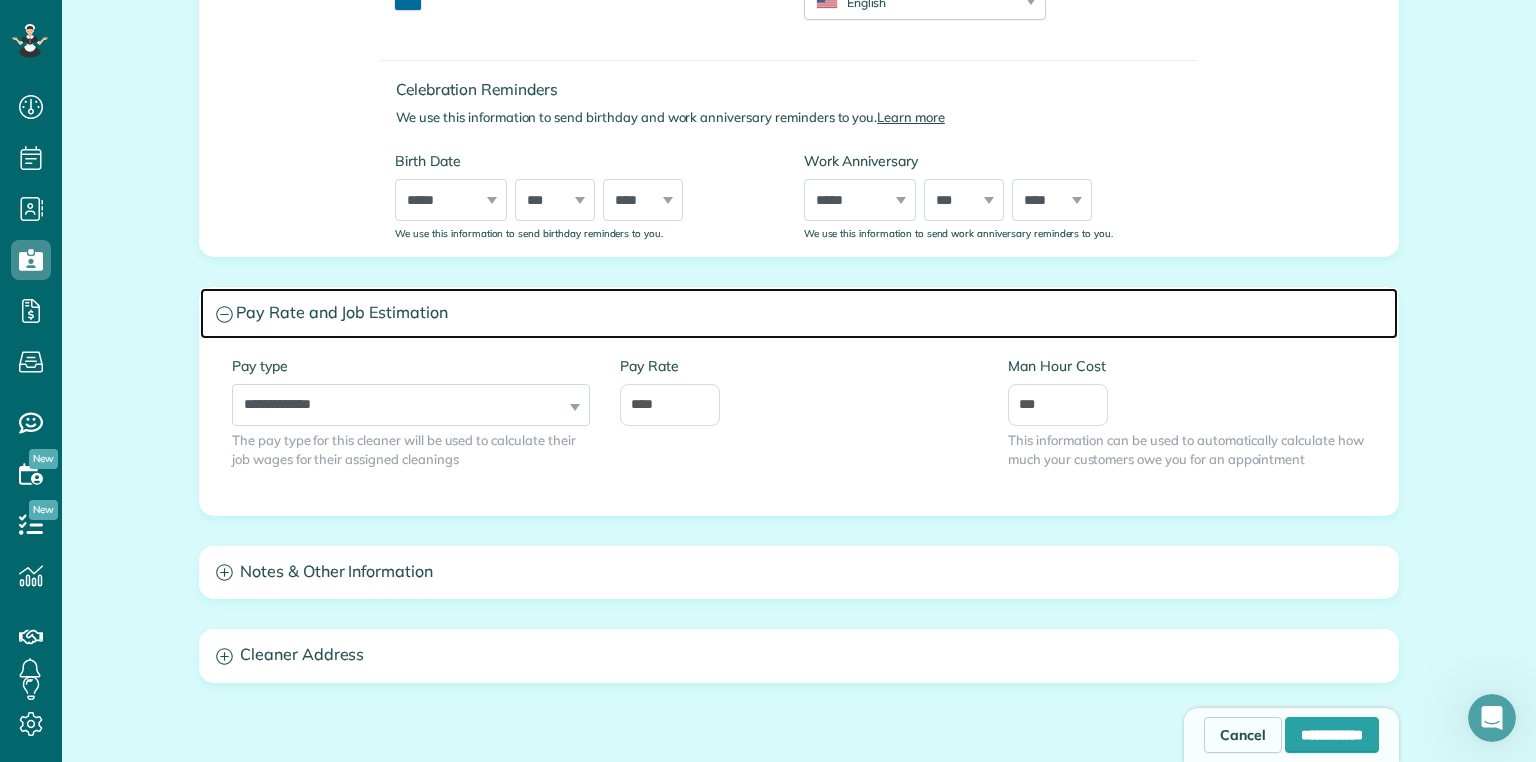 scroll, scrollTop: 708, scrollLeft: 0, axis: vertical 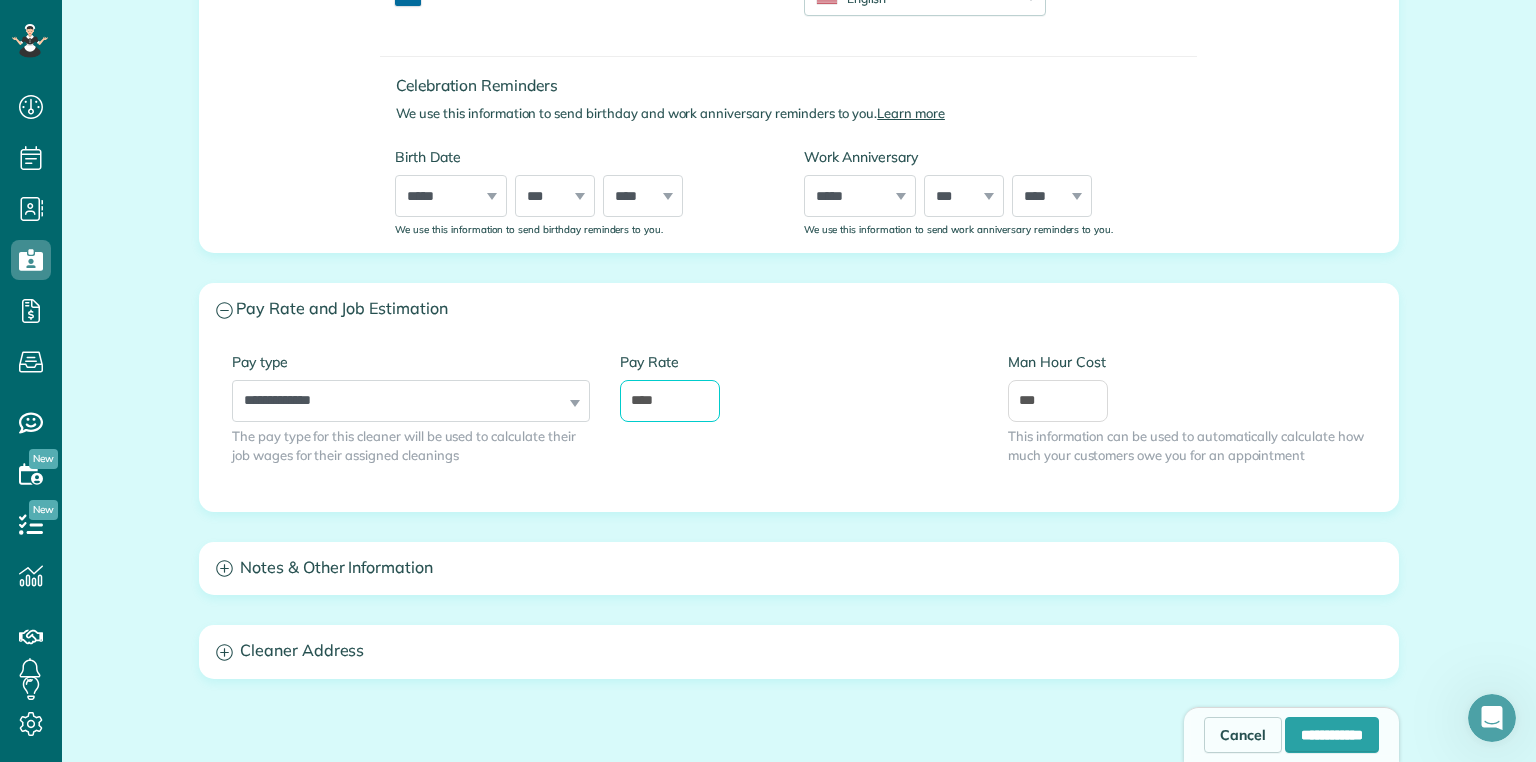 click on "****" at bounding box center (670, 401) 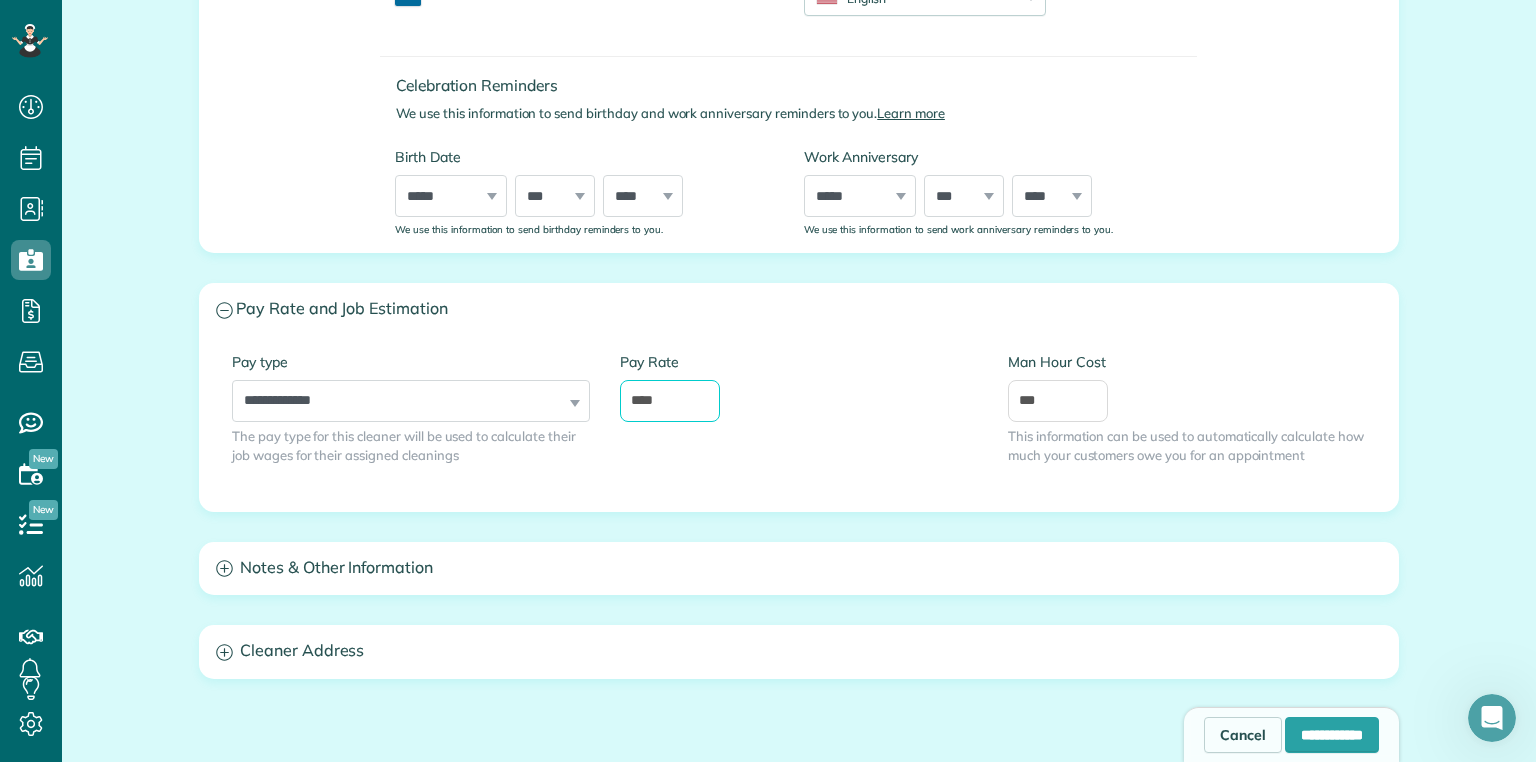 type on "****" 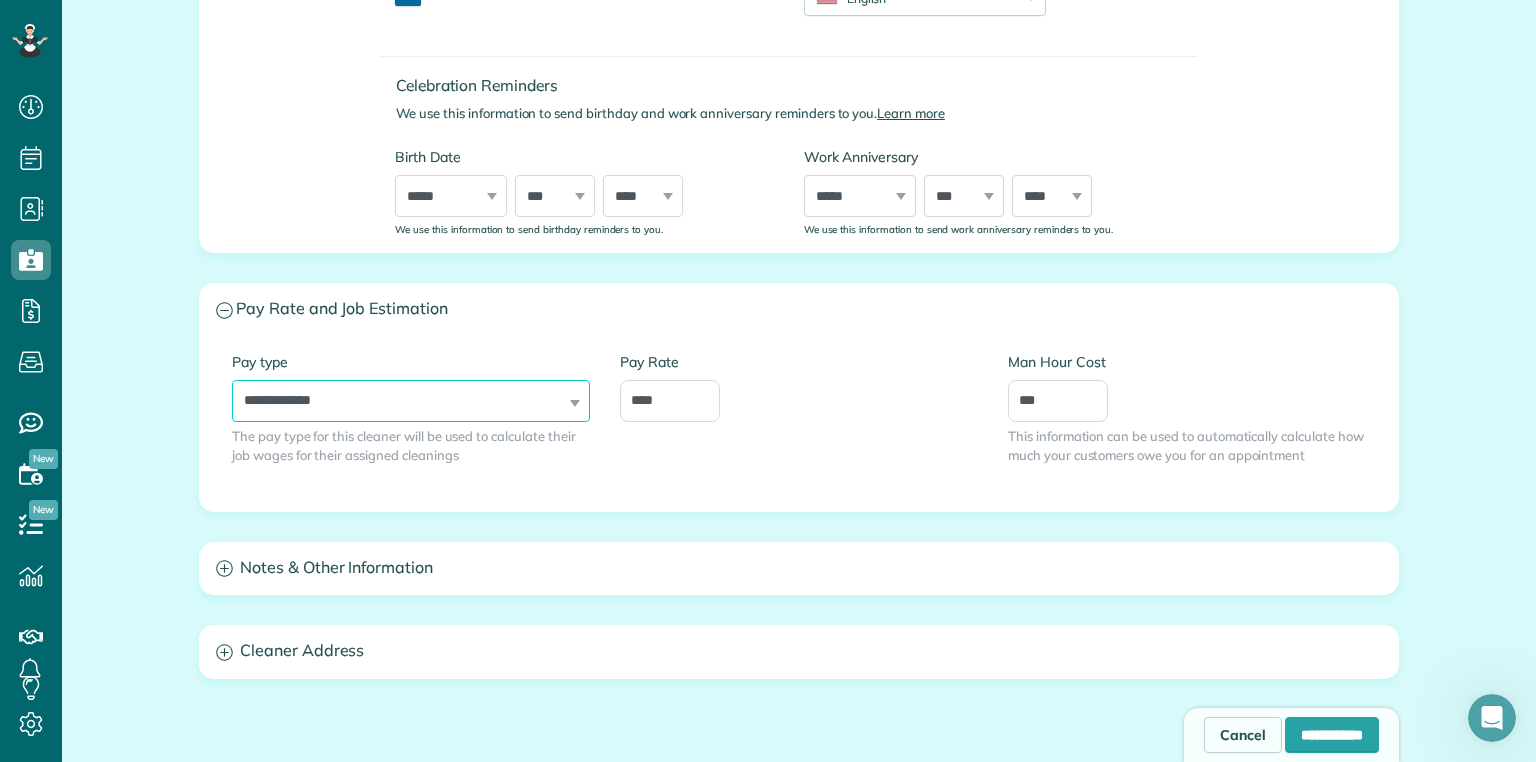 click on "**********" at bounding box center [411, 401] 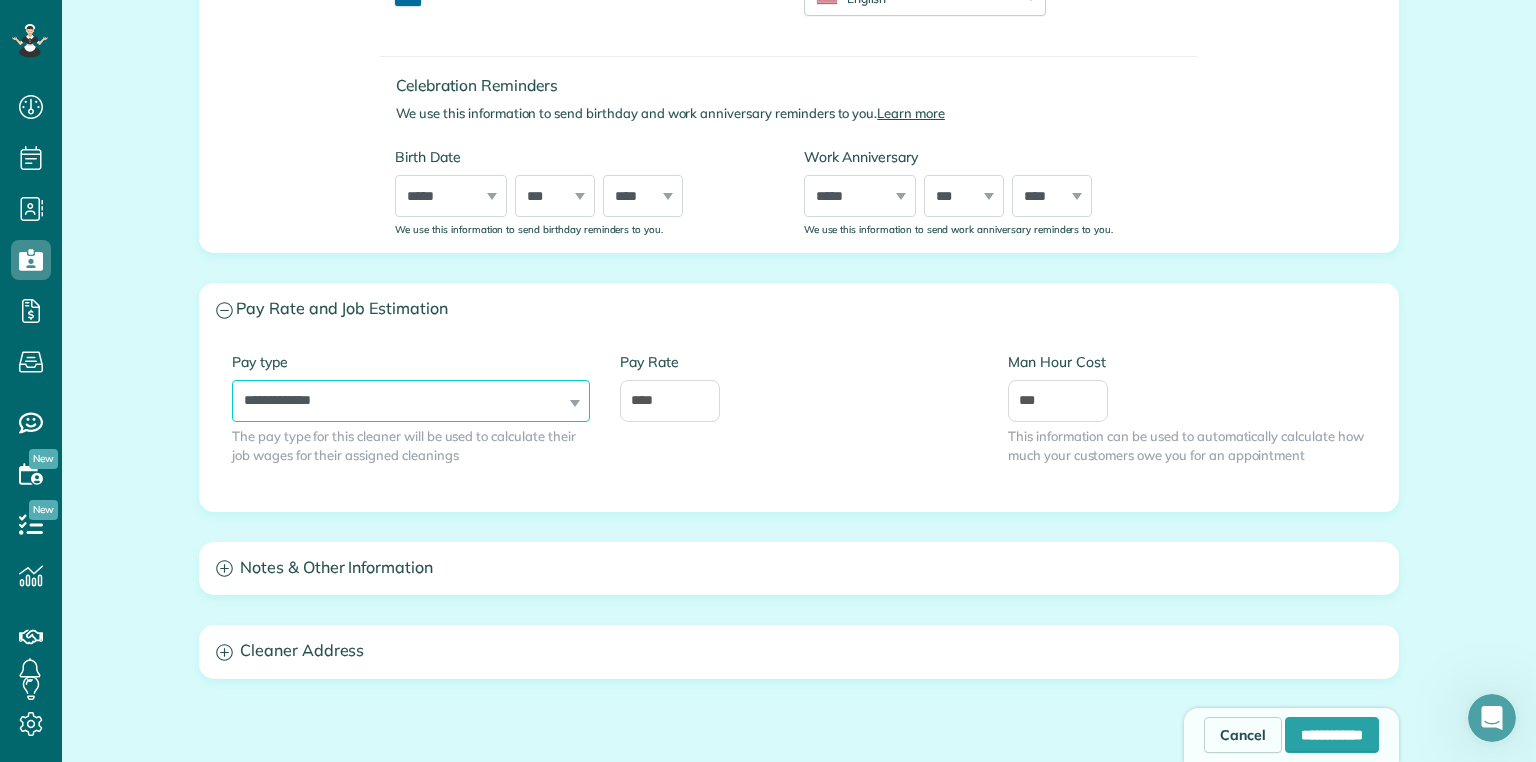 select on "******" 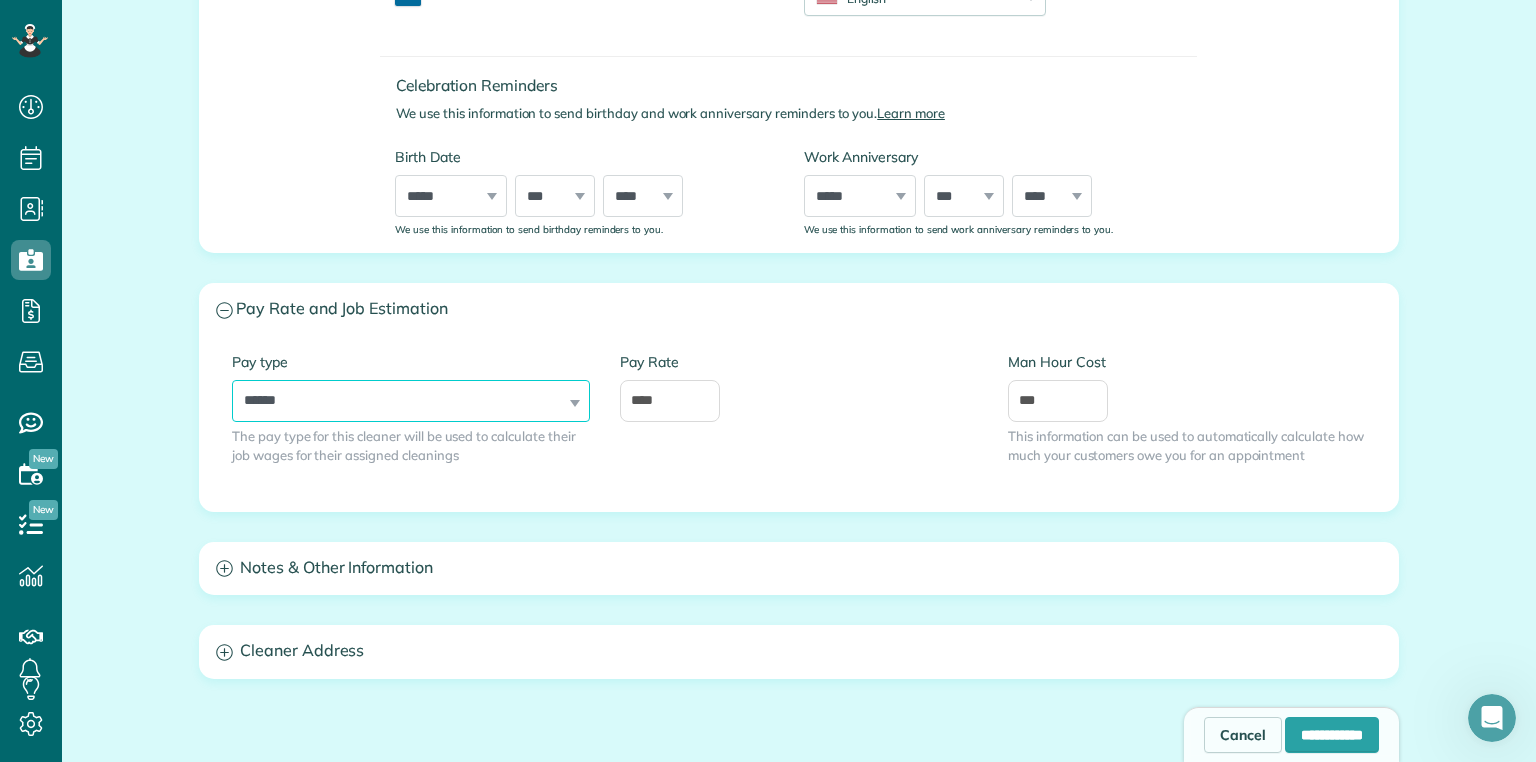 click on "**********" at bounding box center [411, 401] 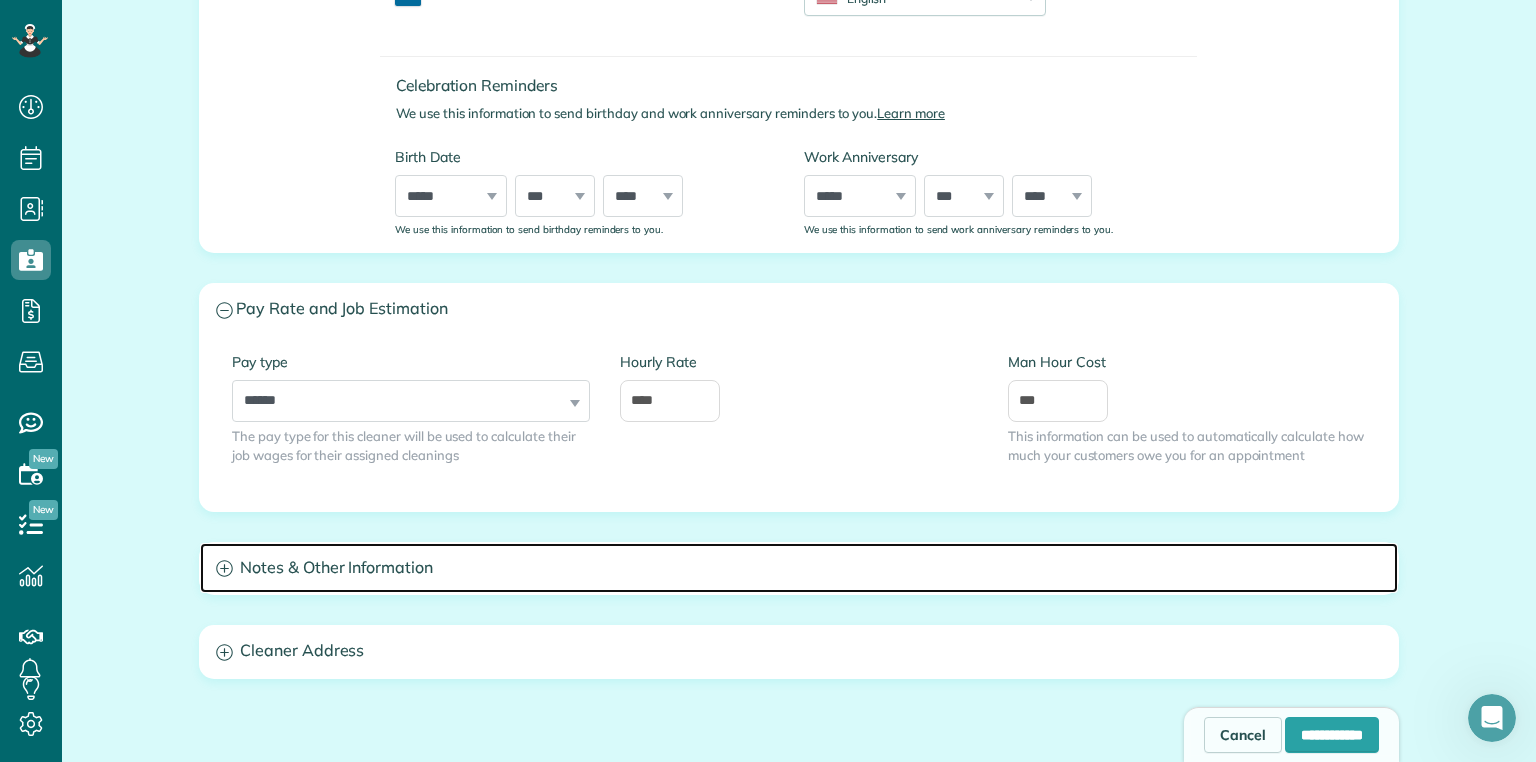 click on "Notes & Other Information" at bounding box center [799, 568] 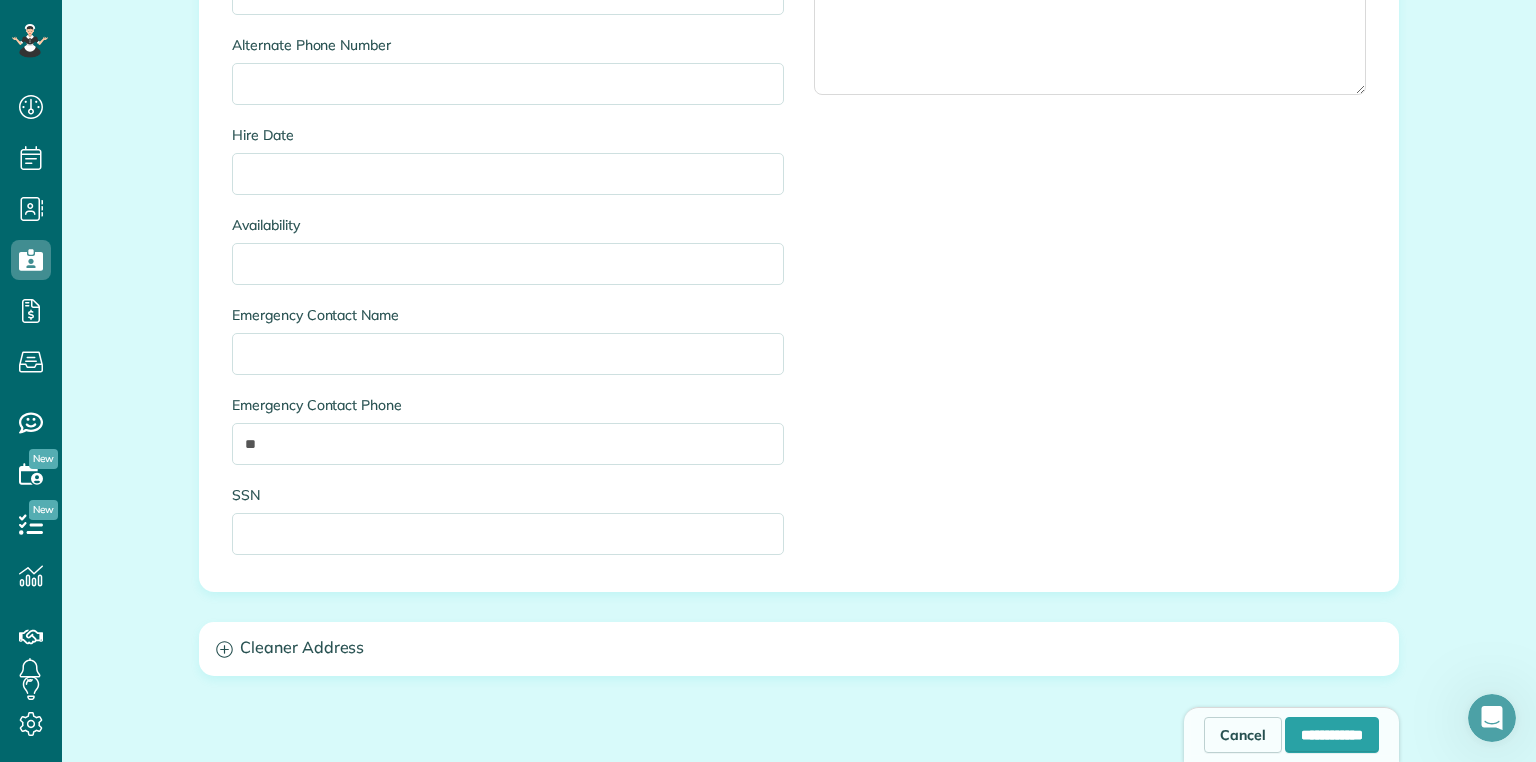 scroll, scrollTop: 1413, scrollLeft: 0, axis: vertical 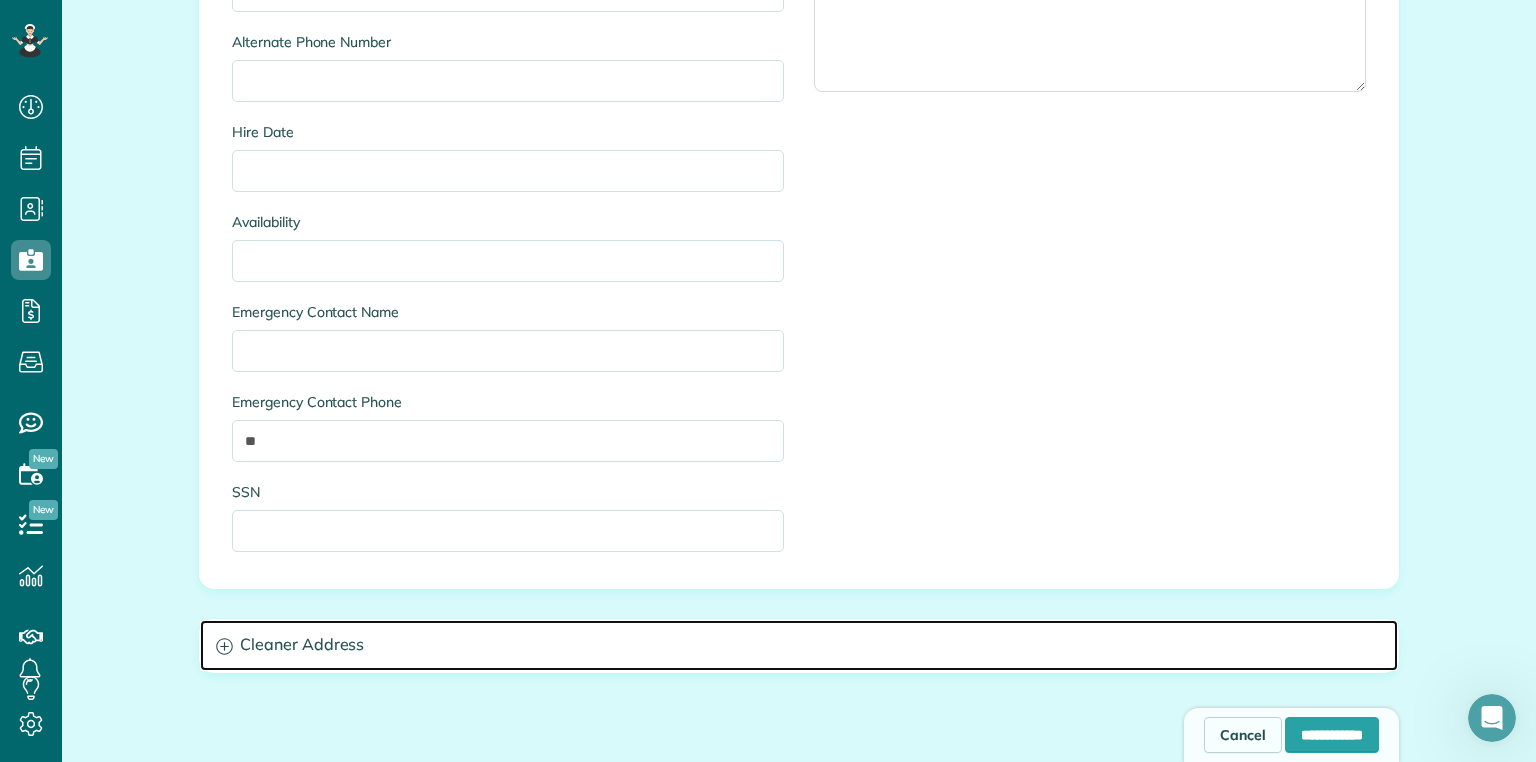 click on "Cleaner Address" at bounding box center (799, 645) 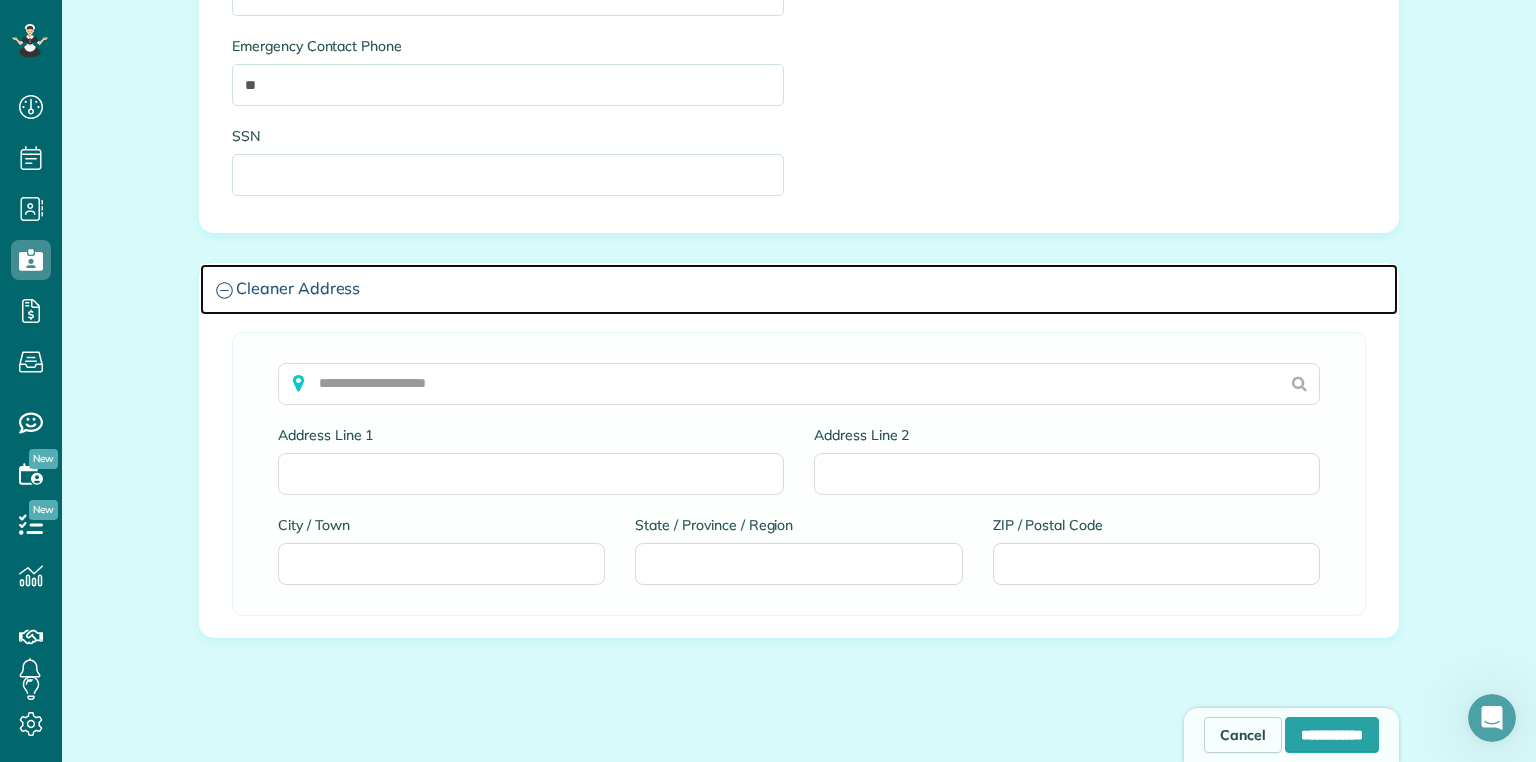 scroll, scrollTop: 1773, scrollLeft: 0, axis: vertical 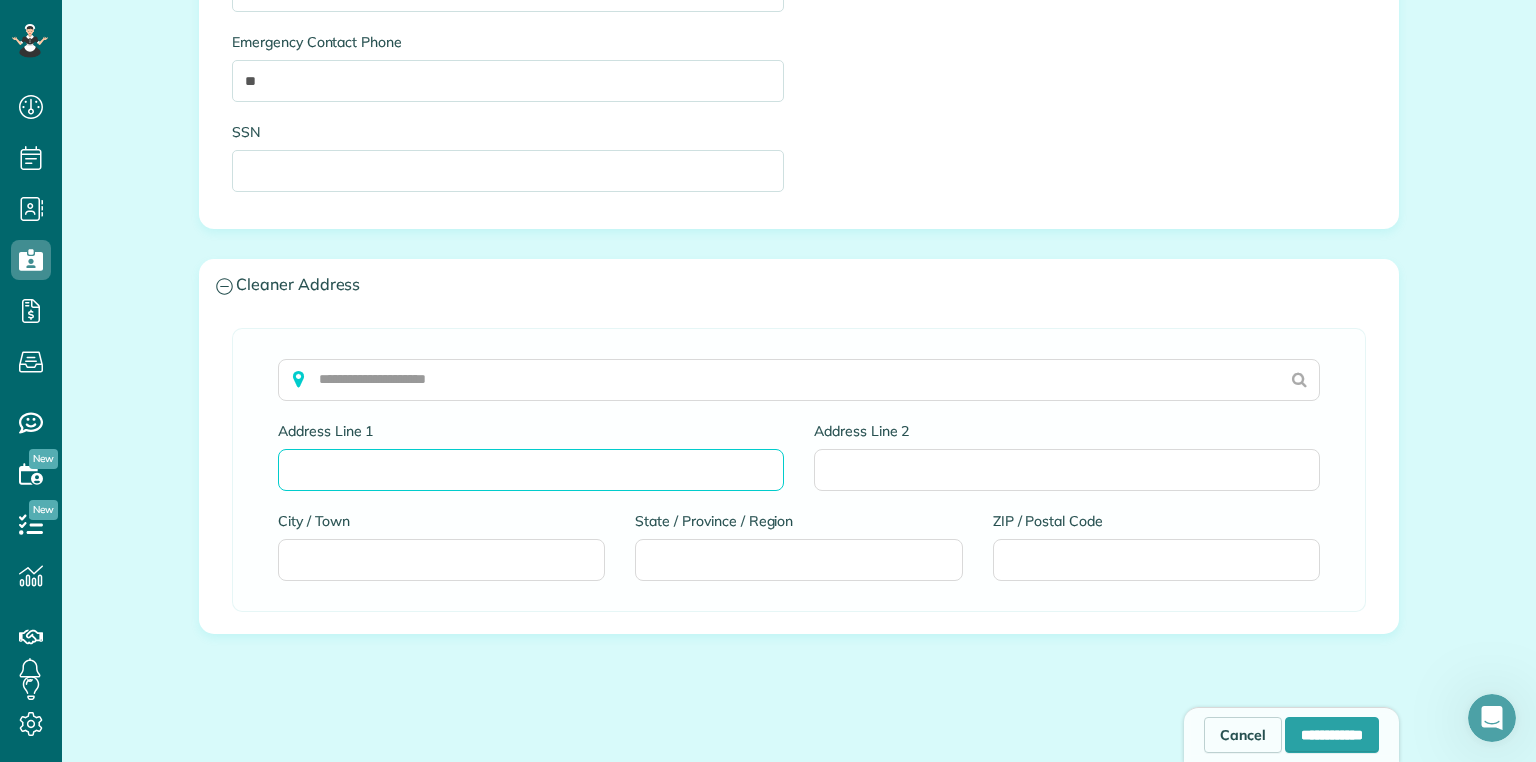click on "Address Line 1" at bounding box center (531, 470) 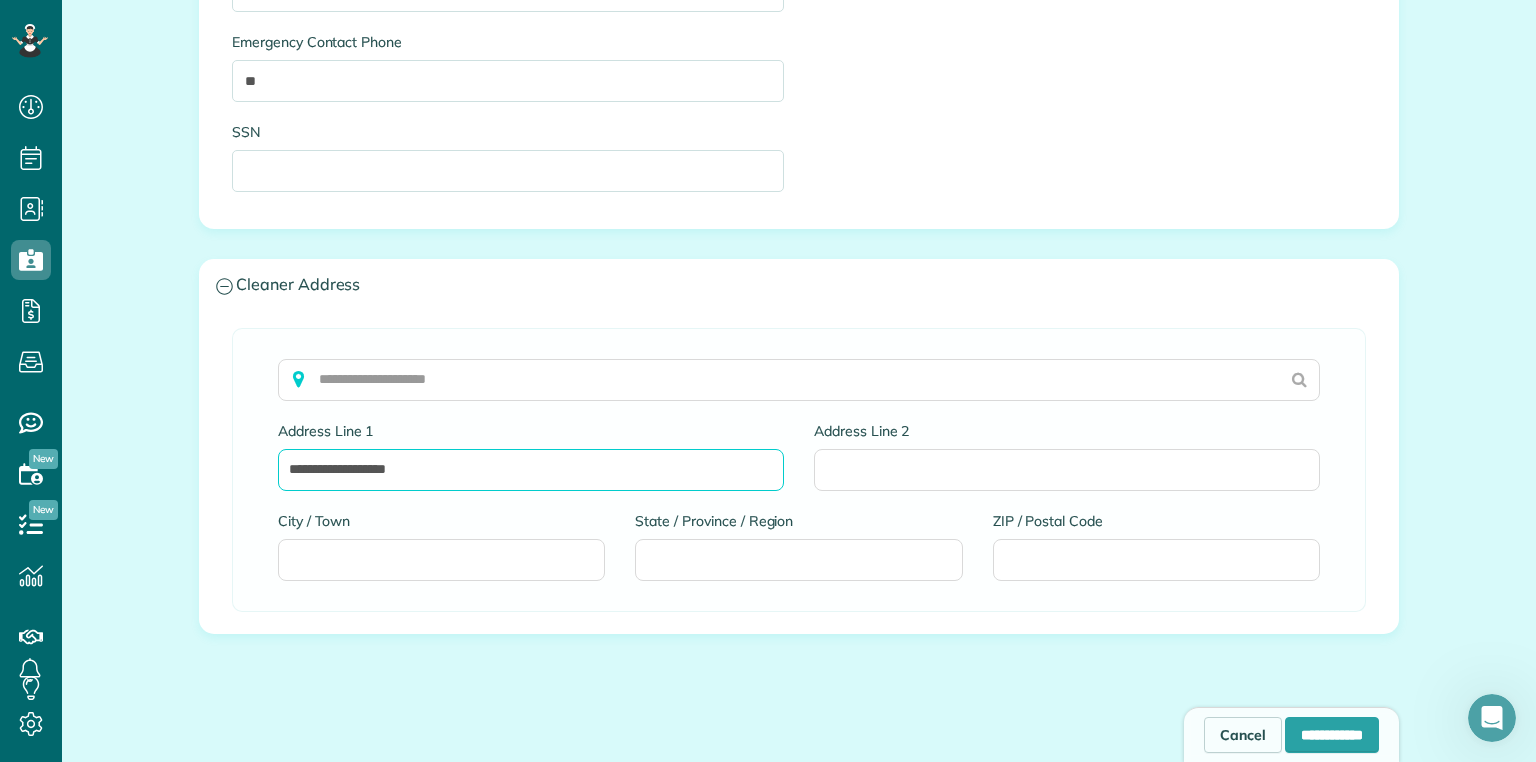 type on "**********" 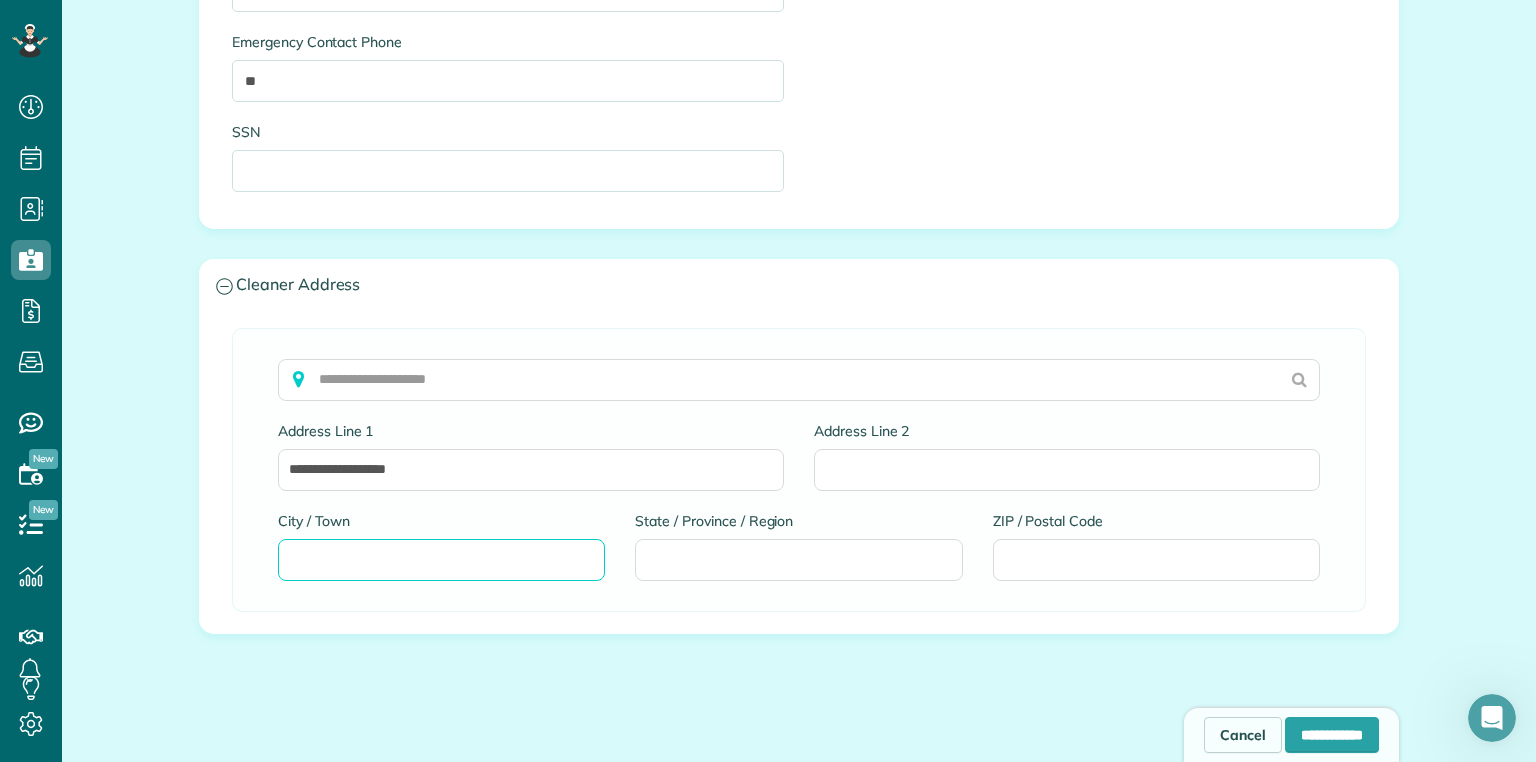 click on "City / Town" at bounding box center (441, 560) 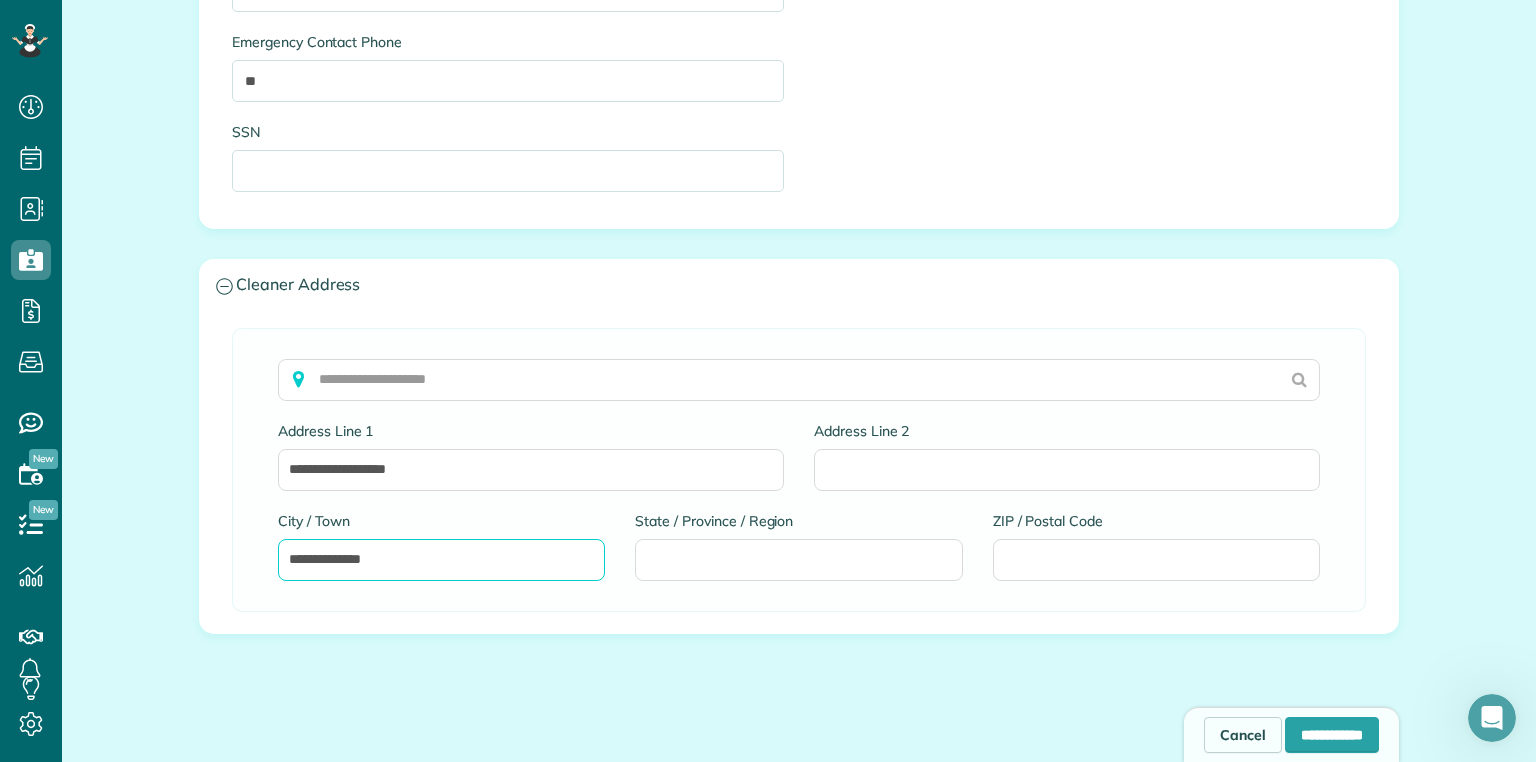 type on "**********" 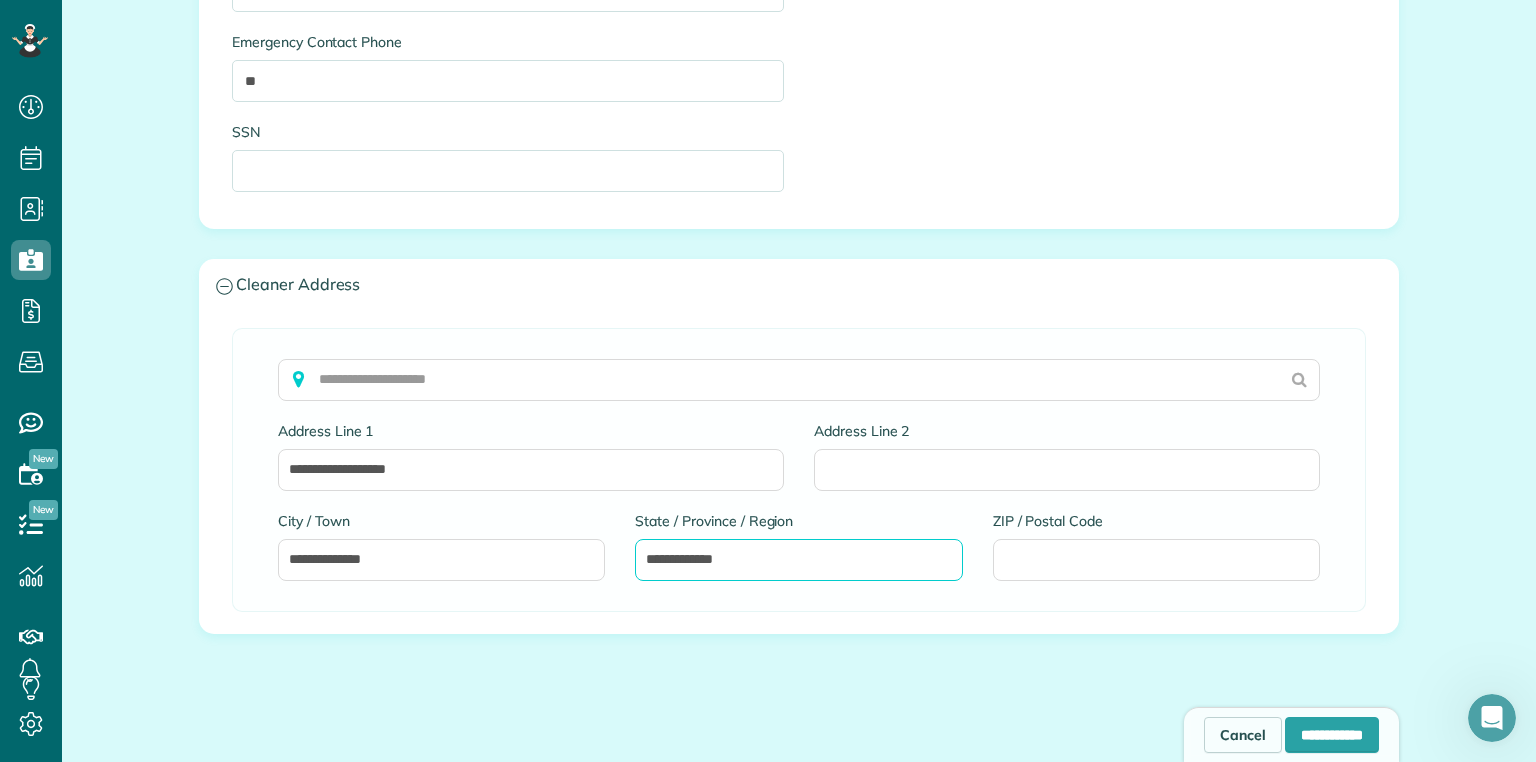 type on "**********" 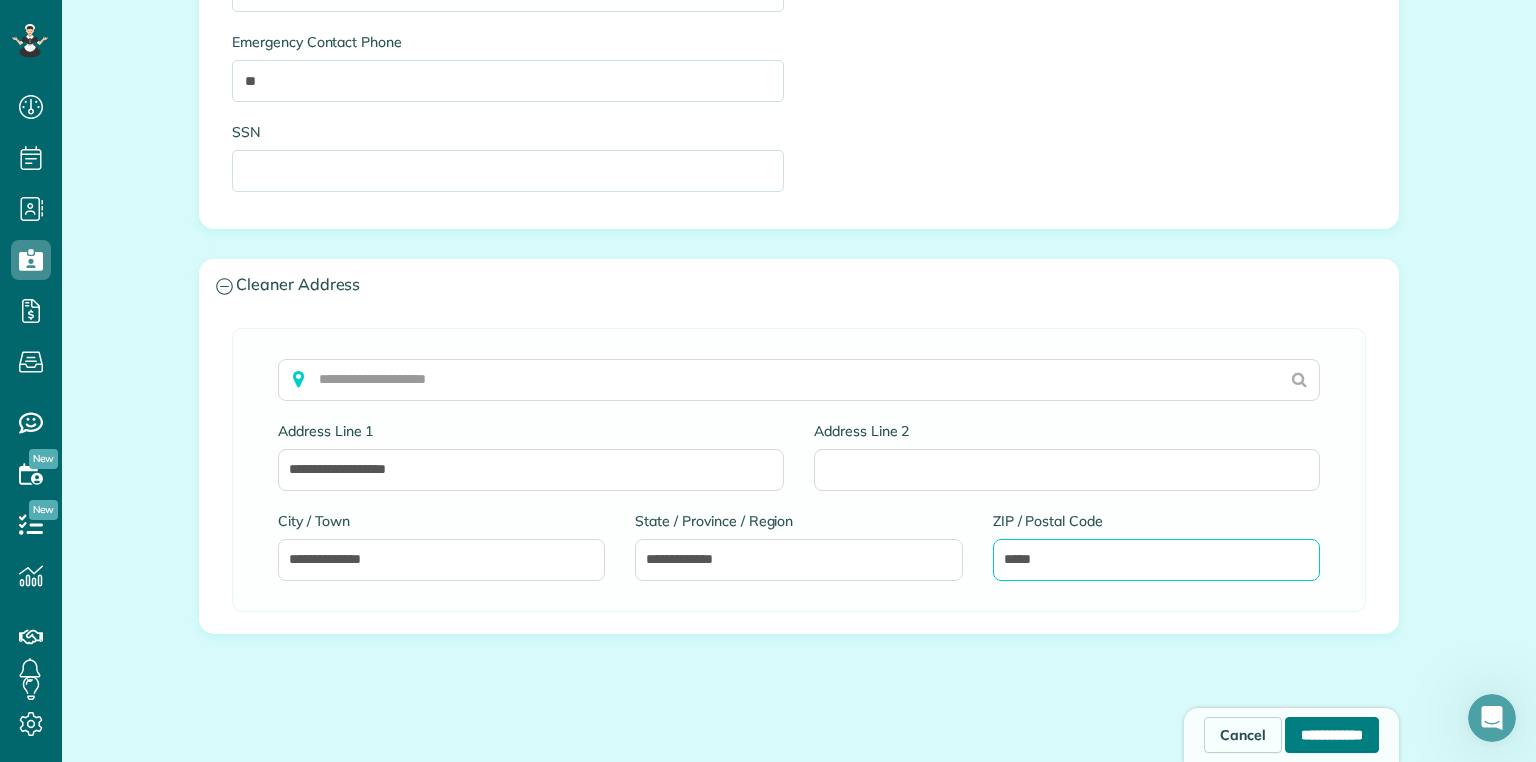 type on "*****" 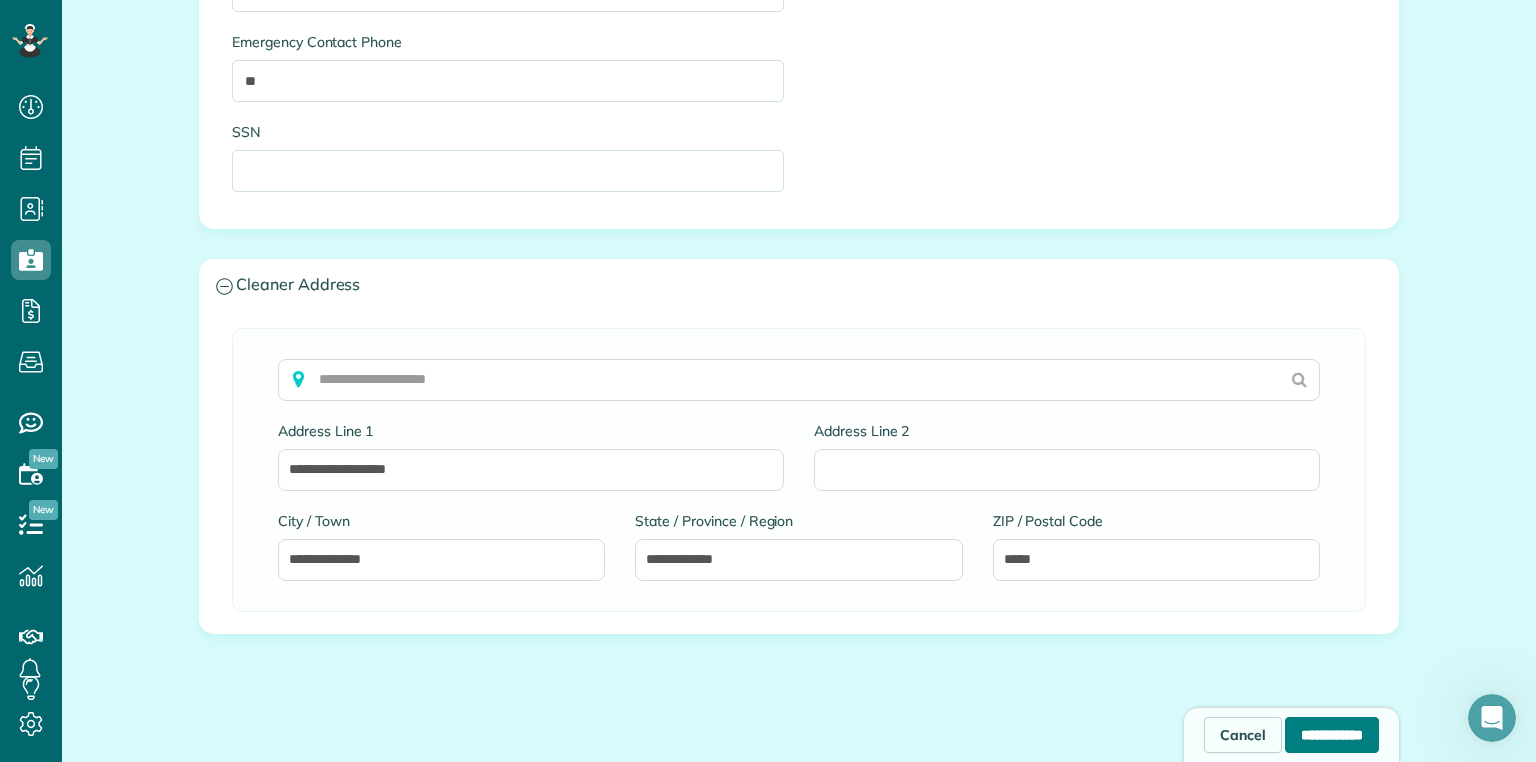 click on "**********" at bounding box center (1332, 735) 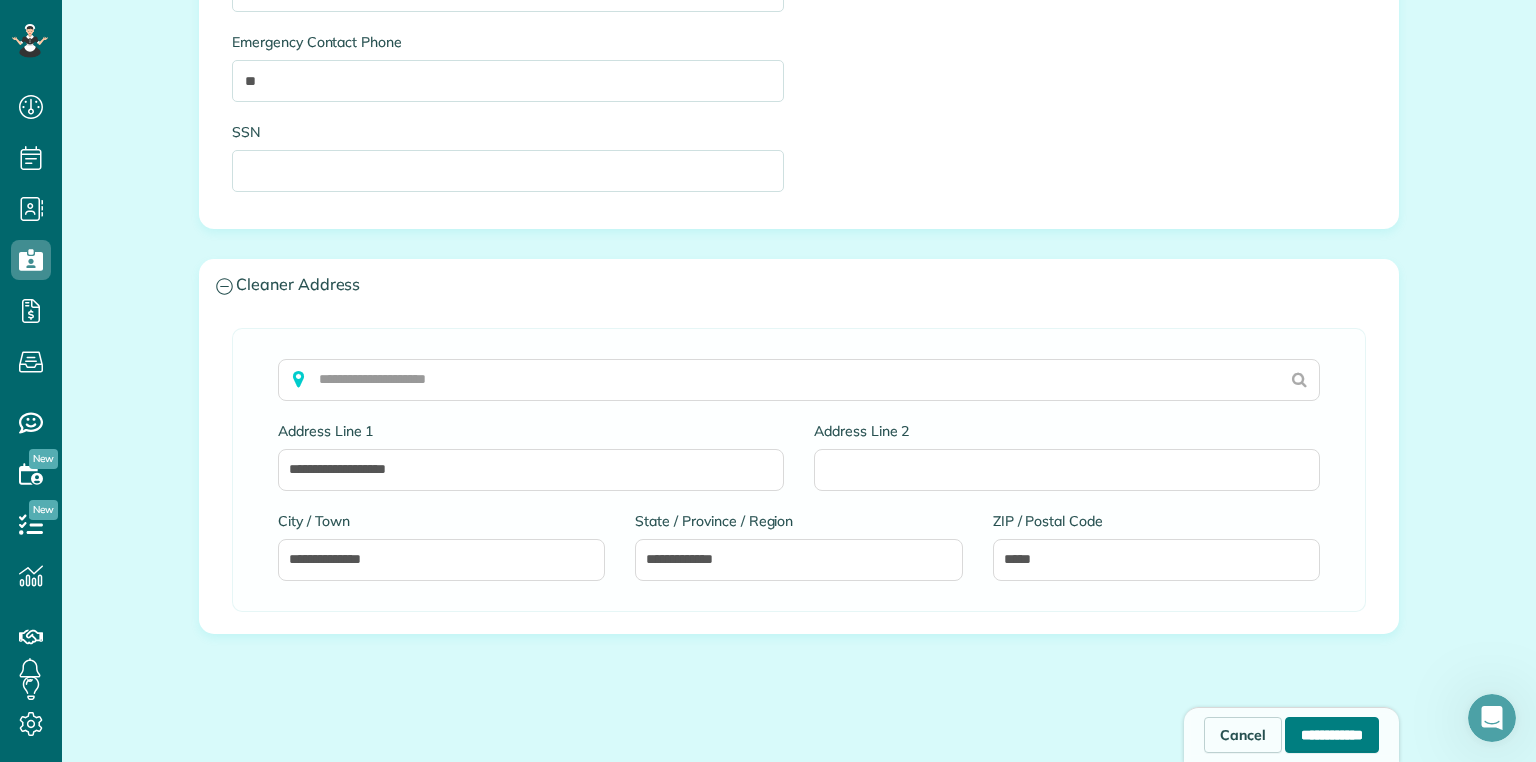 type on "**********" 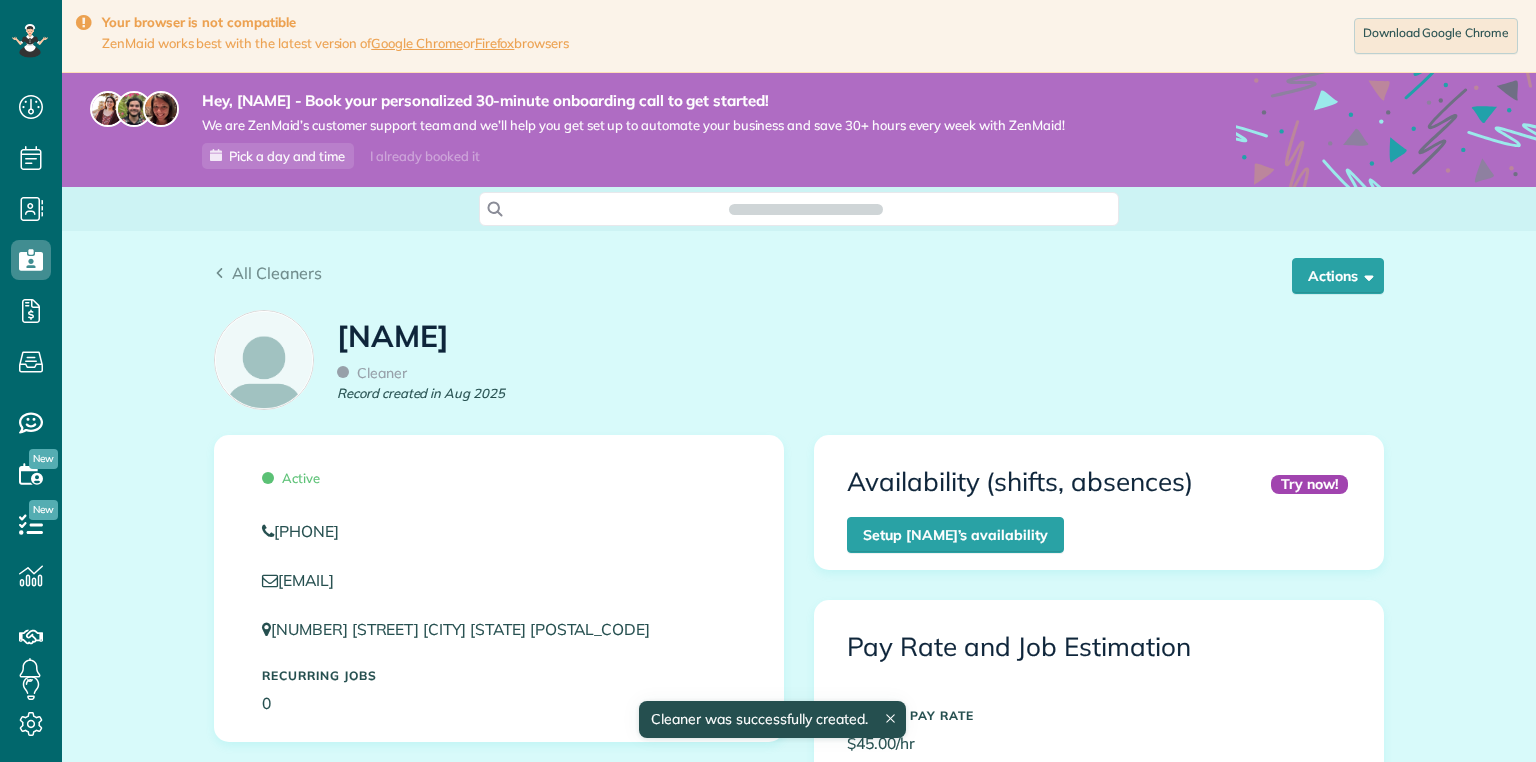 scroll, scrollTop: 0, scrollLeft: 0, axis: both 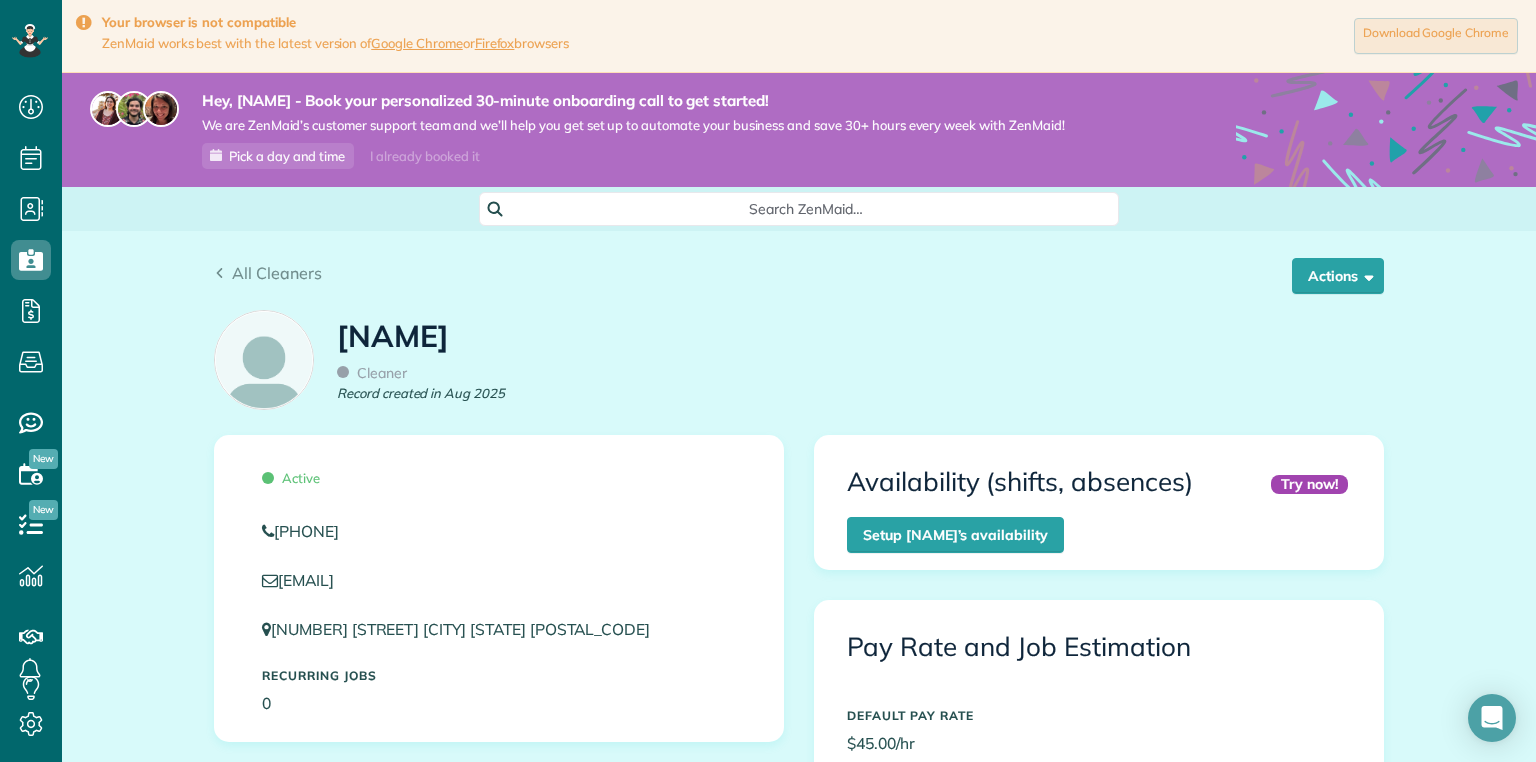 click on "Download Google Chrome" at bounding box center (1436, 36) 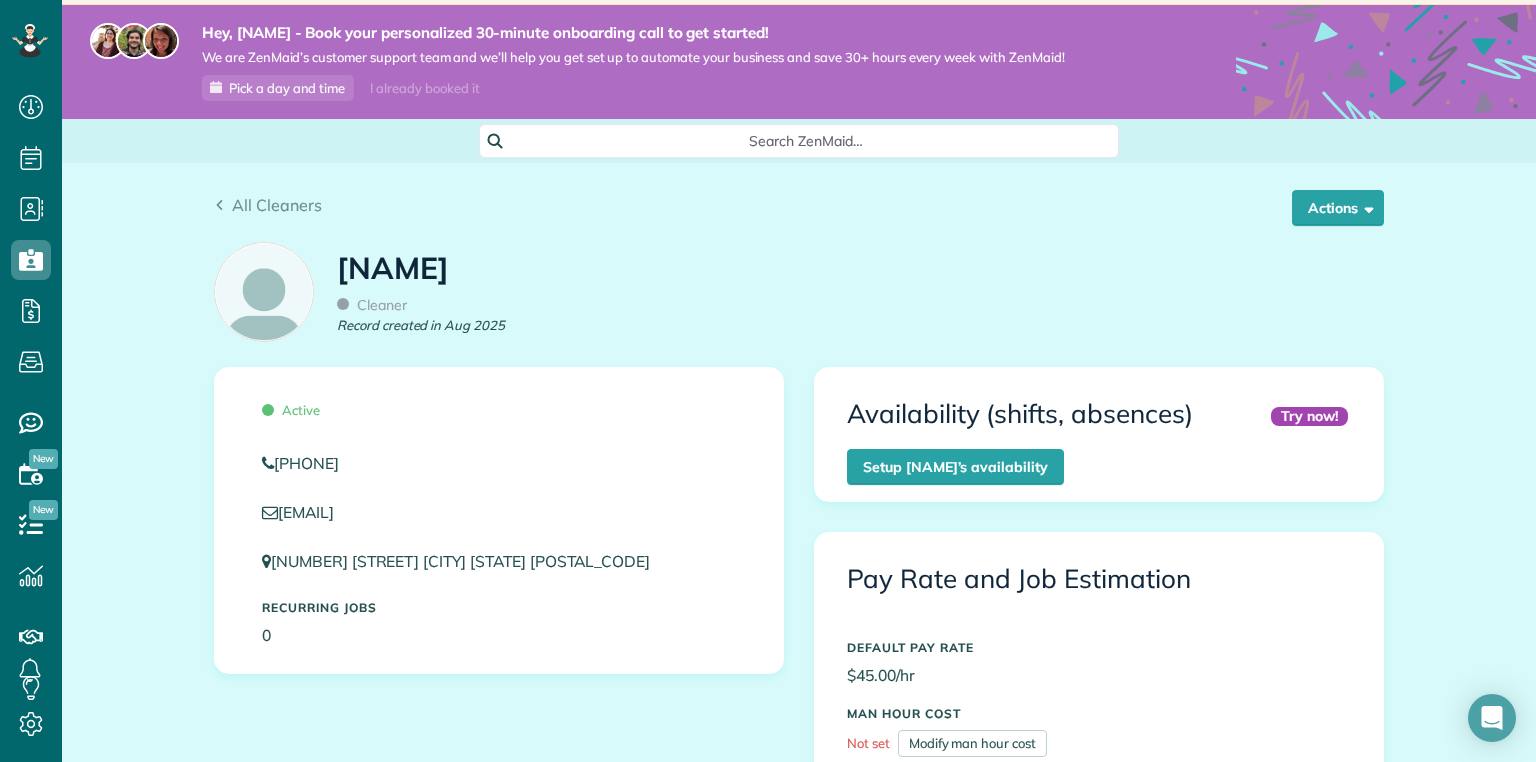 scroll, scrollTop: 96, scrollLeft: 0, axis: vertical 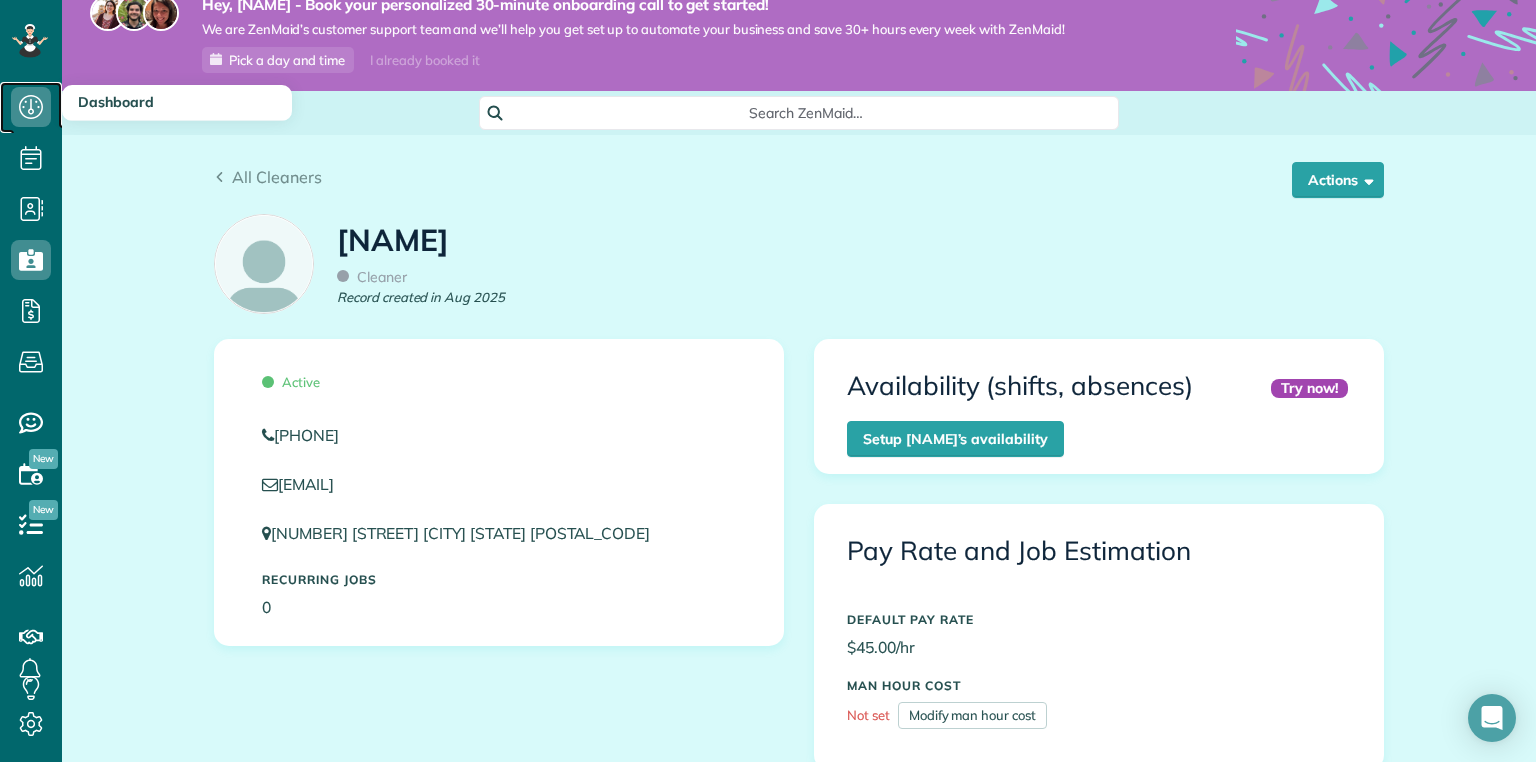 click 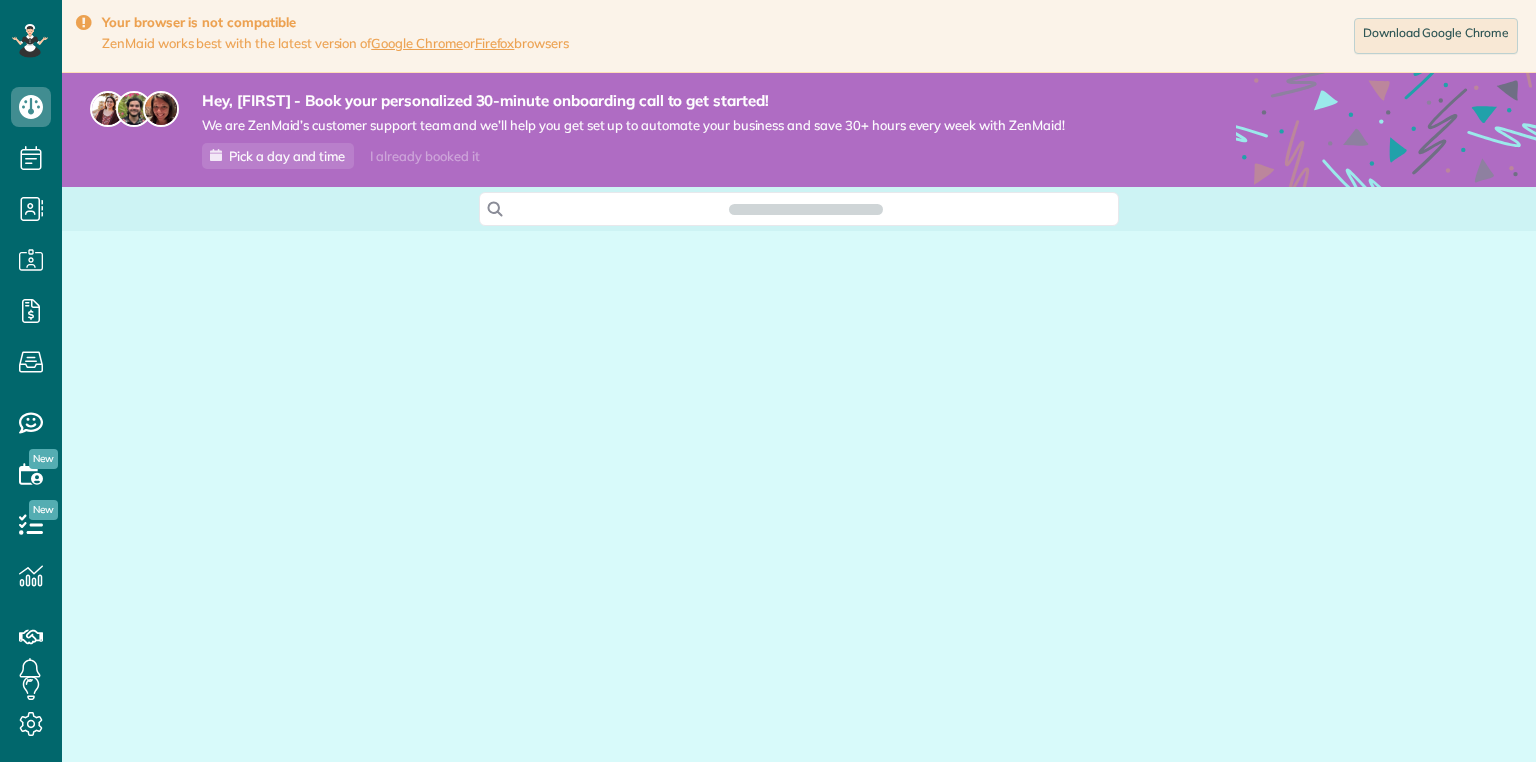 scroll, scrollTop: 0, scrollLeft: 0, axis: both 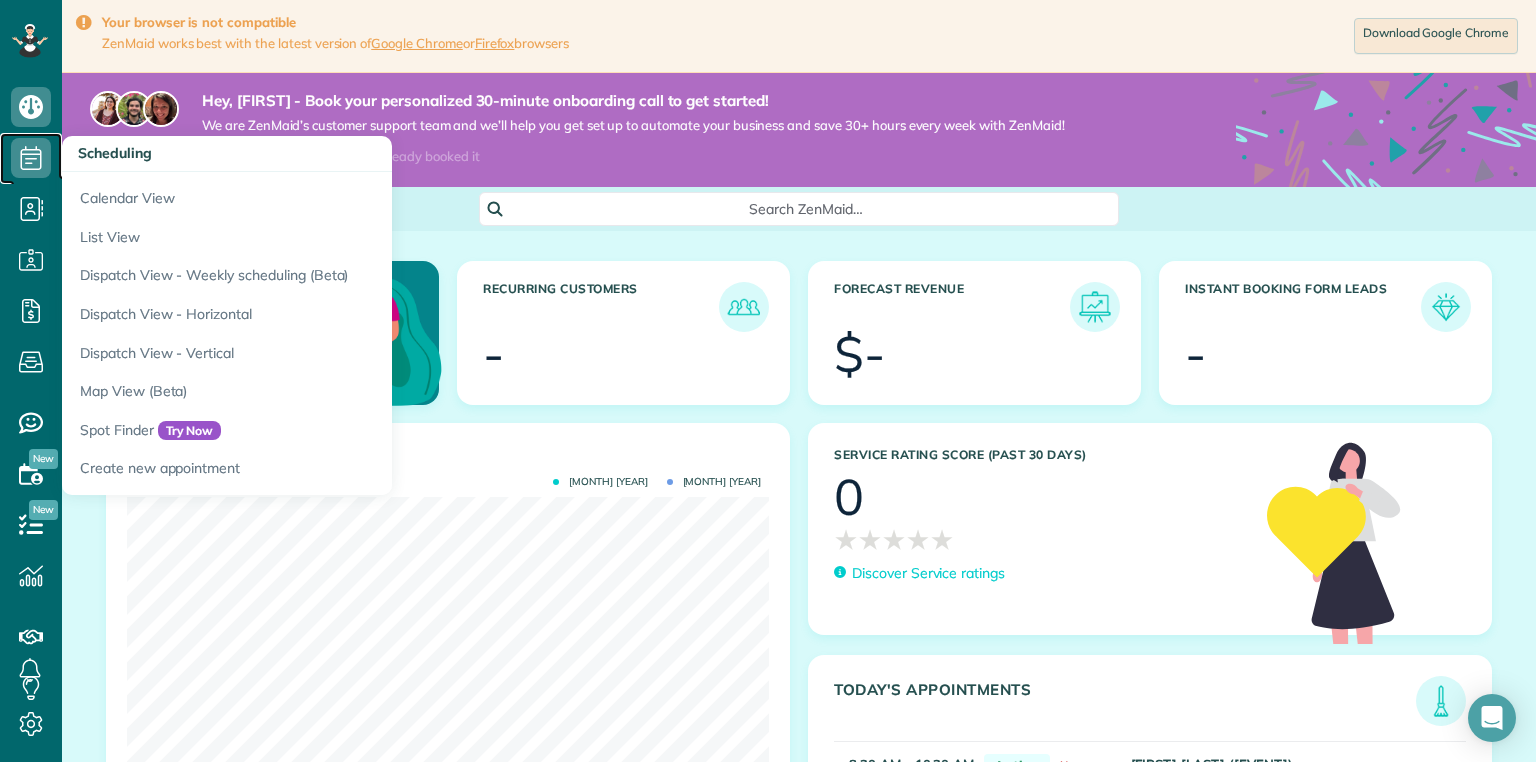 click 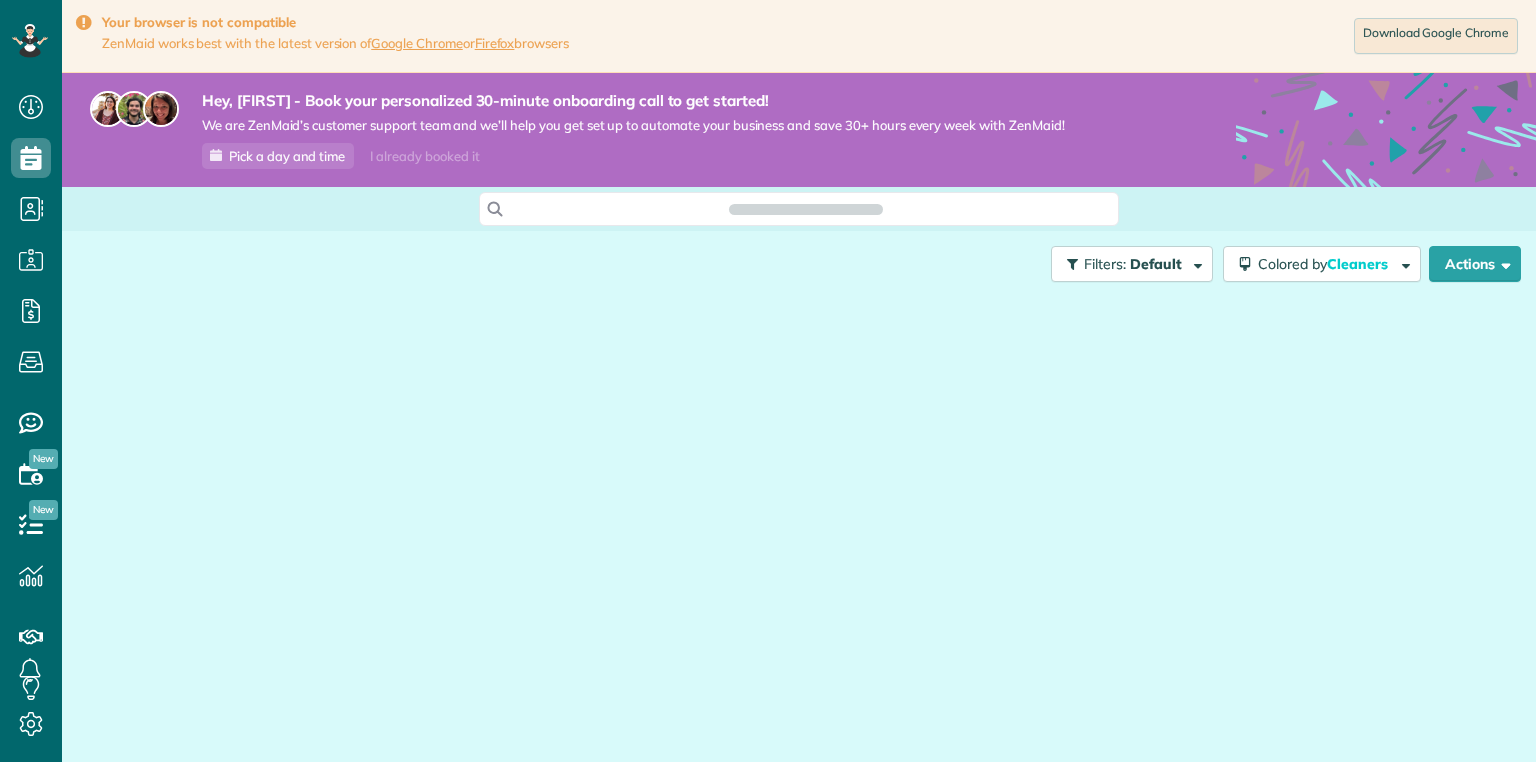 scroll, scrollTop: 0, scrollLeft: 0, axis: both 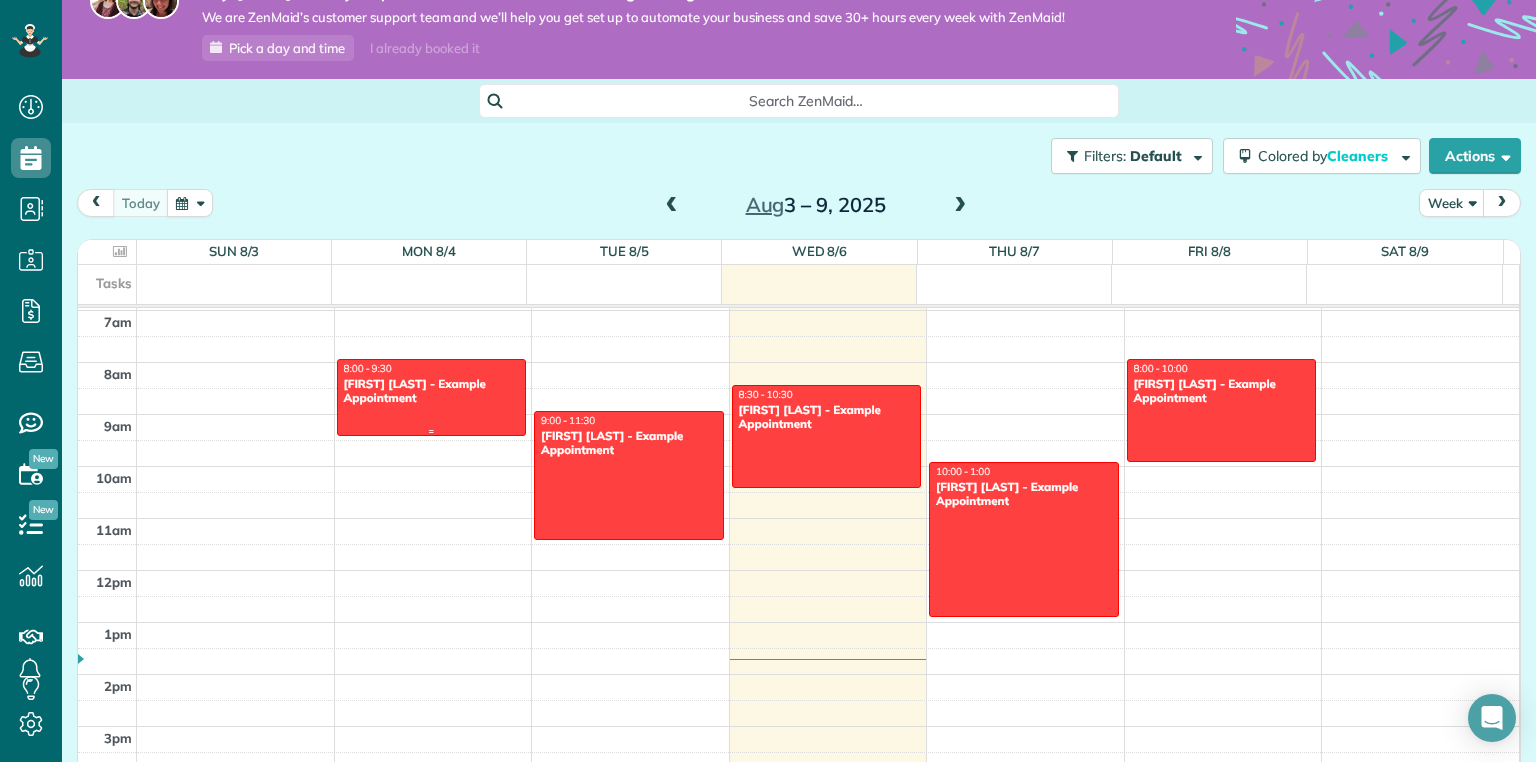 click on "8:00 - 9:30" at bounding box center [368, 368] 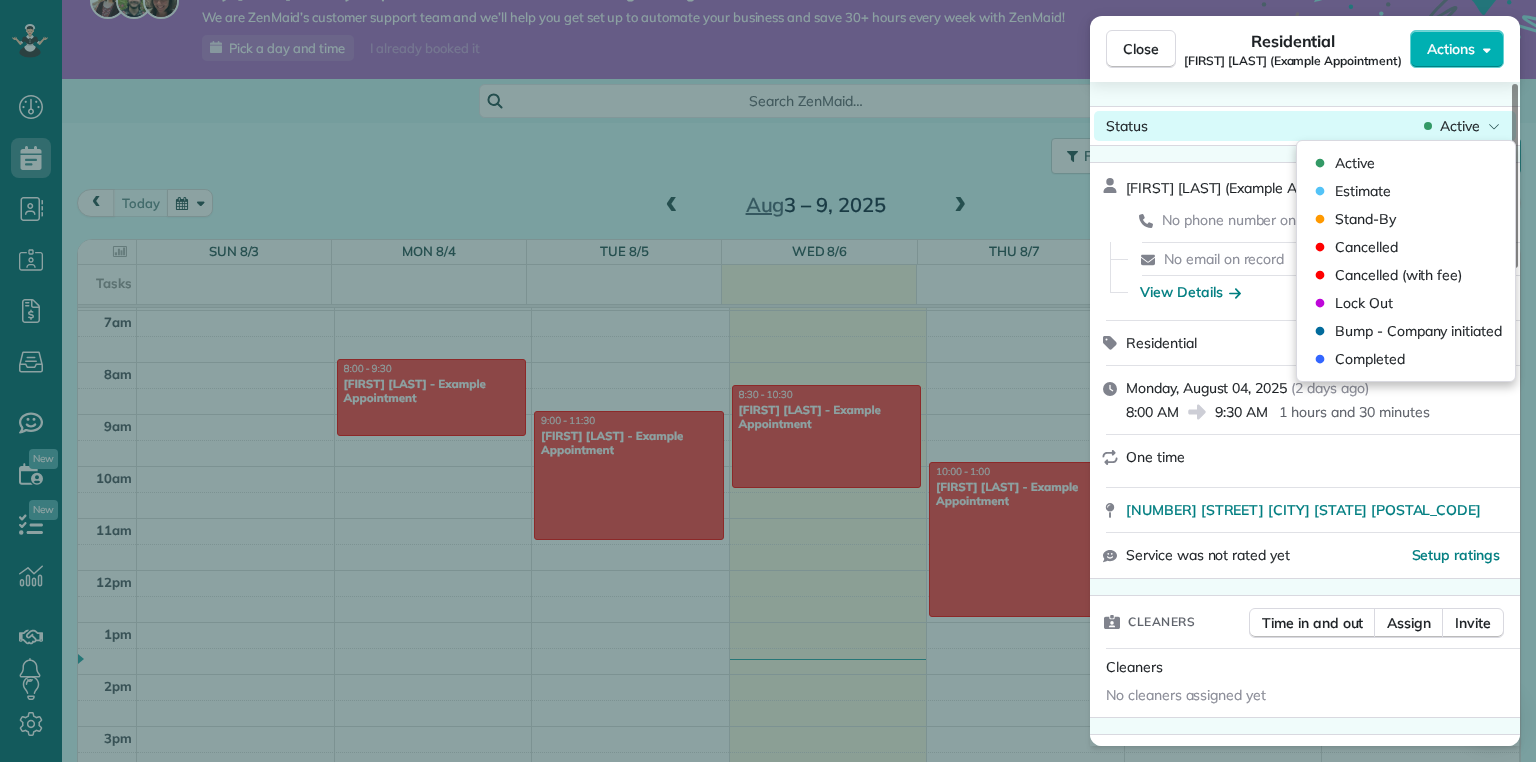 click on "Active" at bounding box center (1460, 126) 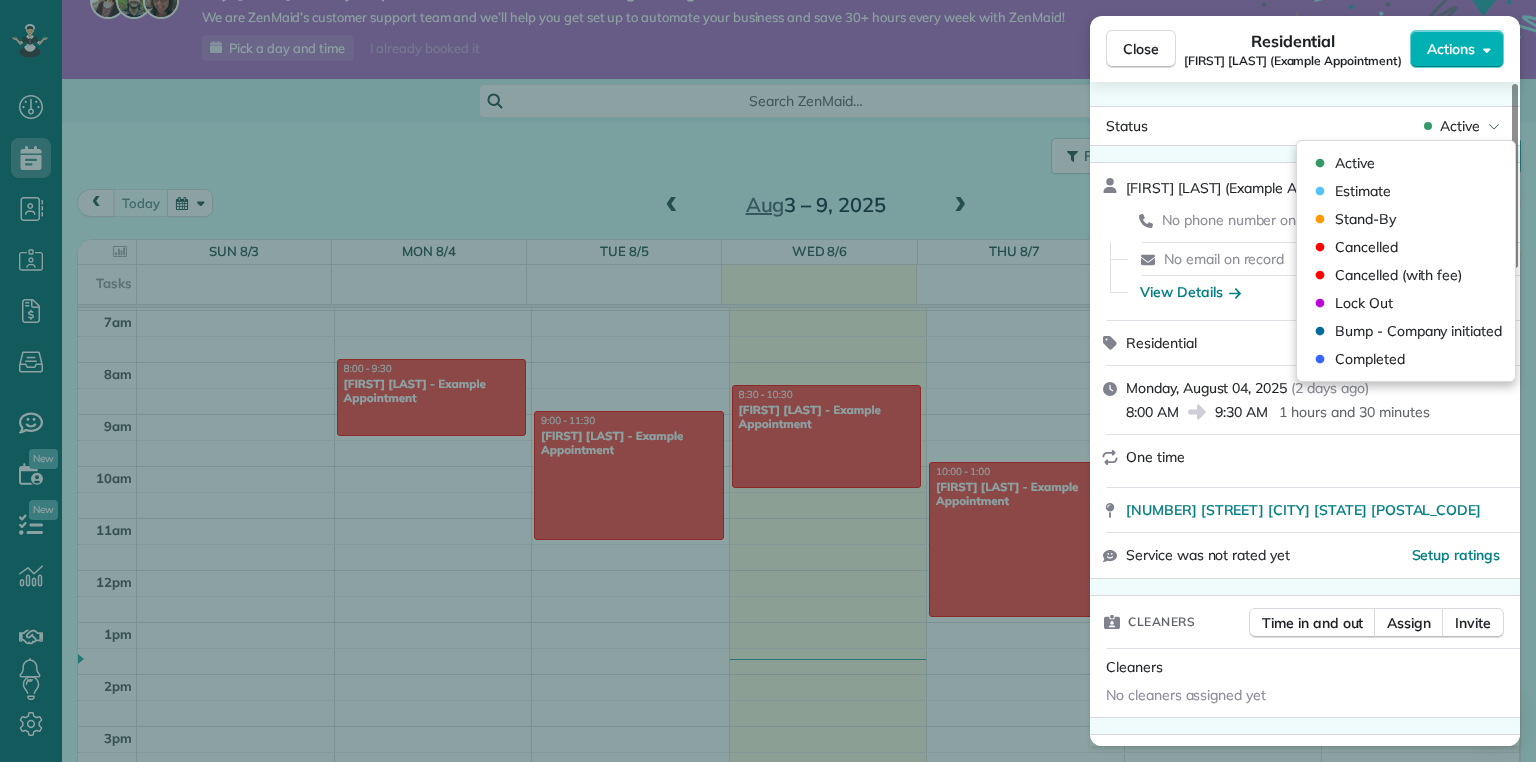 click on "Close Residential Debbie Sardone (Example Appointment) Actions Status Active Debbie Sardone (Example Appointment) · Open profile No phone number on record Add phone number No email on record Add email View Details Residential Monday, August 04, 2025 ( 2 days ago ) 8:00 AM 9:30 AM 1 hours and 30 minutes One time 1234 Wilshire Boulevard Los Angeles CA 90017 Service was not rated yet Setup ratings Cleaners Time in and out Assign Invite Cleaners No cleaners assigned yet Checklist Try Now Keep this appointment up to your standards. Stay on top of every detail, keep your cleaners organised, and your client happy. Assign a checklist Watch a 5 min demo Billing Billing actions Service Add an item Overcharge $0.00 Discount $0.00 Coupon discount - Primary tax - Secondary tax - Total appointment price $0.00 Tips collected $0.00 Mark as paid Total including tip $0.00 Get paid online in no-time! Send an invoice and reward your cleaners with tips Charge customer credit card Appointment custom fields Work items Notes 1 0 (" at bounding box center (768, 381) 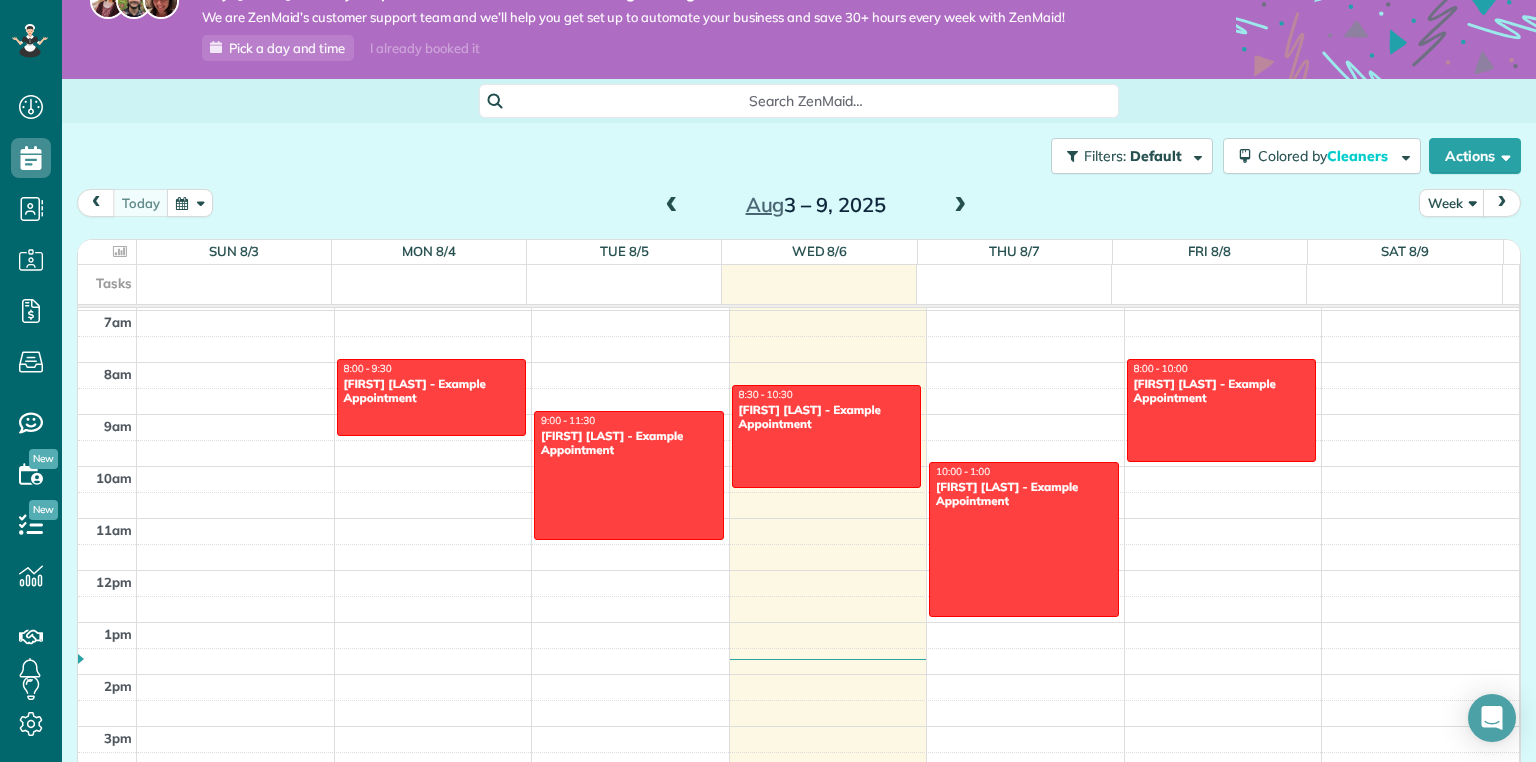 click on "Search ZenMaid…" at bounding box center [806, 101] 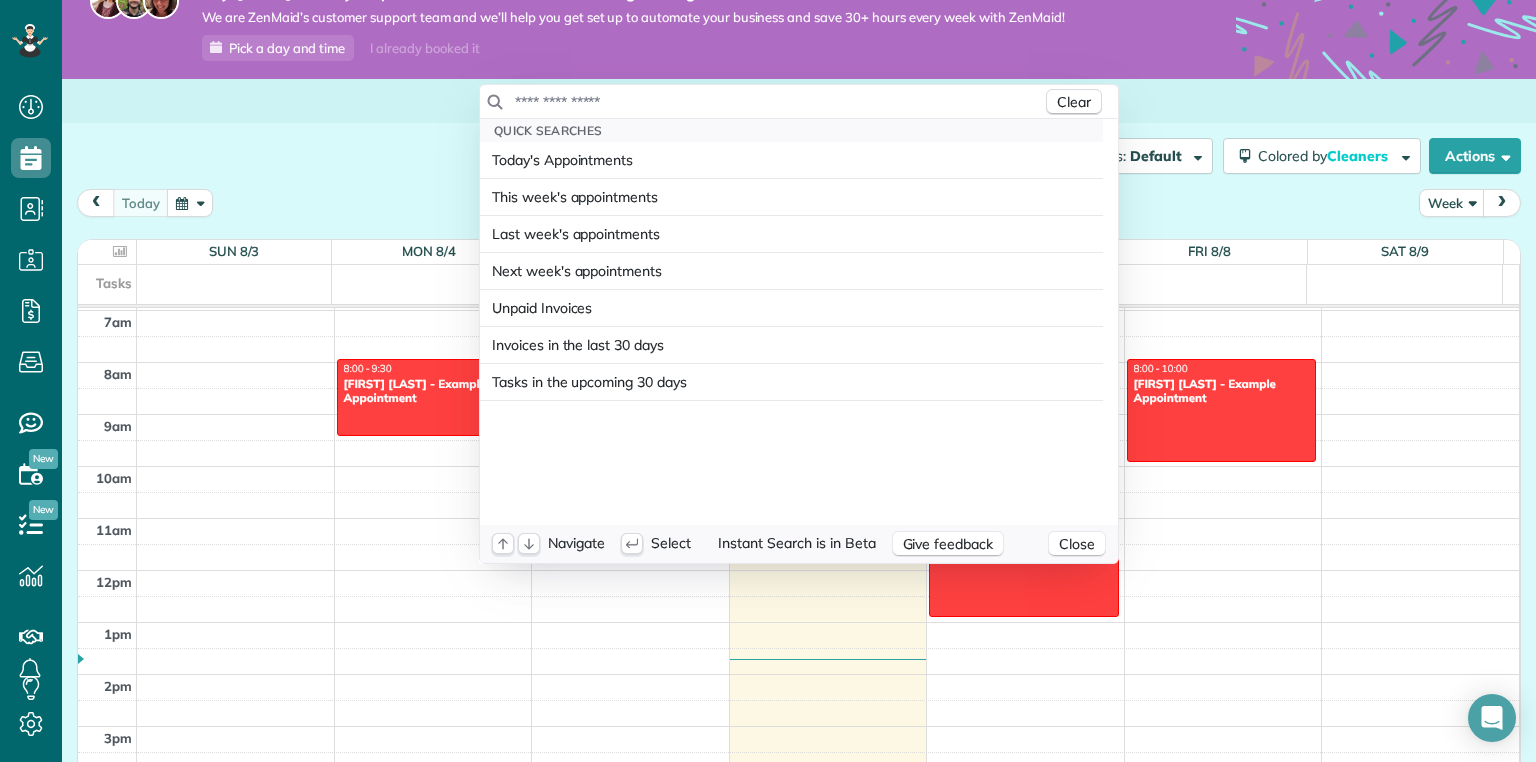 click at bounding box center [778, 102] 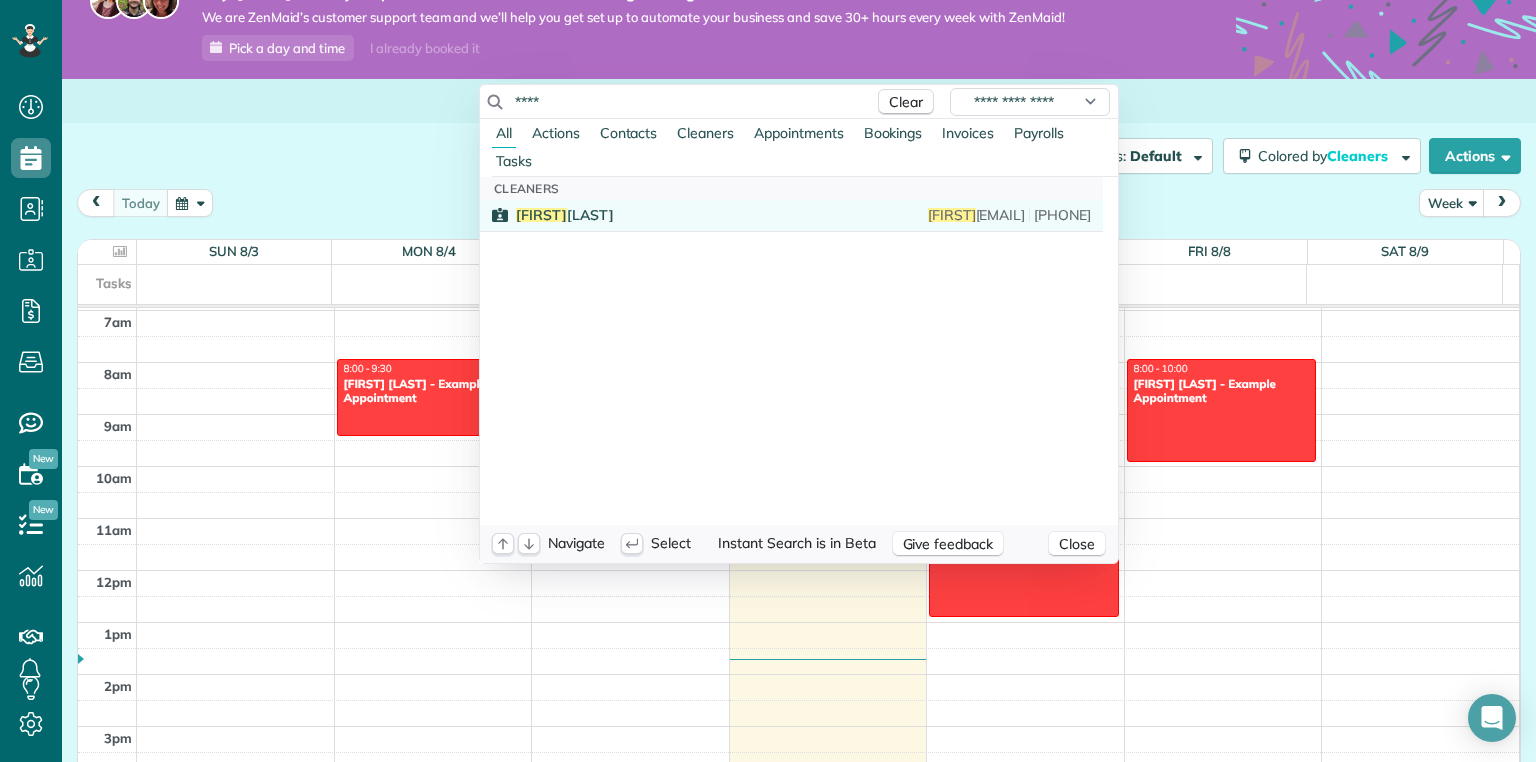 type on "****" 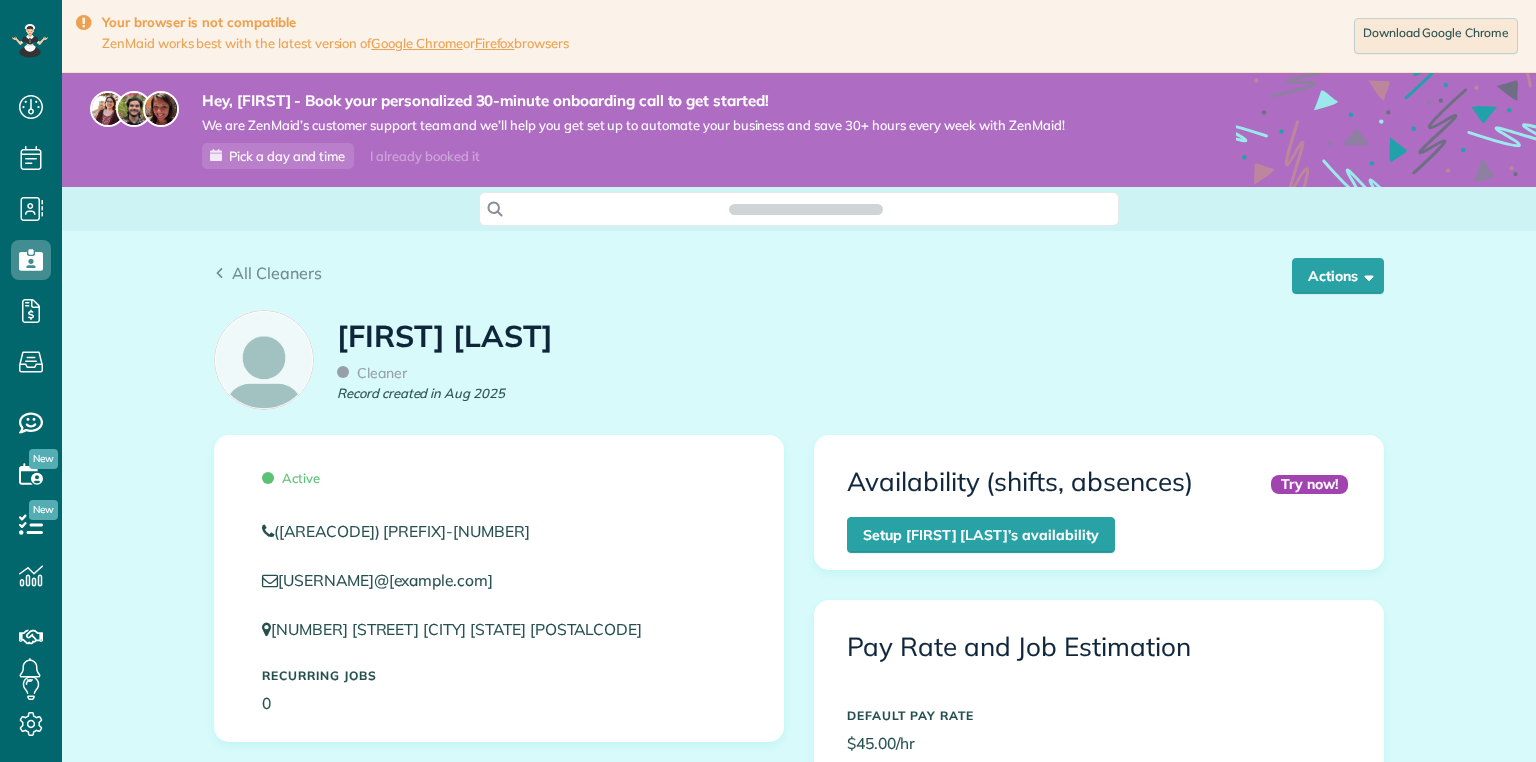scroll, scrollTop: 0, scrollLeft: 0, axis: both 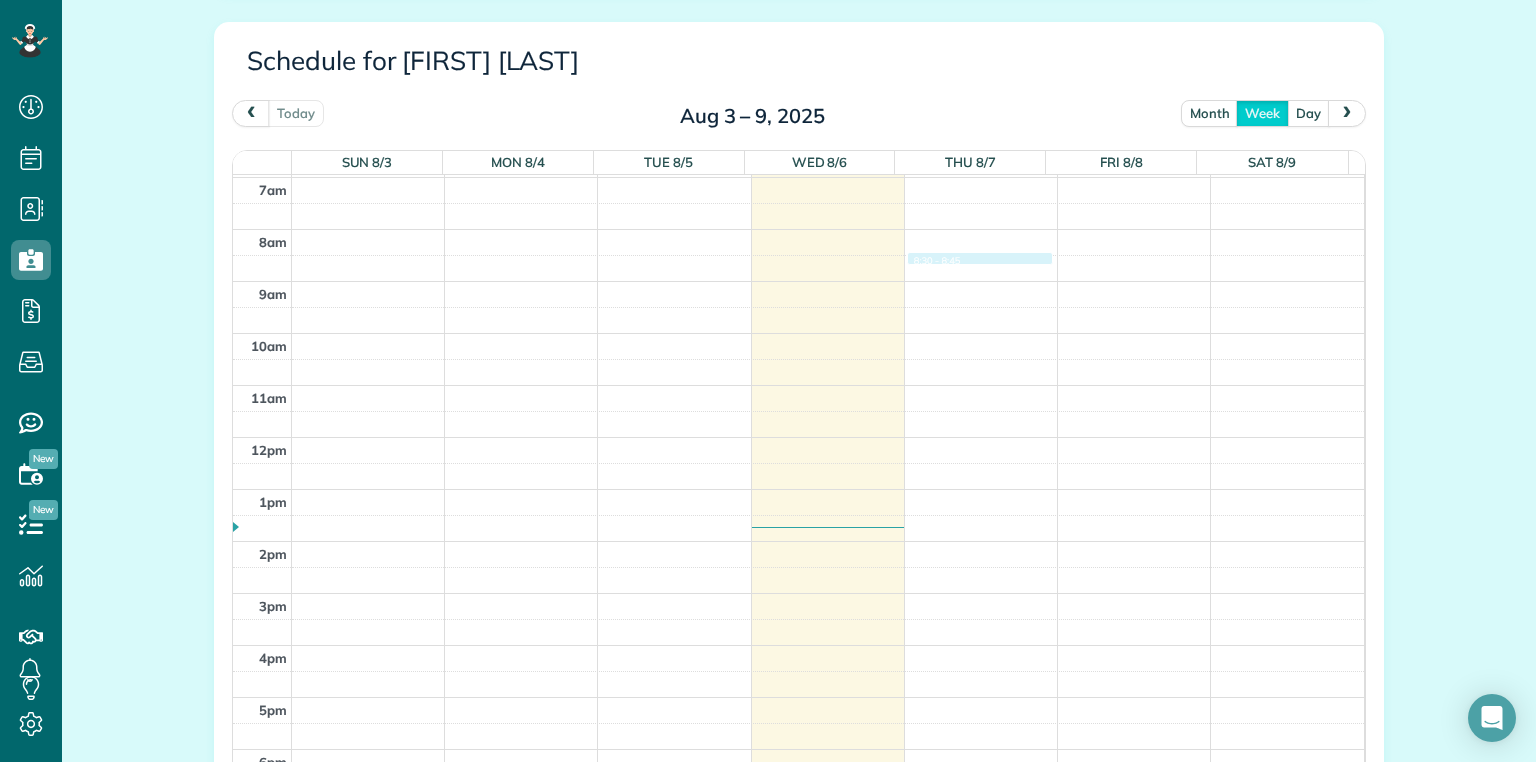 click on "12am 1am 2am 3am 4am 5am 6am 7am 8am 9am 10am 11am 12pm 1pm 2pm 3pm 4pm 5pm 6pm 7pm 8pm 9pm 10pm 11pm 8:30 - 8:45" at bounding box center (798, 437) 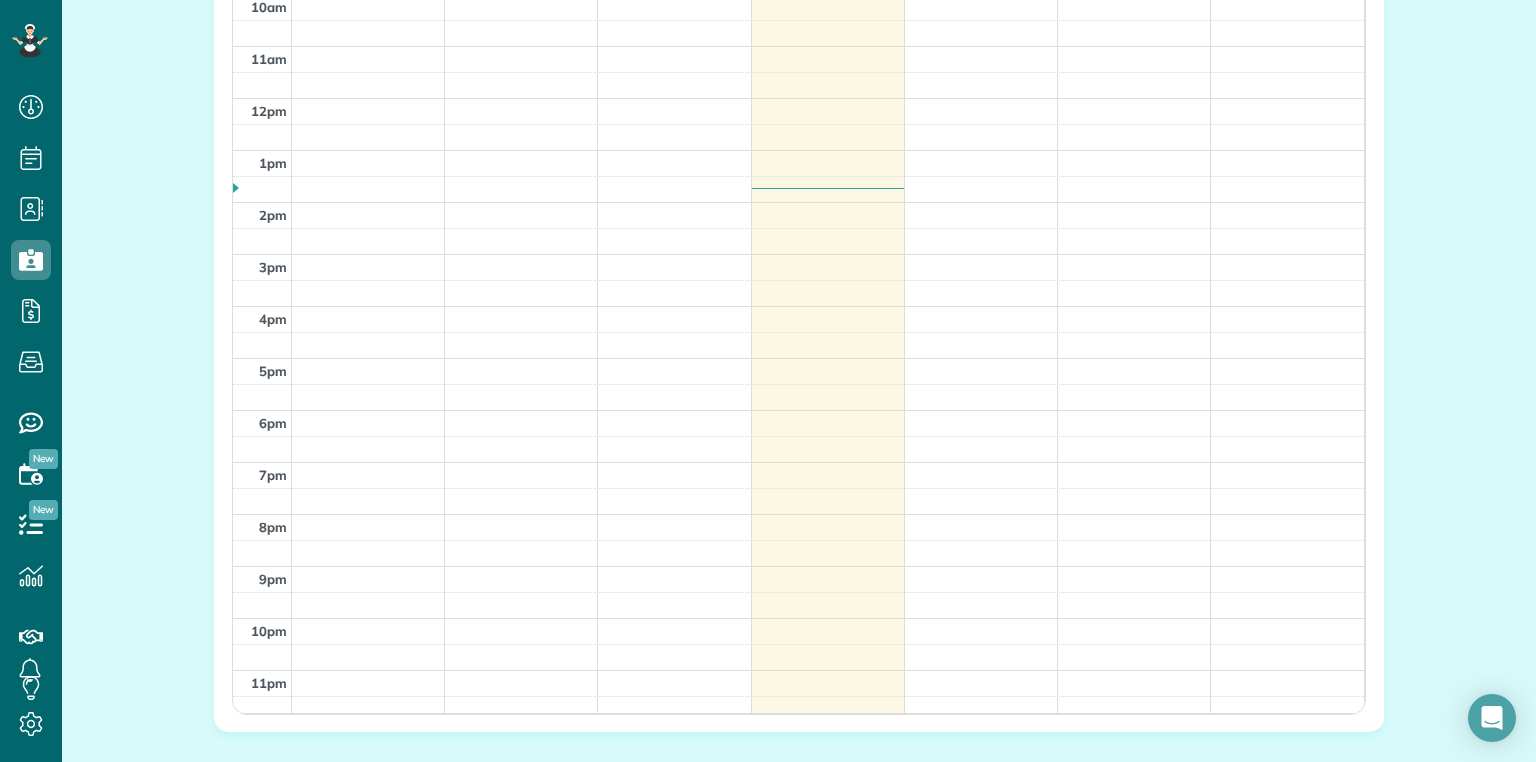 scroll, scrollTop: 1852, scrollLeft: 0, axis: vertical 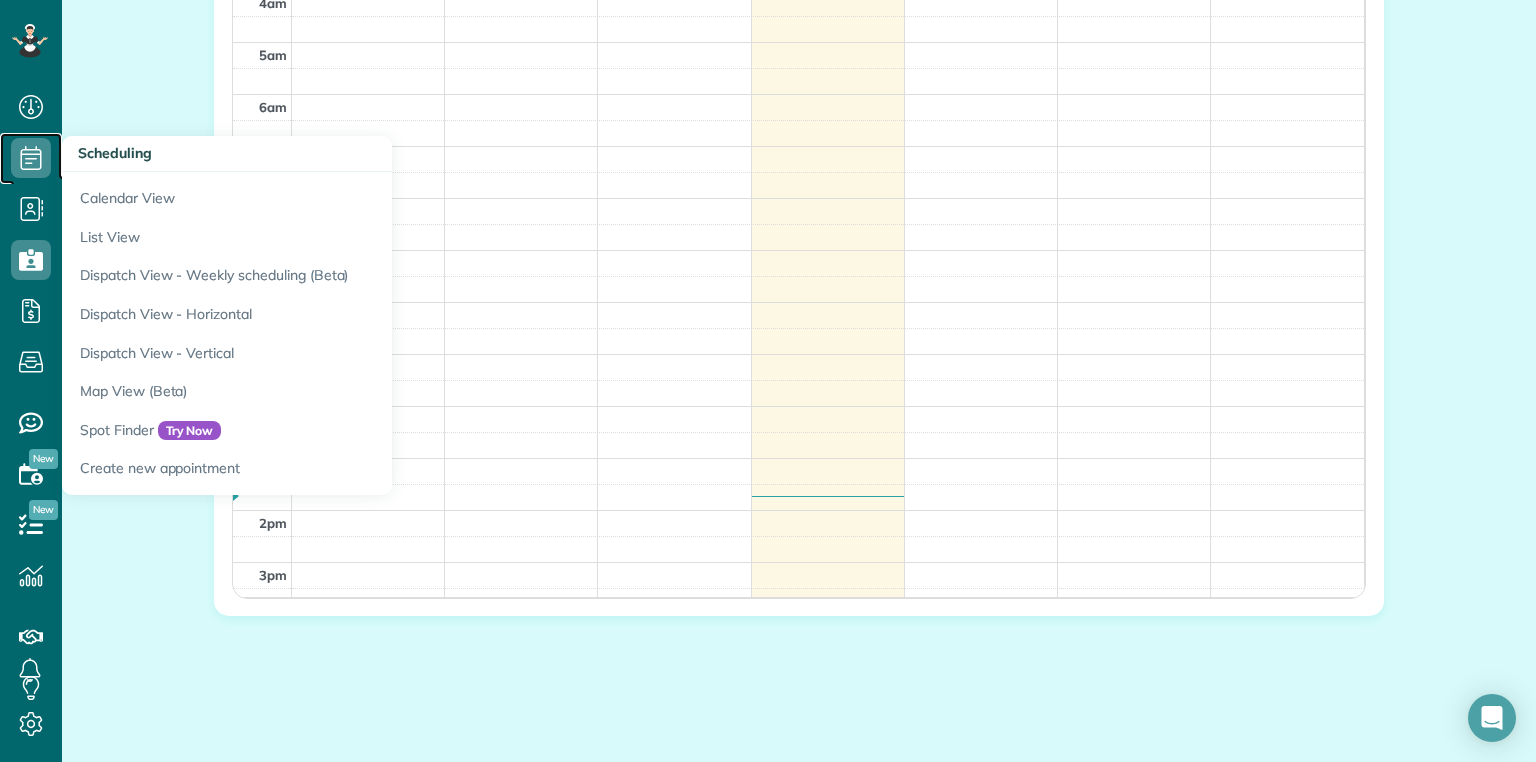click 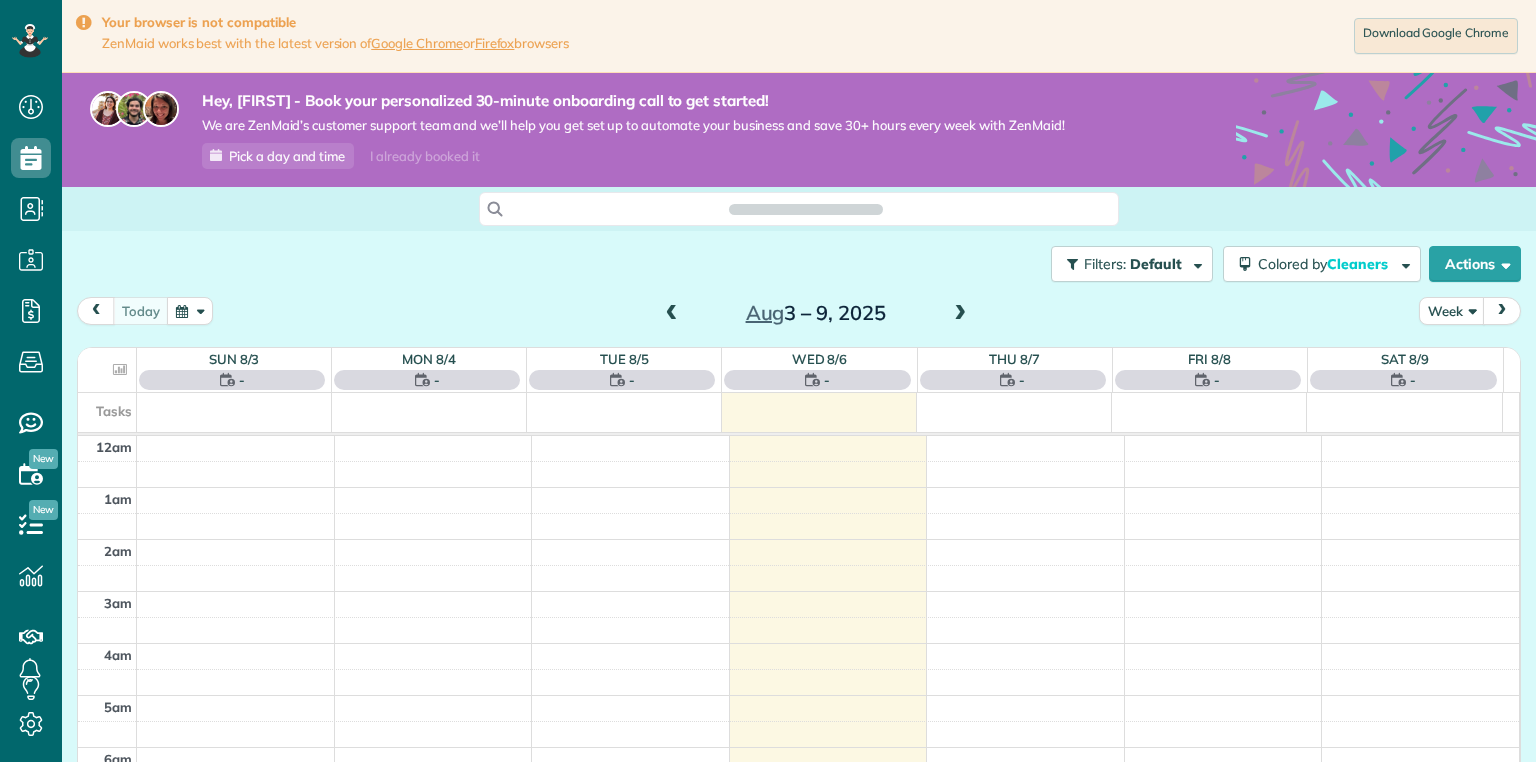 scroll, scrollTop: 0, scrollLeft: 0, axis: both 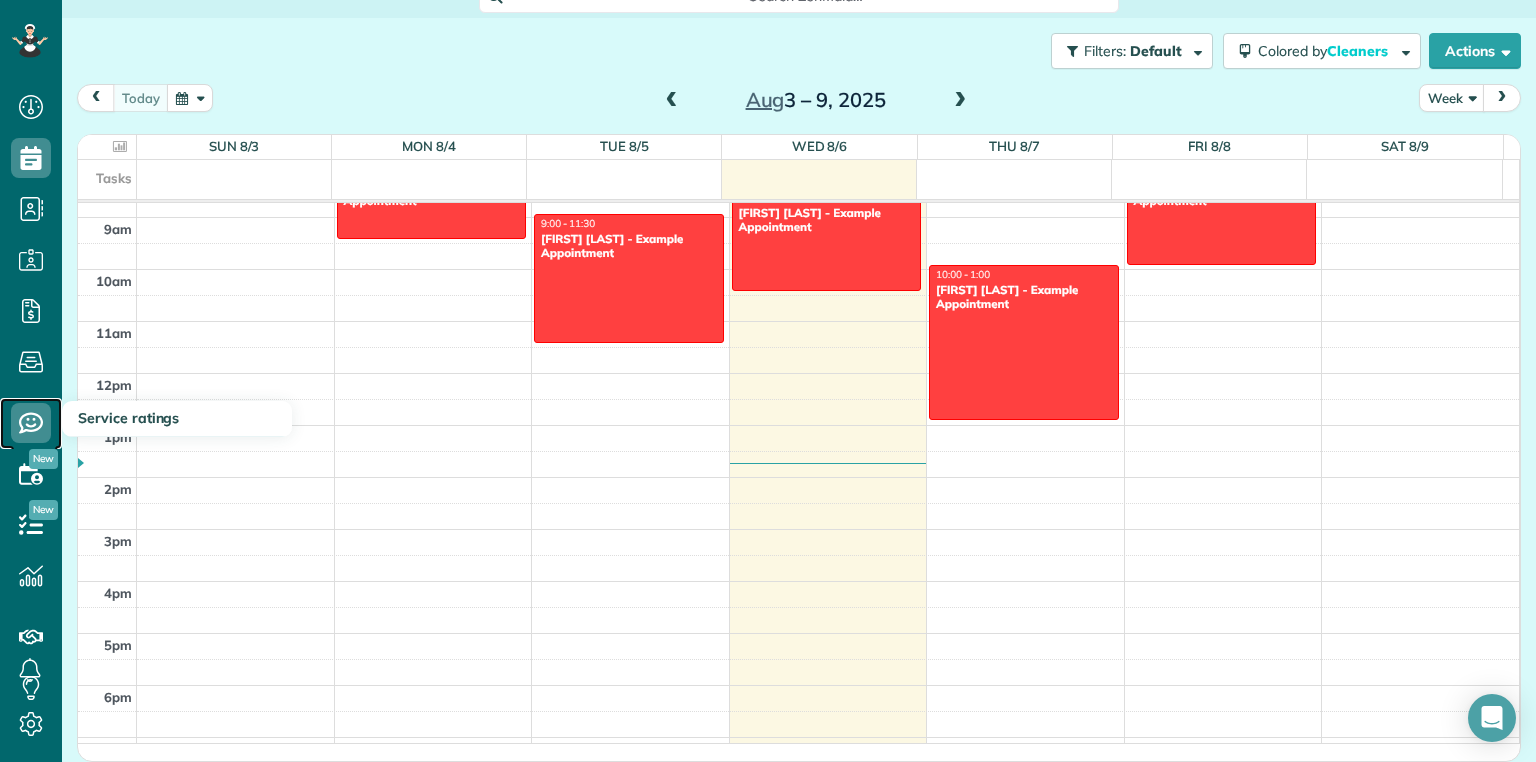 click 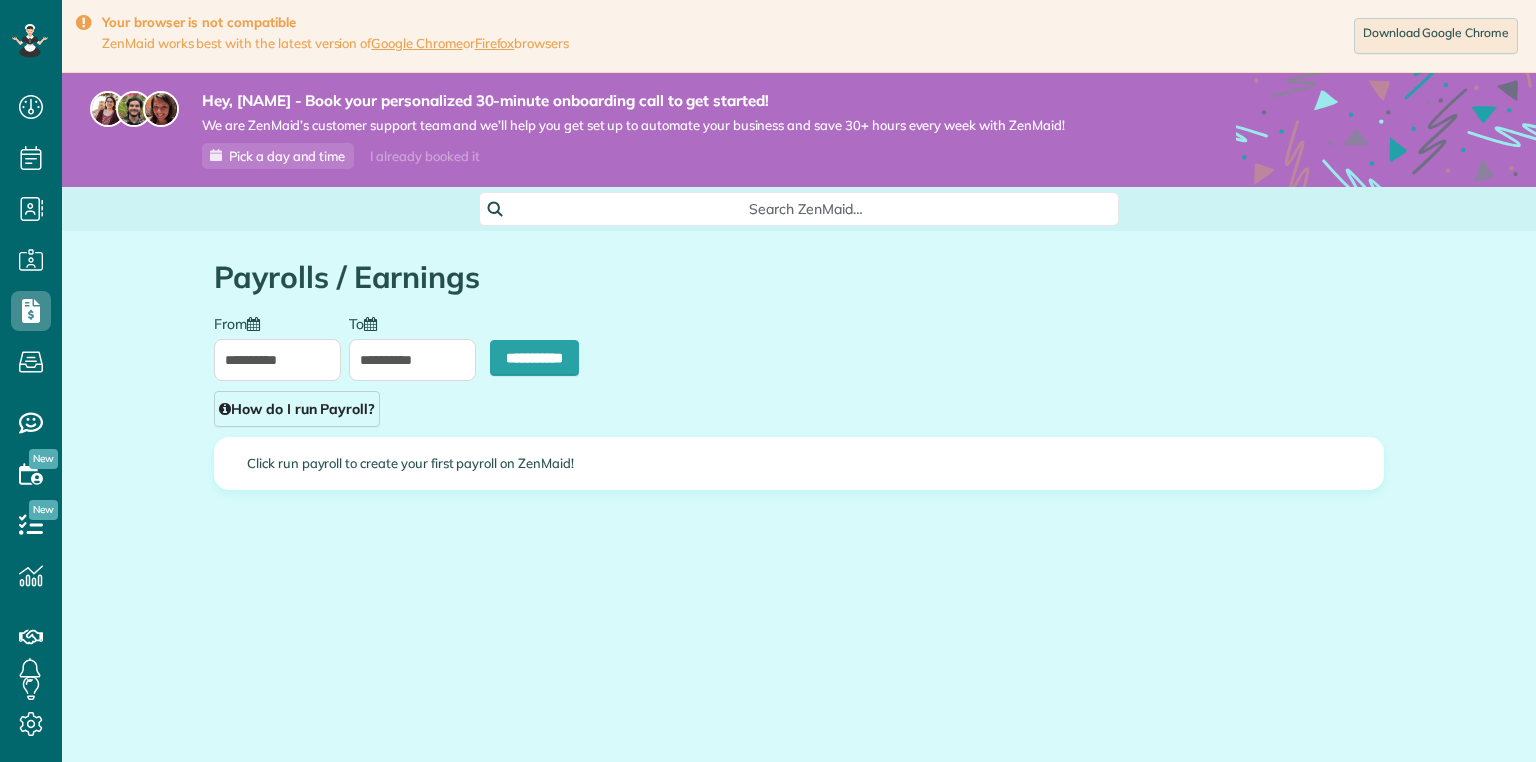 scroll, scrollTop: 0, scrollLeft: 0, axis: both 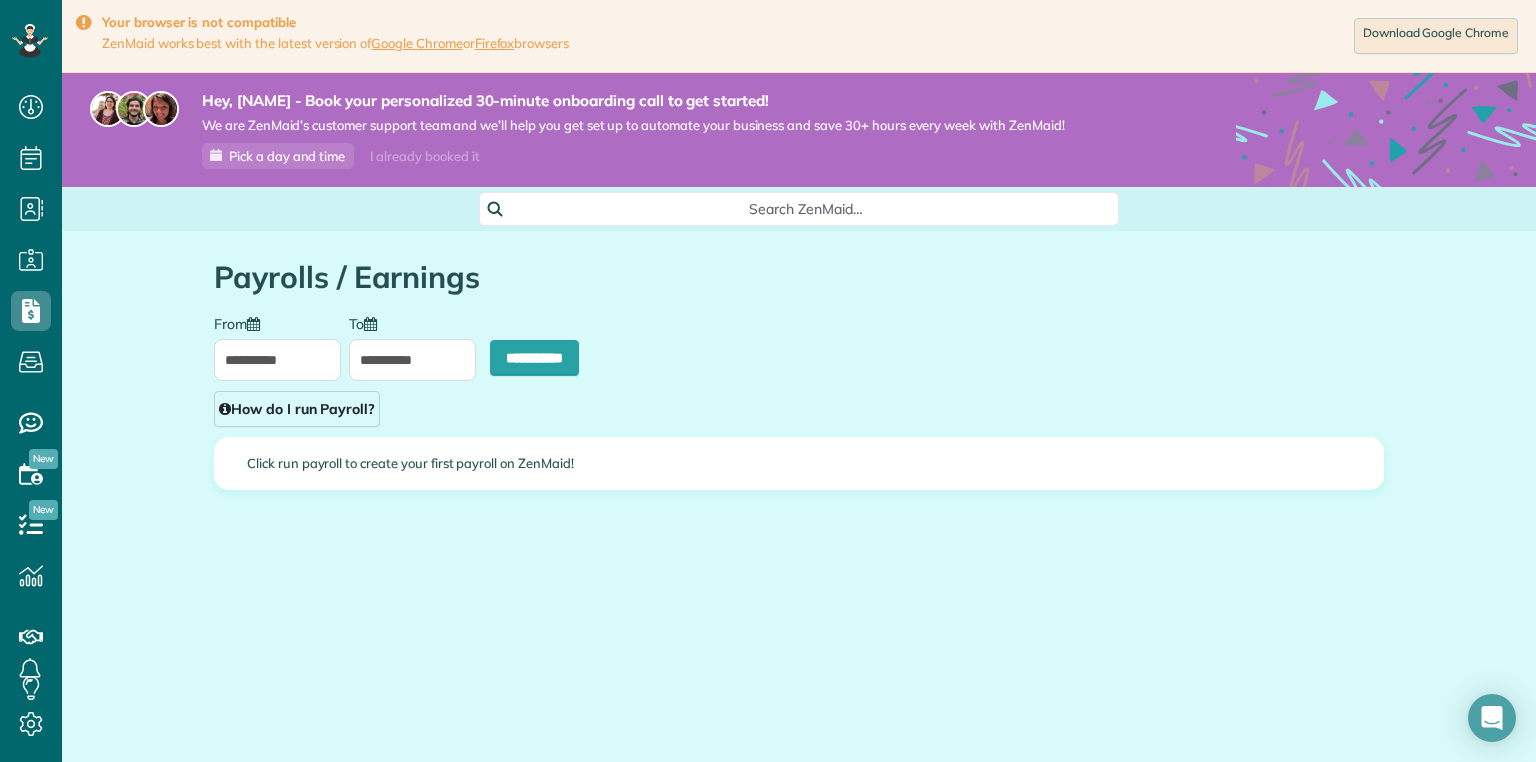 type on "**********" 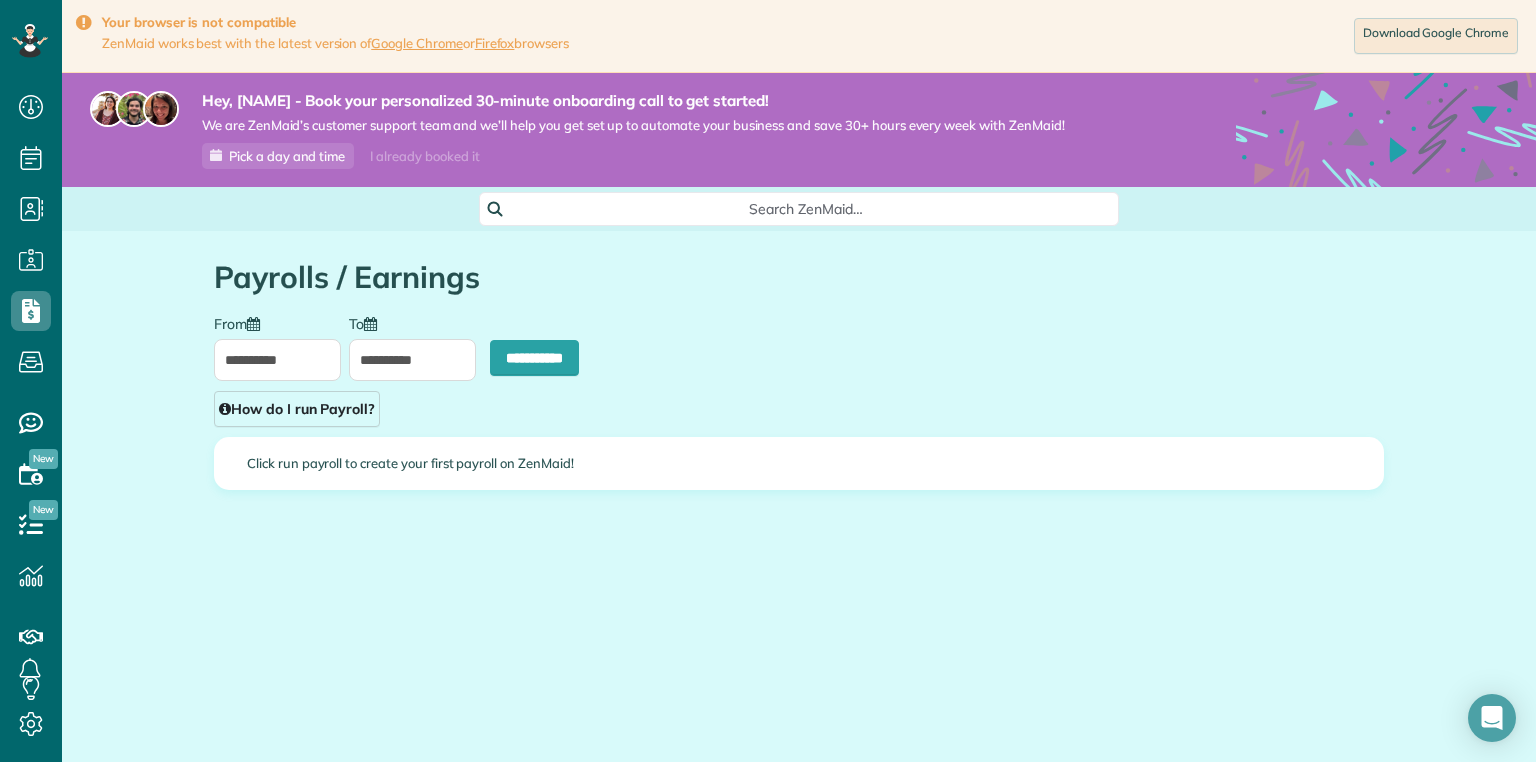 type on "**********" 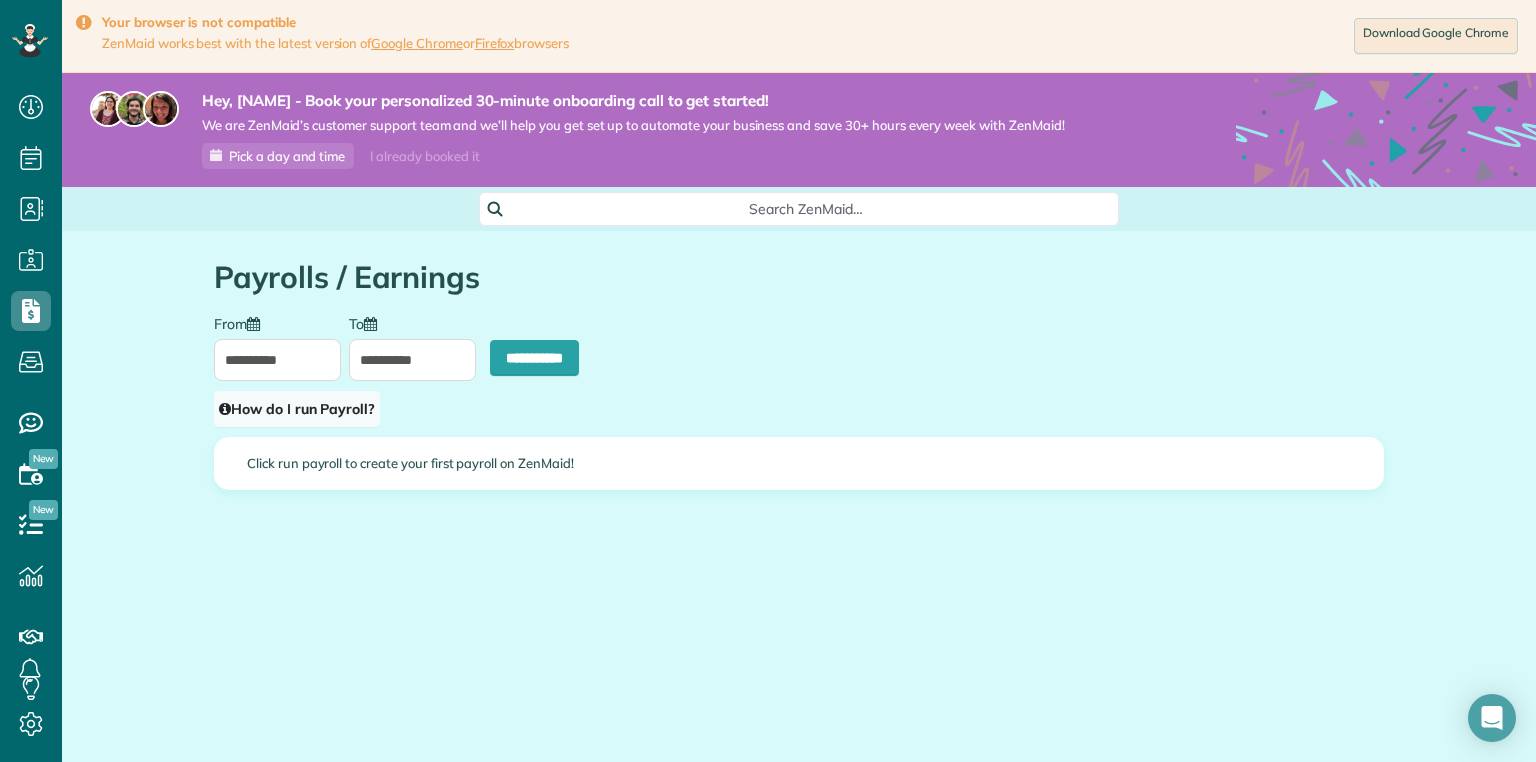 click on "How do I run Payroll?" at bounding box center (297, 409) 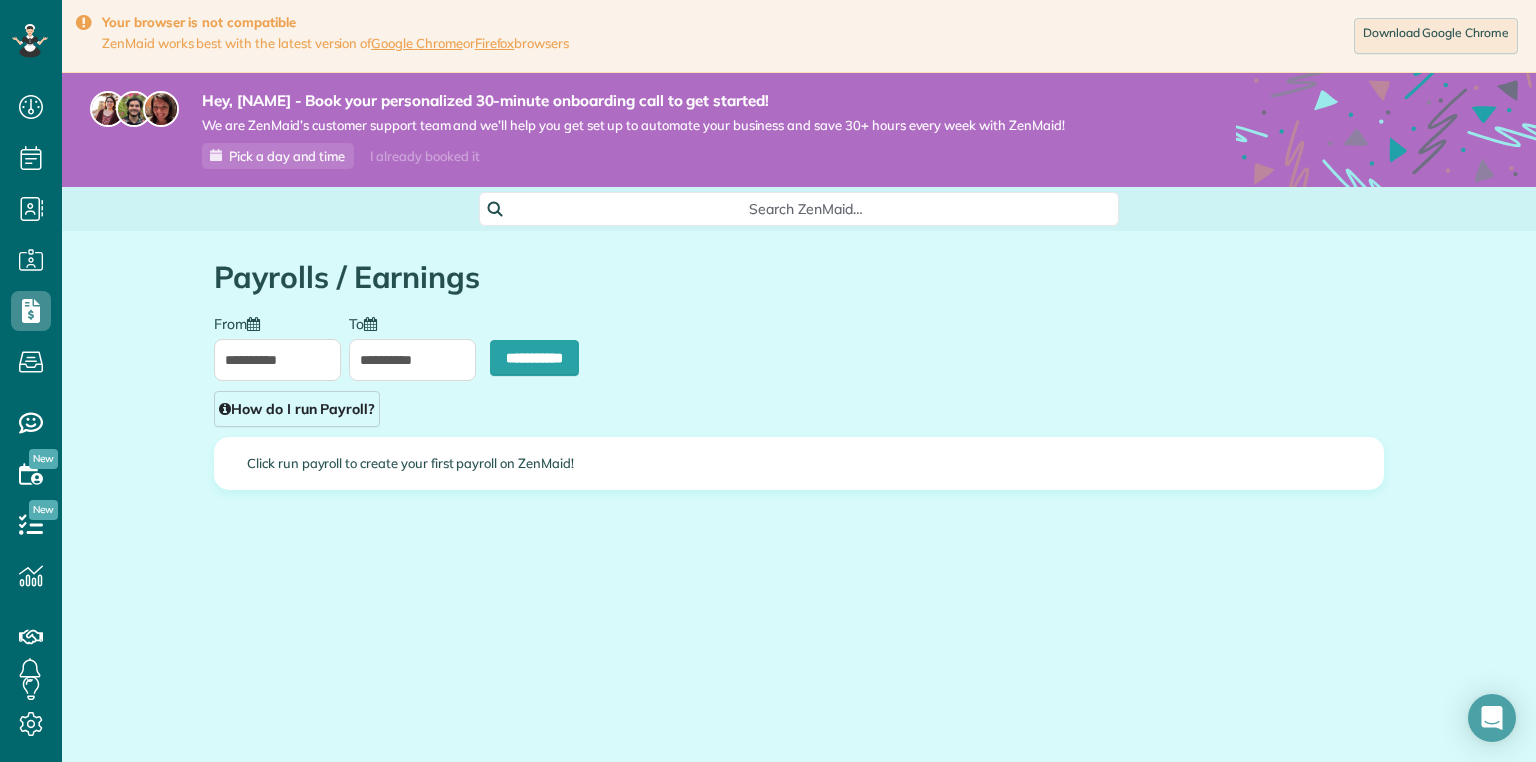 click on "Close
How do I run payroll?
Payroll
You can calculate how much you owe your cleaners for any given 'payment period' using your existing calendar. Just set the pay rate for each cleaner (revenue share, hourly, or flat rate) and we'll calculate how much you owe them based on their assigned appointments.
Example
You can even allow your cleaners to login to ZenMaid and record their 'clock-in' and 'clock-out' times for each appointment to save yourself more time (click the 'Edit' button on the cleaner you want to let clock in and out)!" at bounding box center [768, 381] 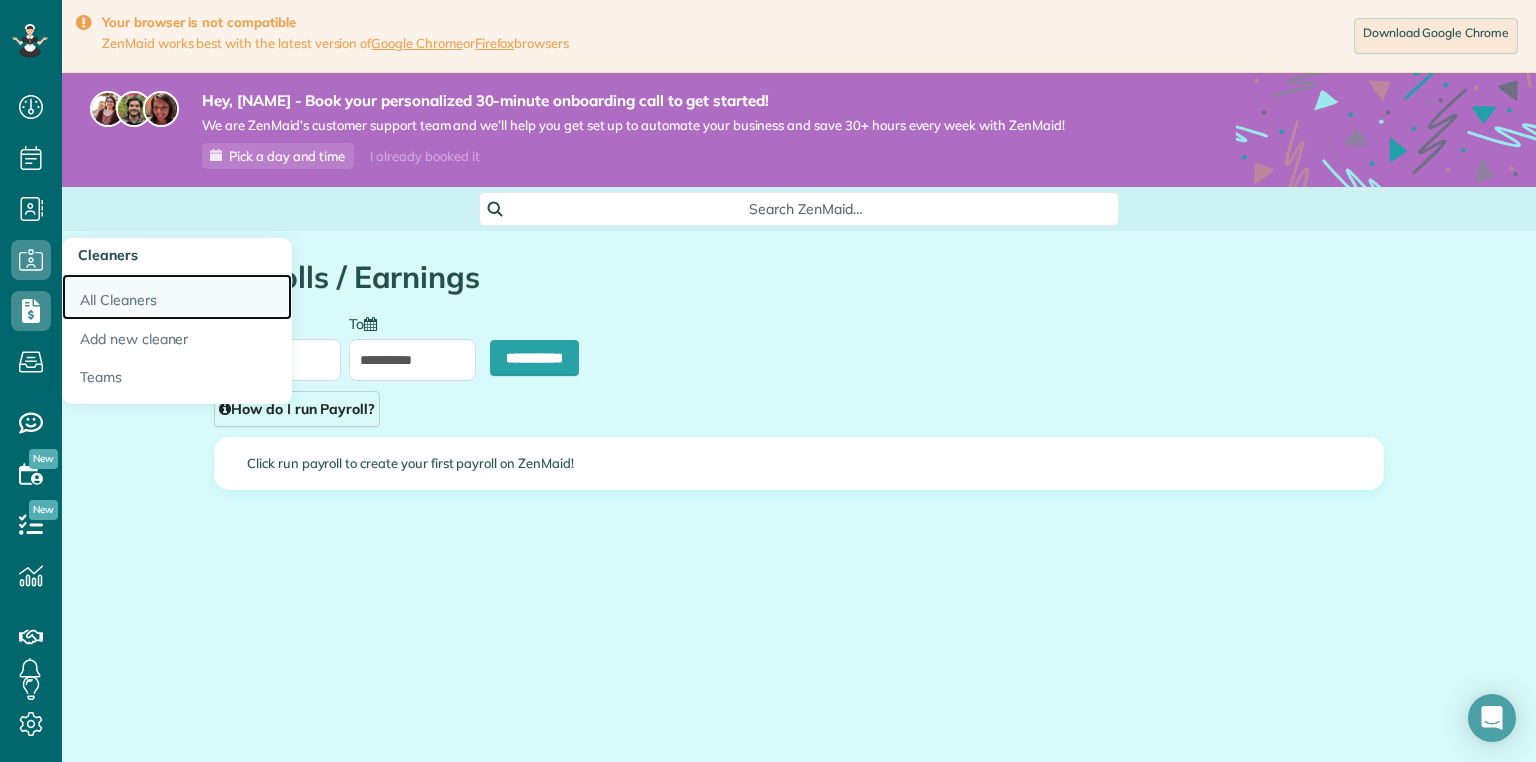click on "All Cleaners" at bounding box center [177, 297] 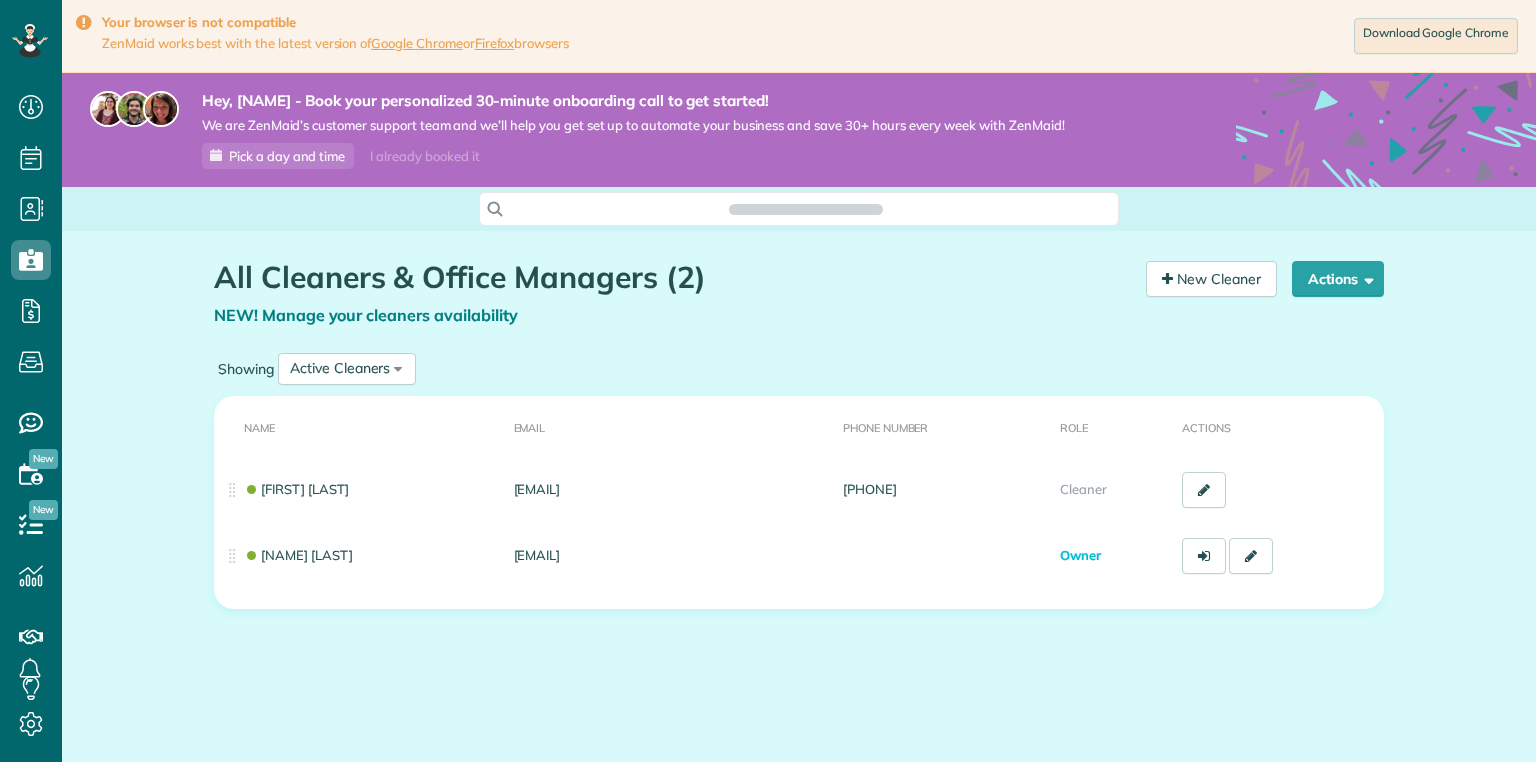 scroll, scrollTop: 0, scrollLeft: 0, axis: both 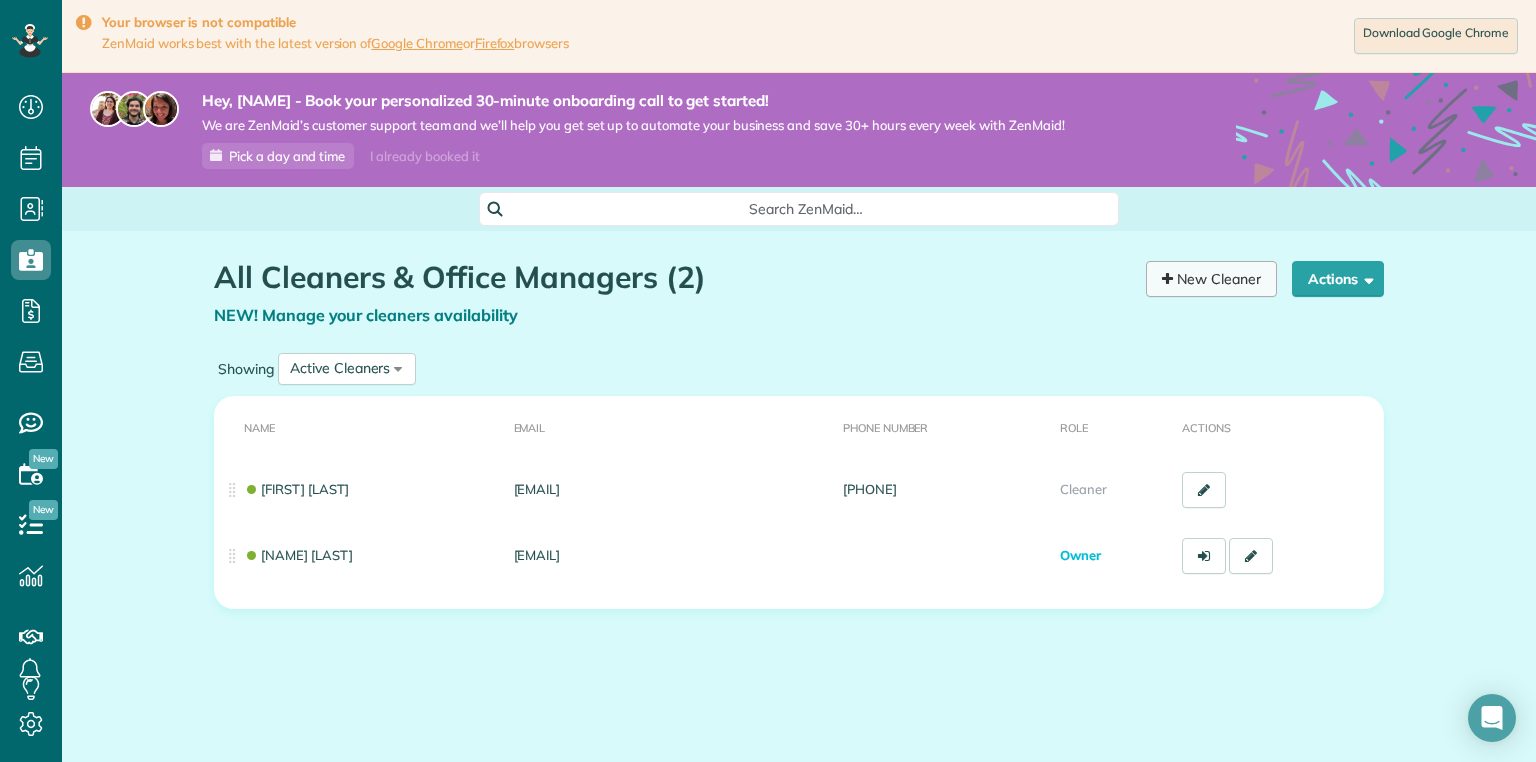 click on "New Cleaner" at bounding box center (1211, 279) 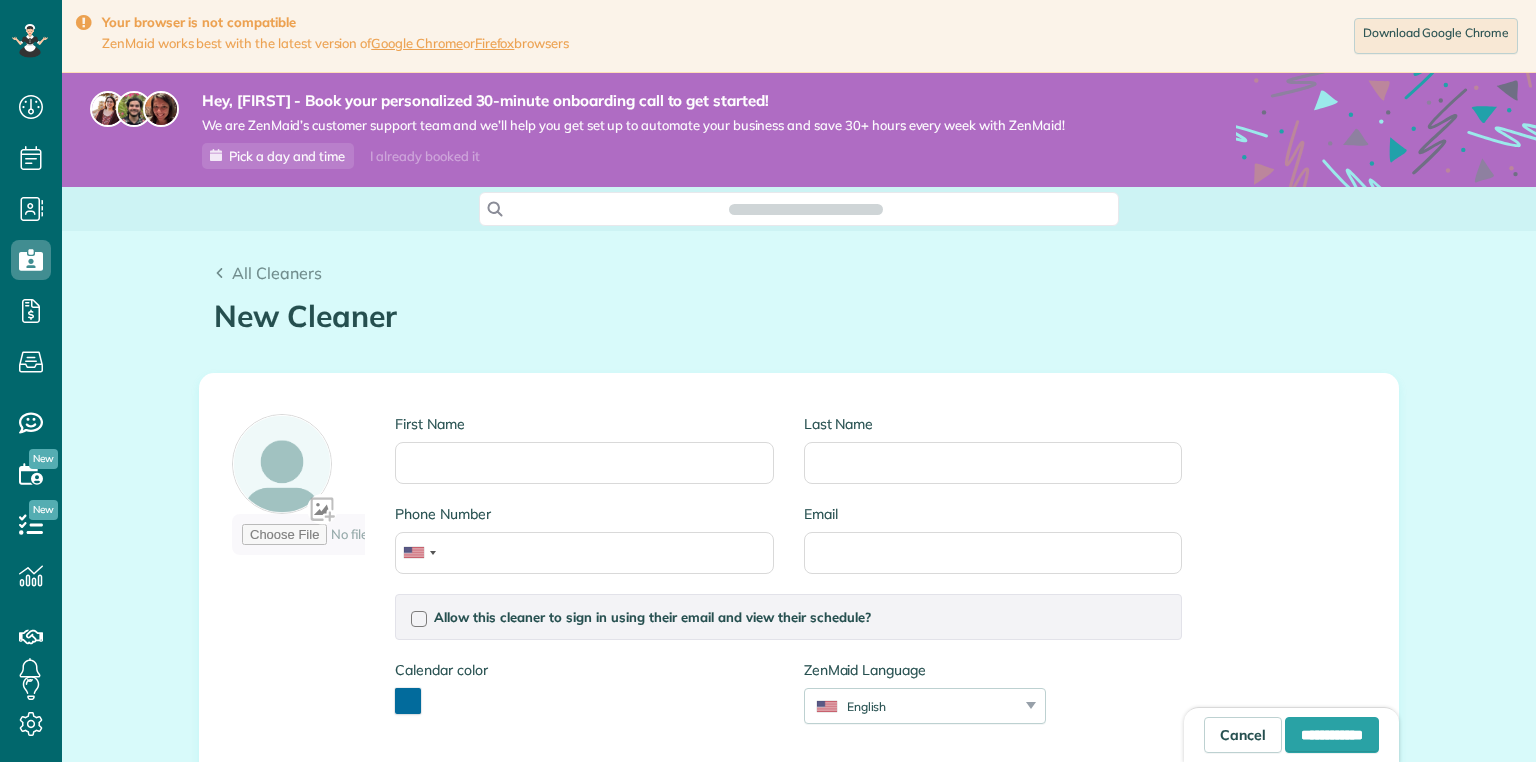 scroll, scrollTop: 0, scrollLeft: 0, axis: both 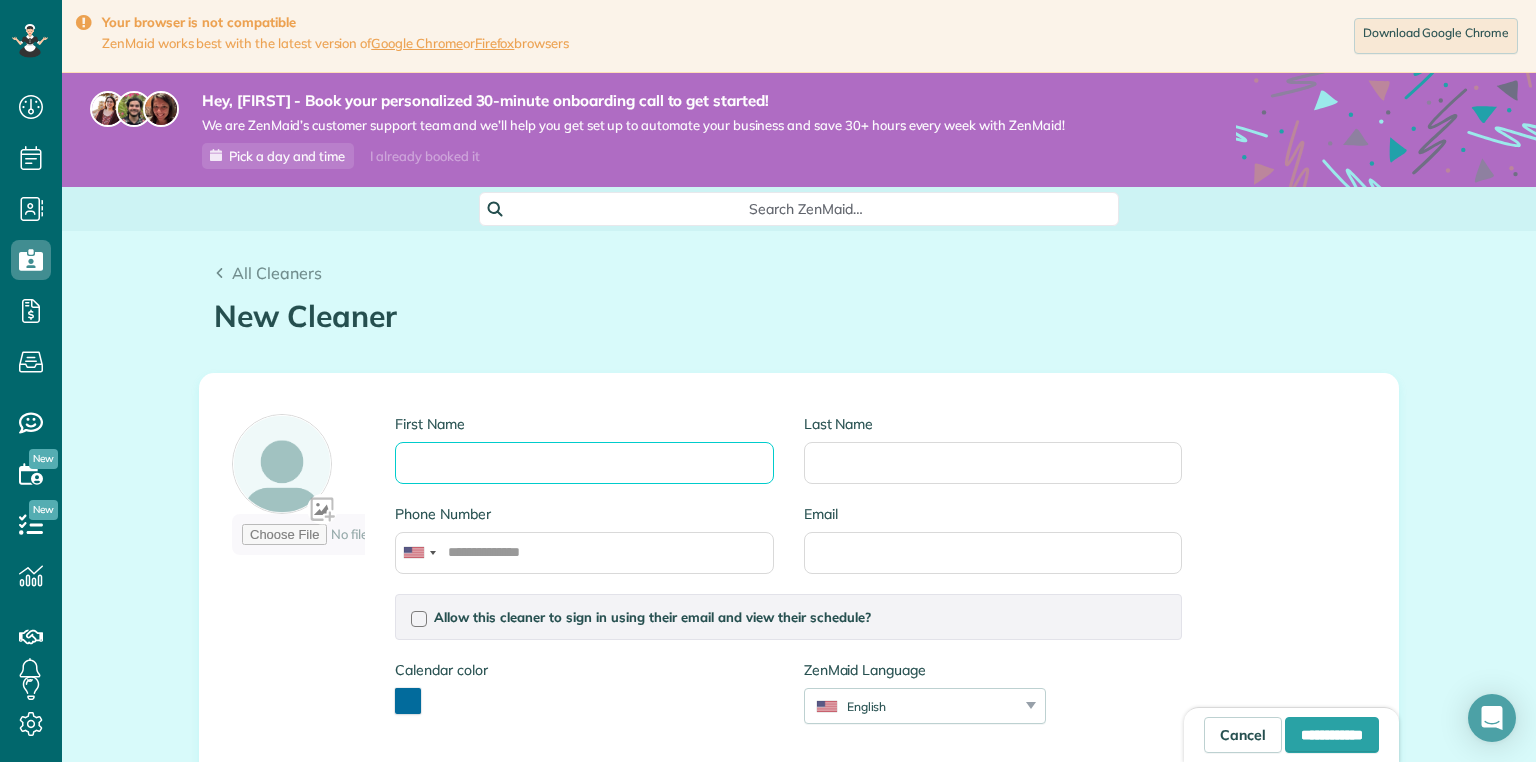 click on "First Name" at bounding box center [584, 463] 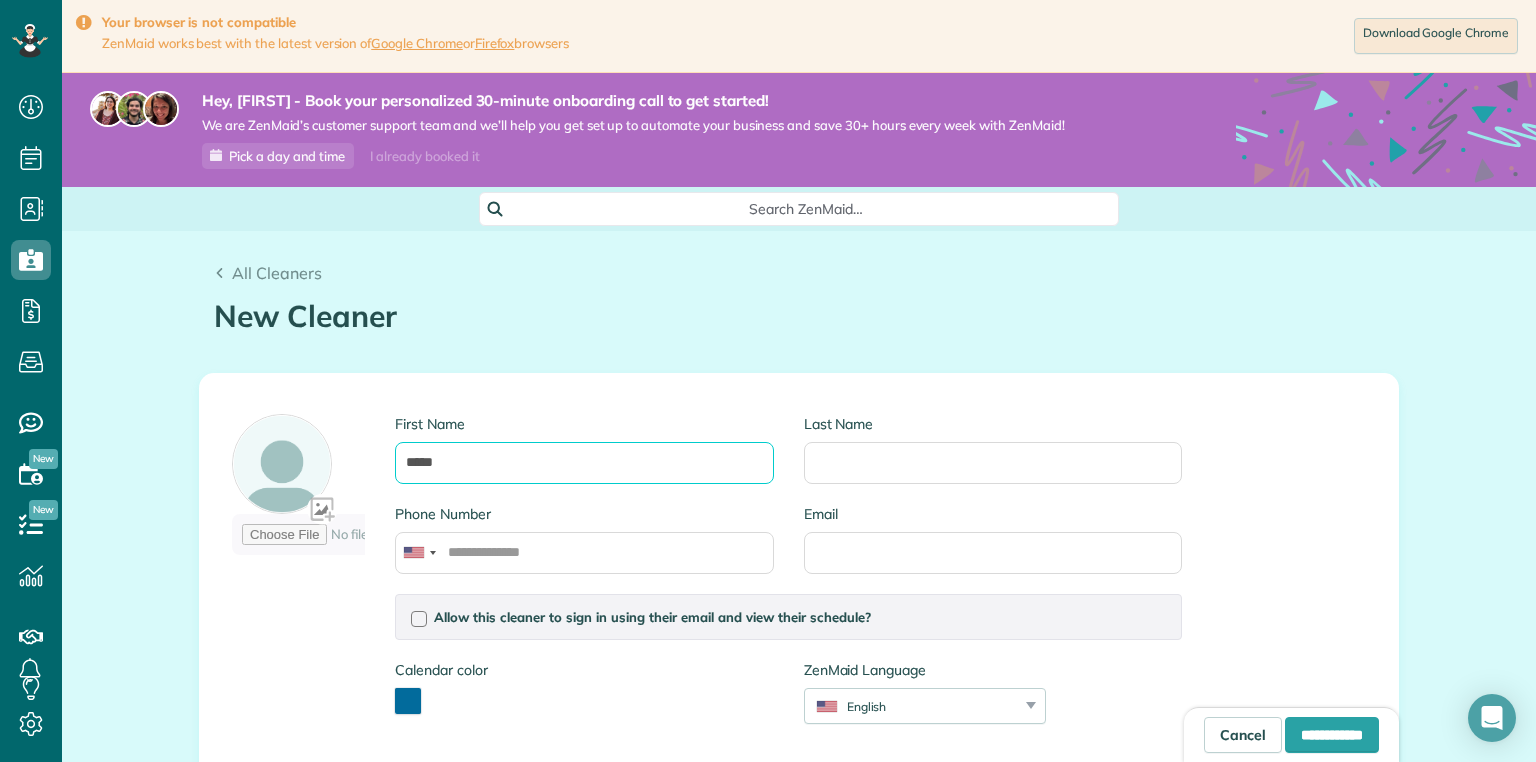type on "*****" 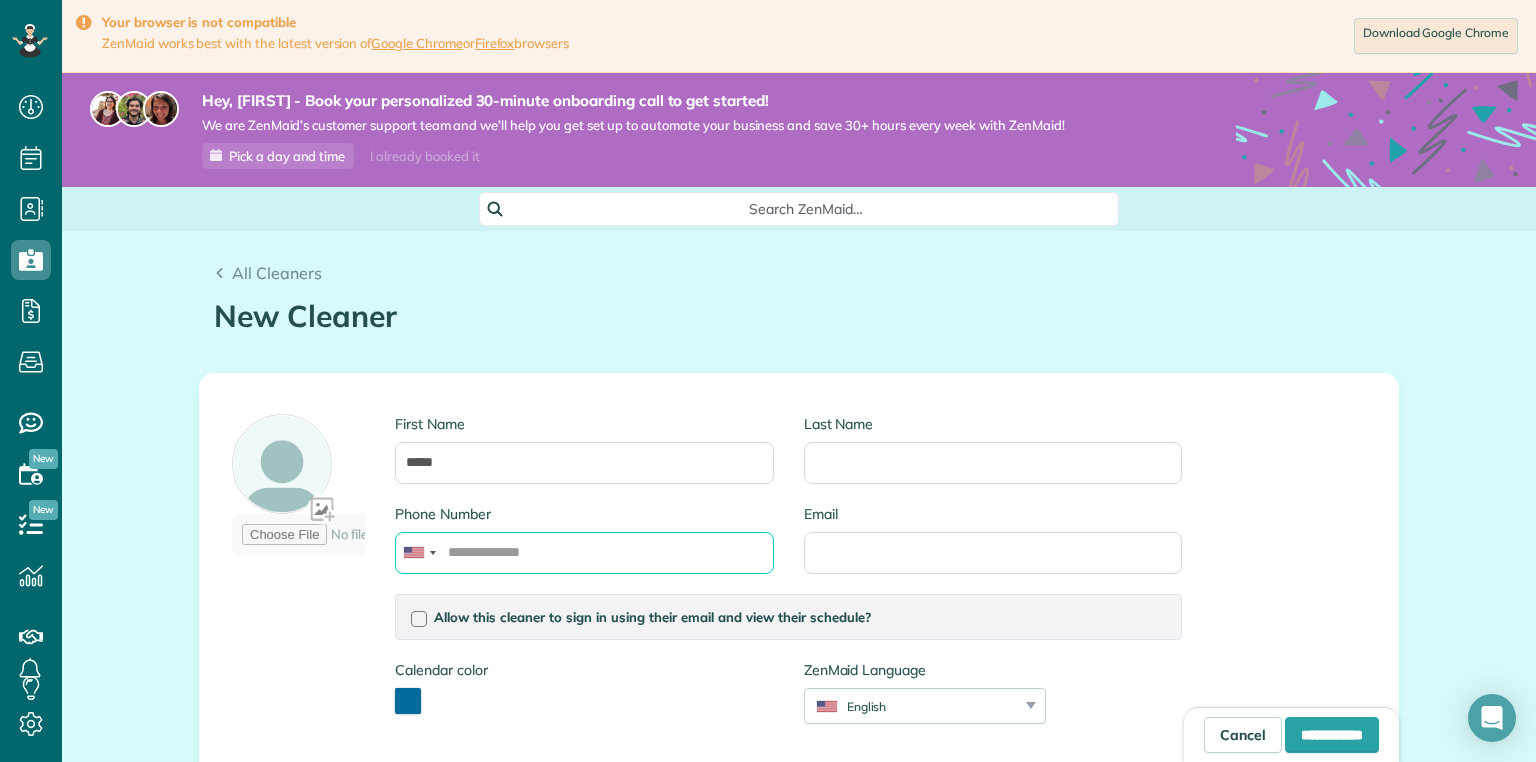 click on "Phone Number" at bounding box center [584, 553] 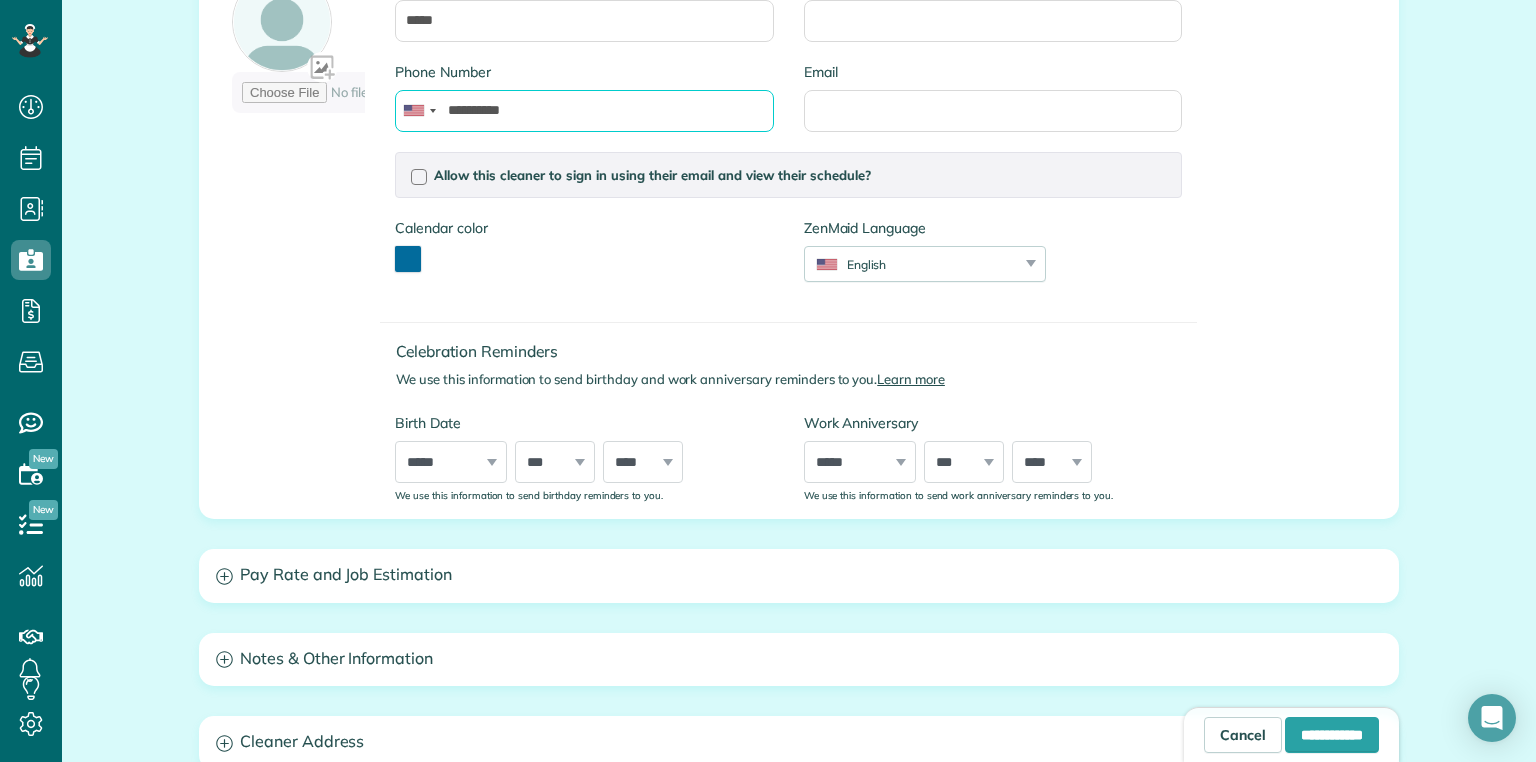 scroll, scrollTop: 449, scrollLeft: 0, axis: vertical 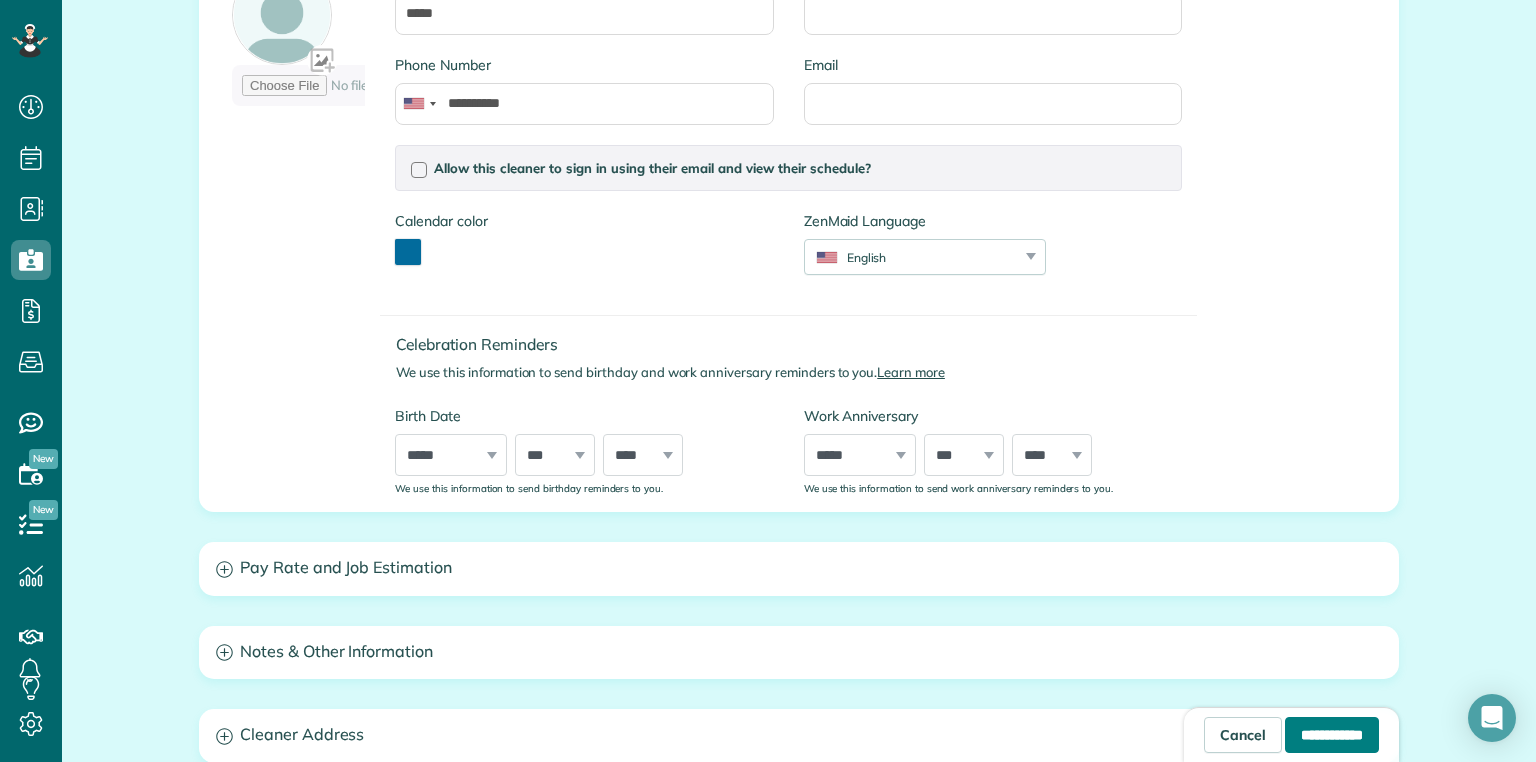 click on "**********" at bounding box center (1332, 735) 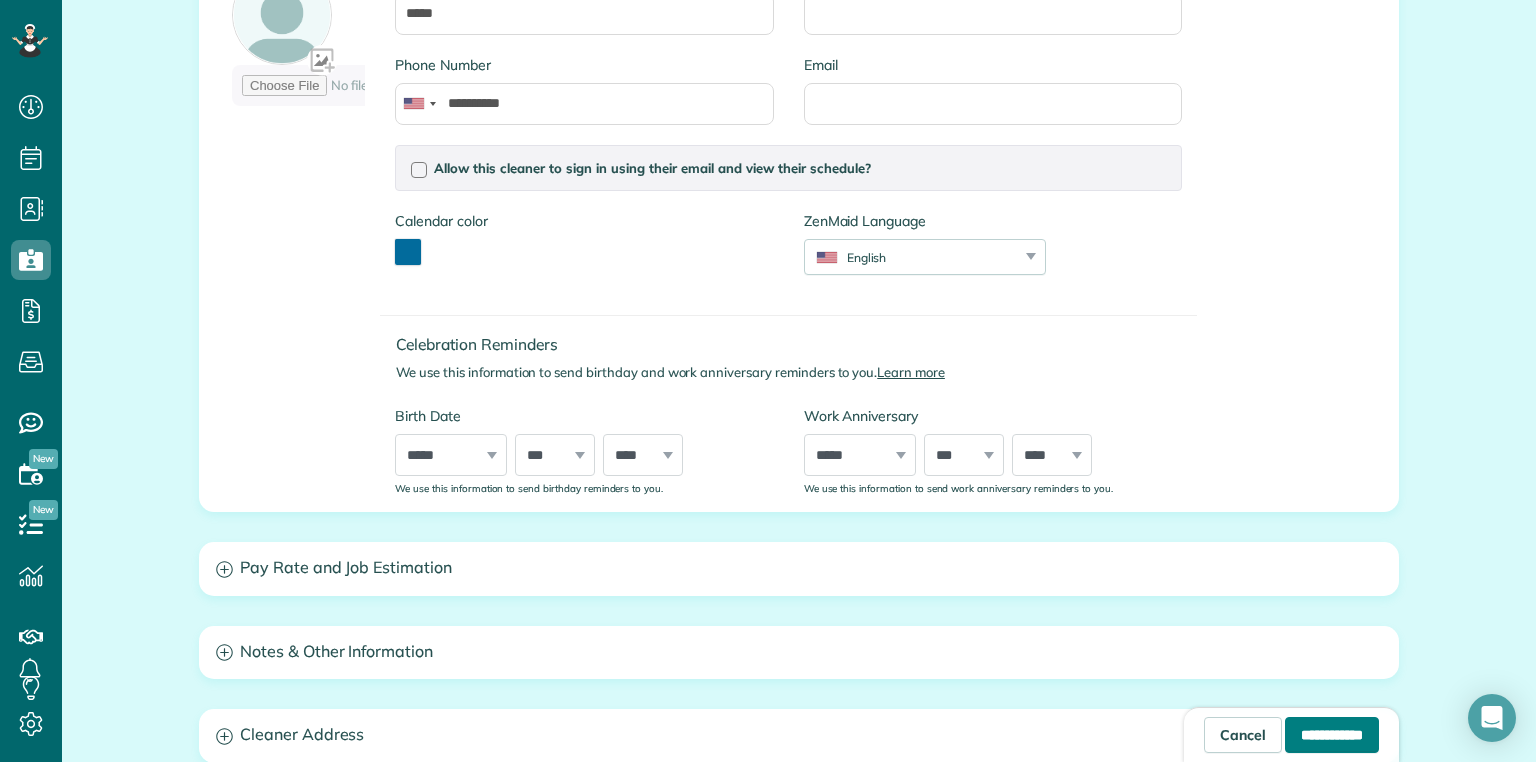 type on "**********" 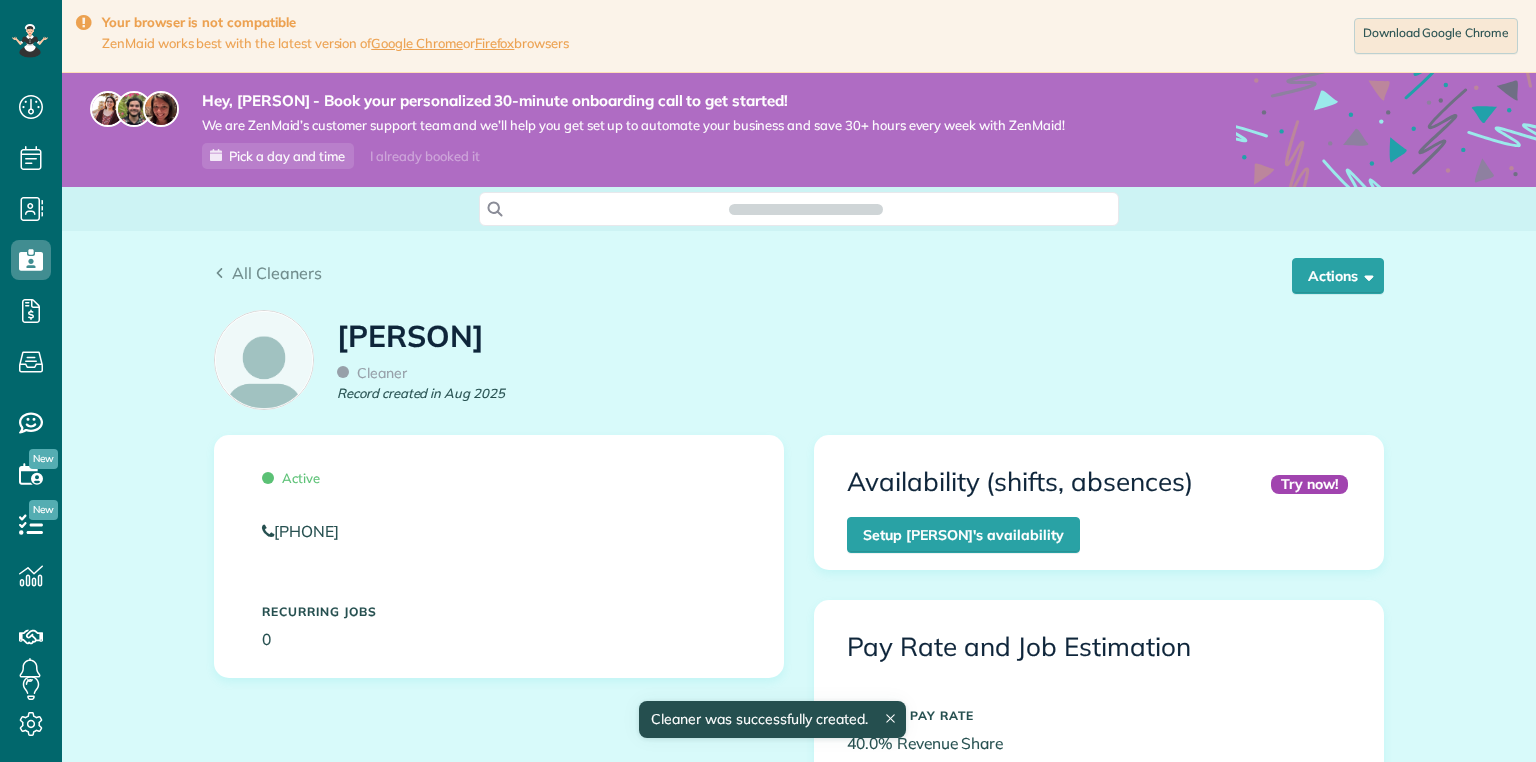 scroll, scrollTop: 0, scrollLeft: 0, axis: both 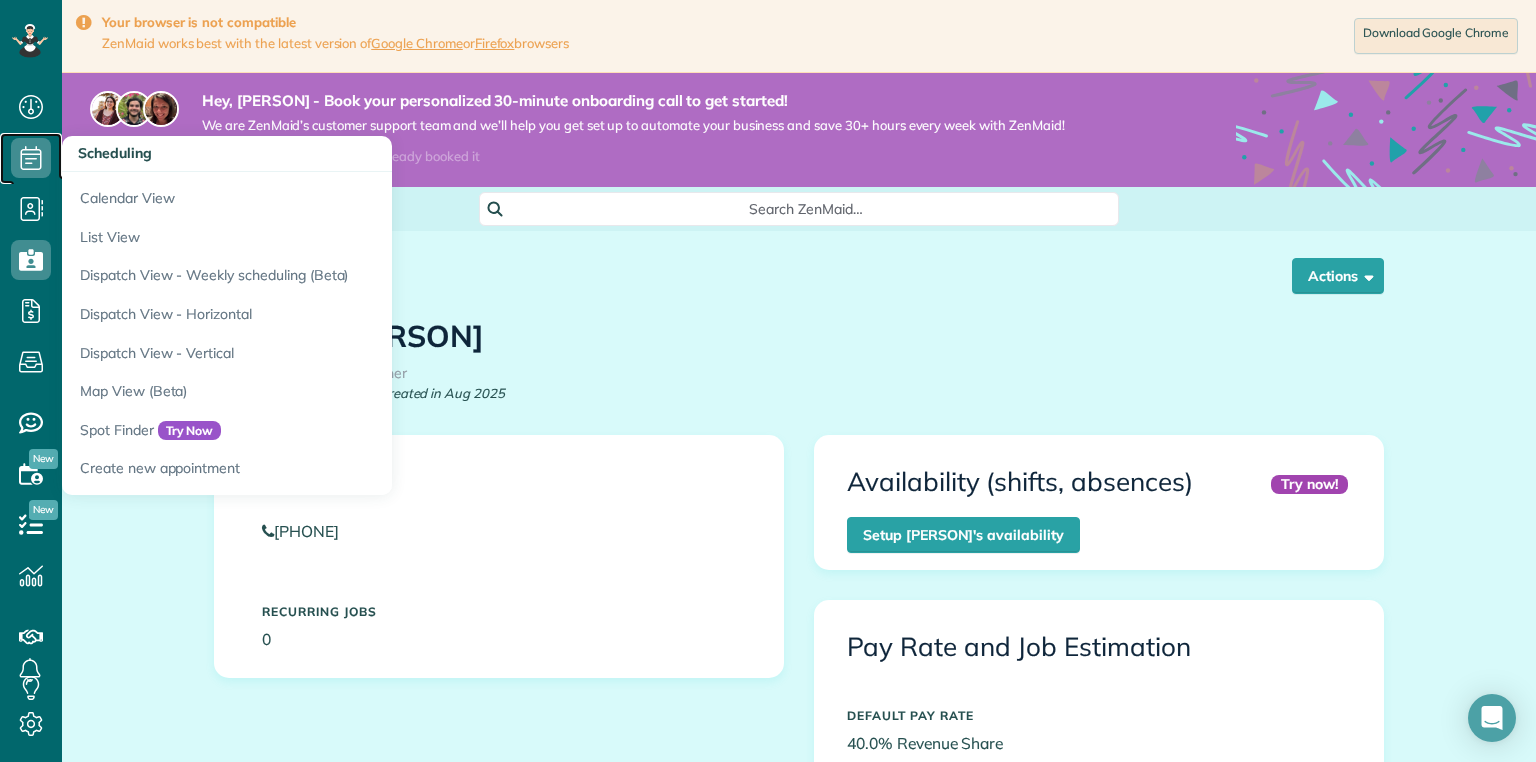click 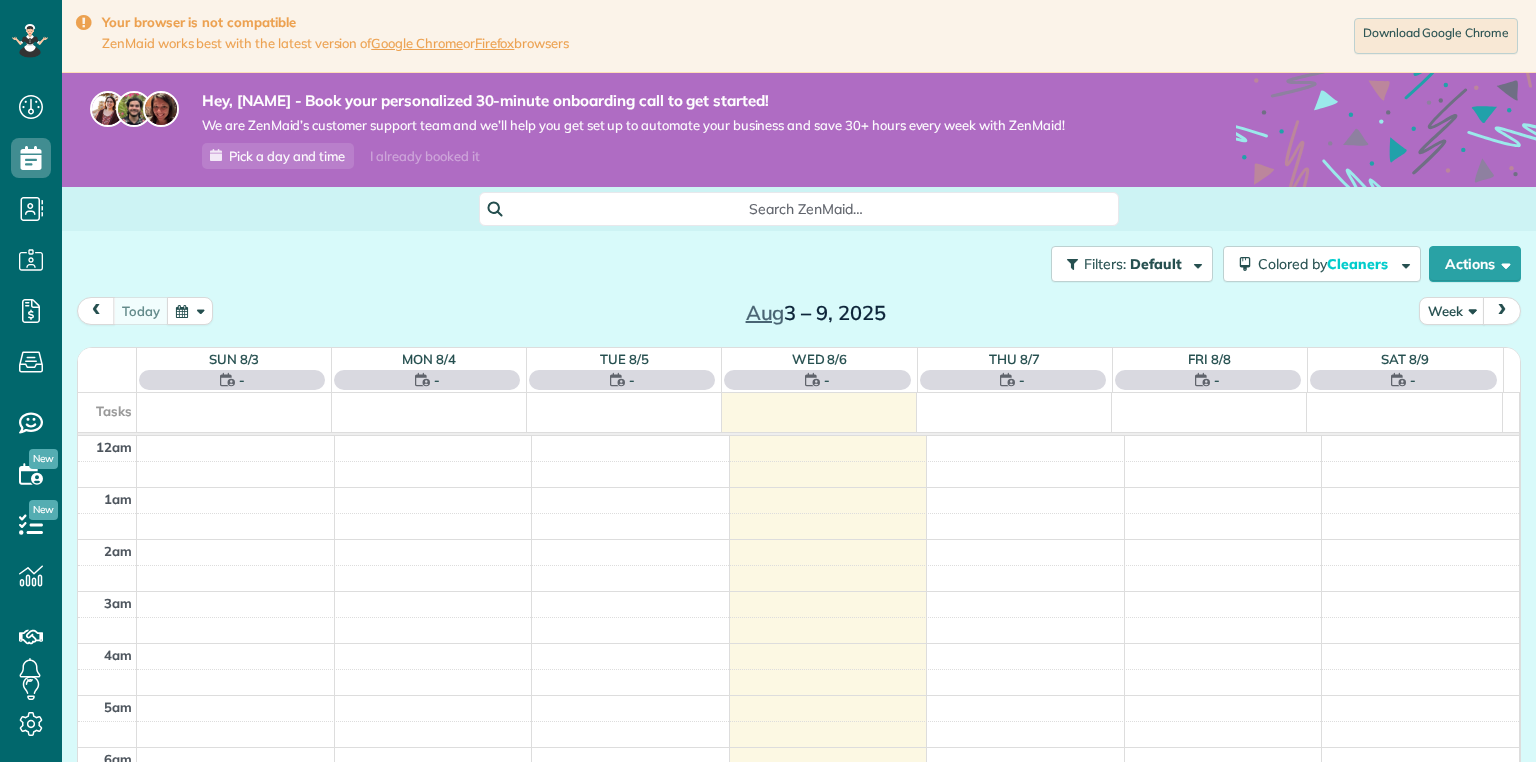 scroll, scrollTop: 0, scrollLeft: 0, axis: both 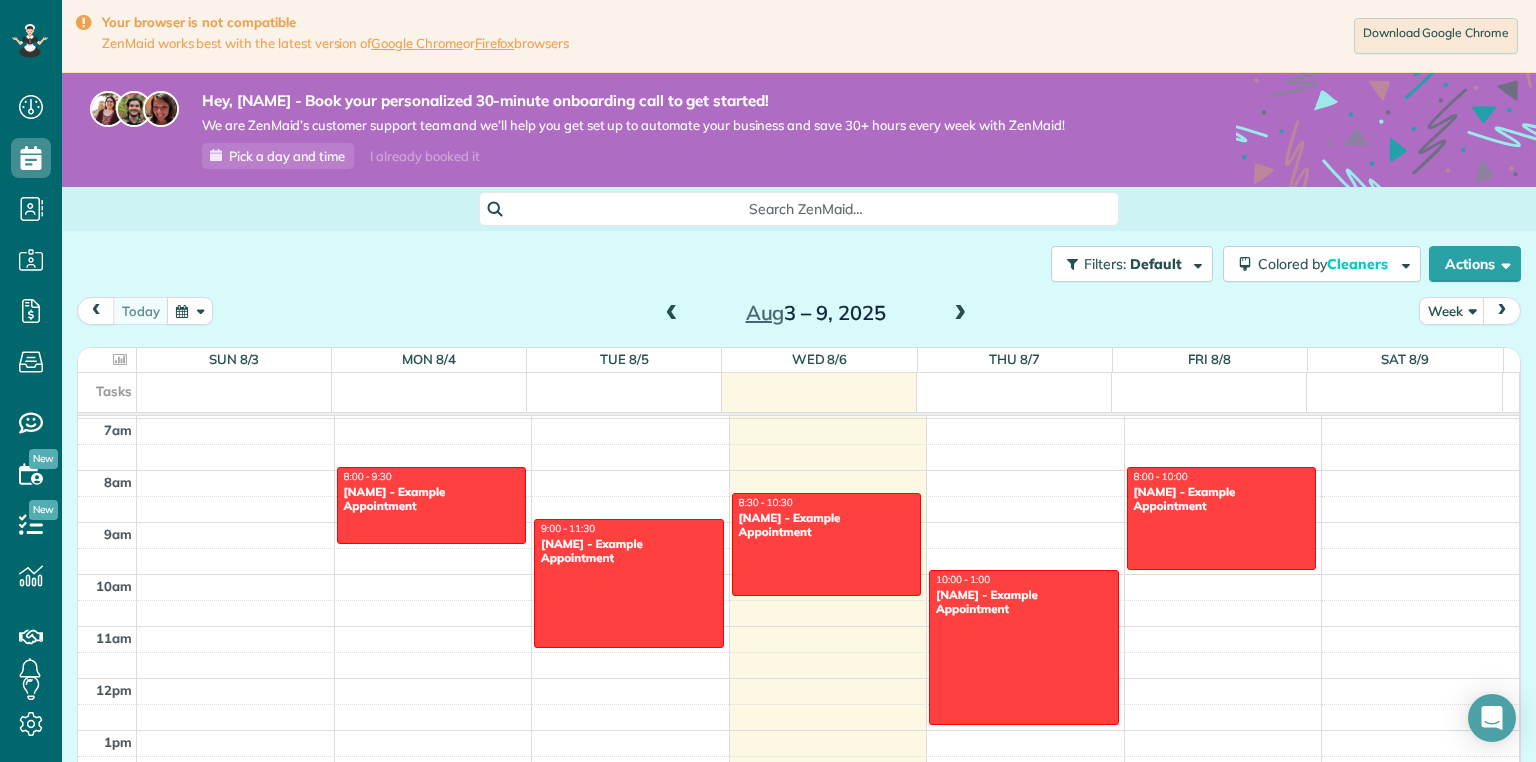 click on "today   Week Aug  3 – 9, 2025" at bounding box center (799, 315) 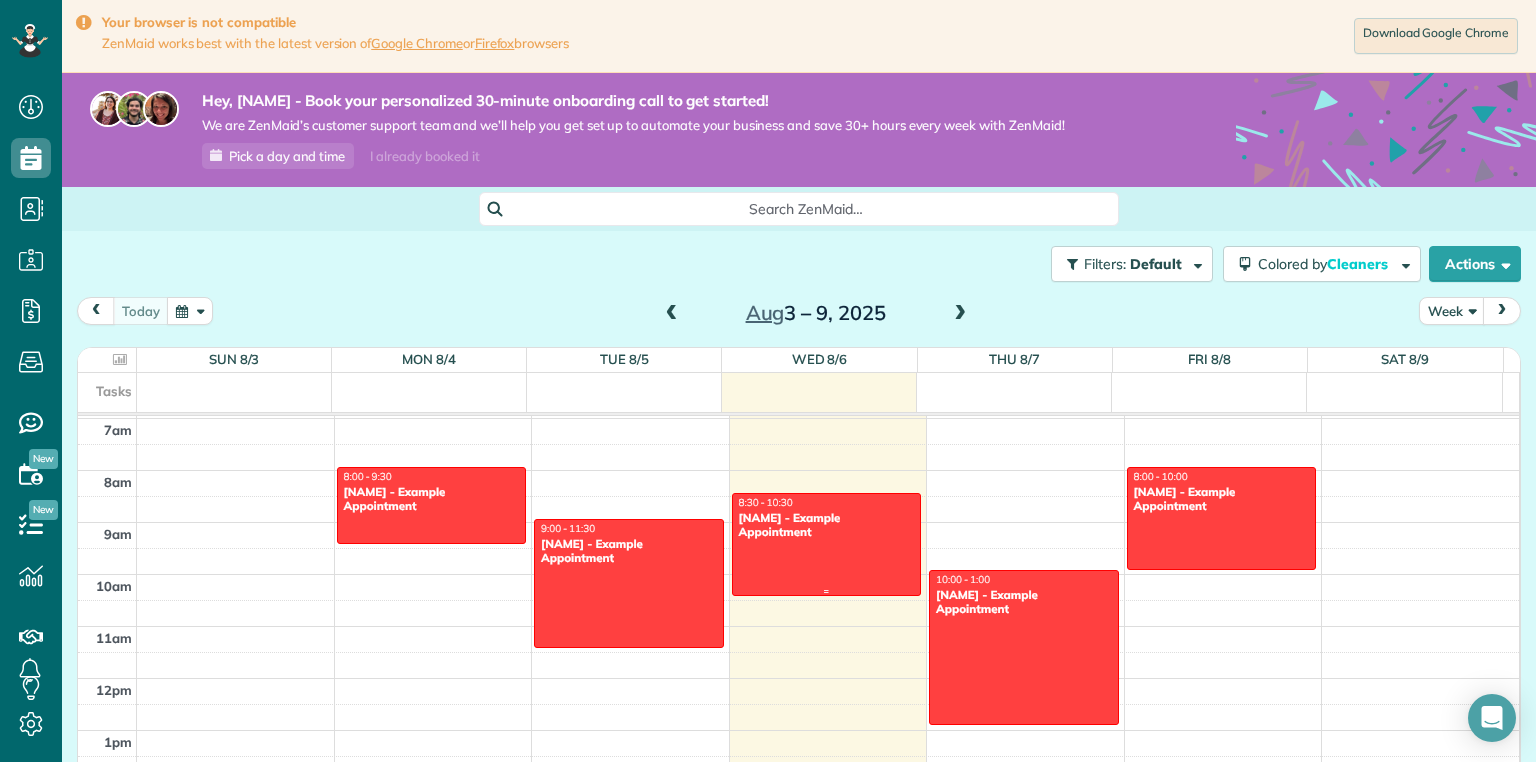 click at bounding box center [827, 544] 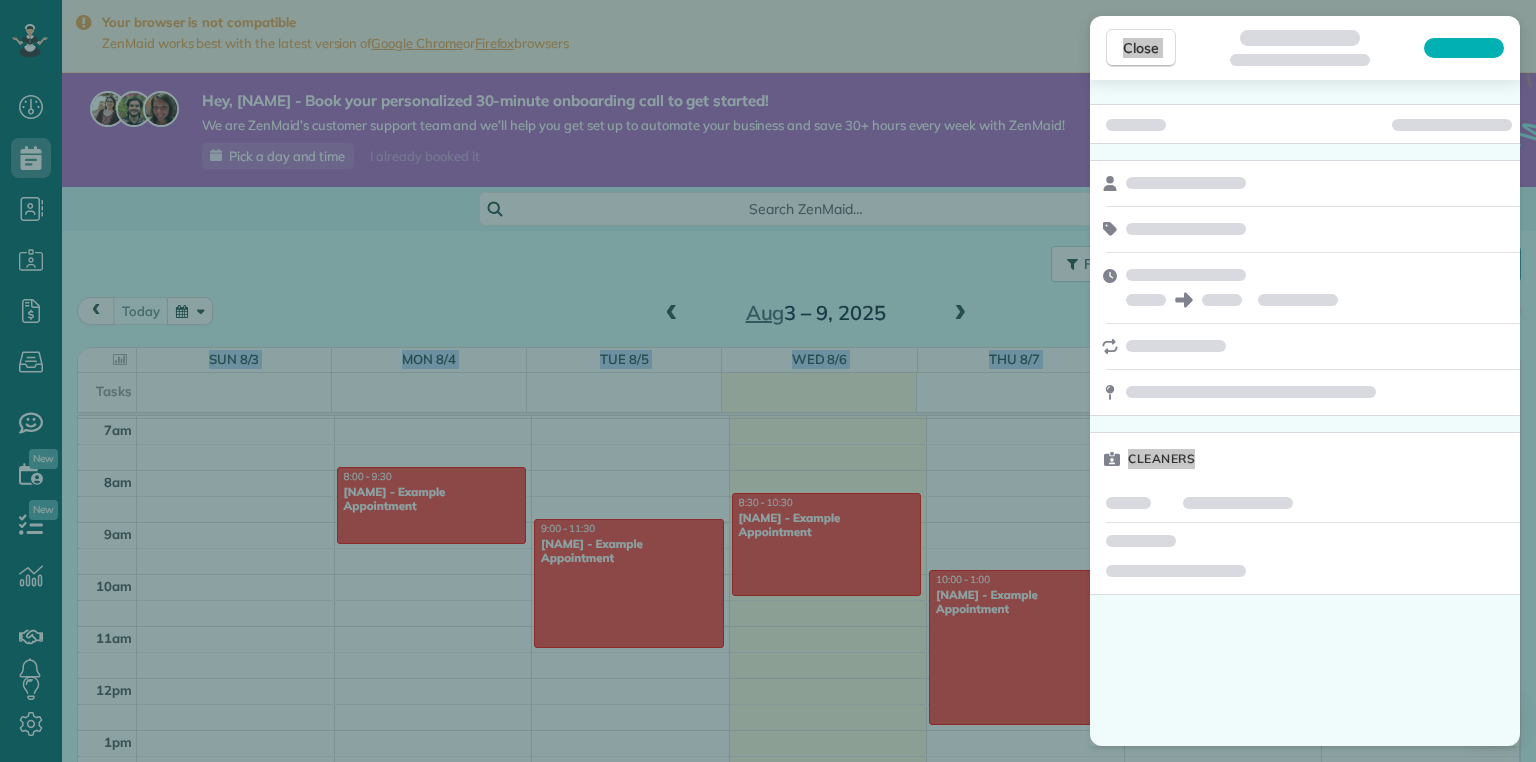 click on "Close   Cleaners" at bounding box center (768, 381) 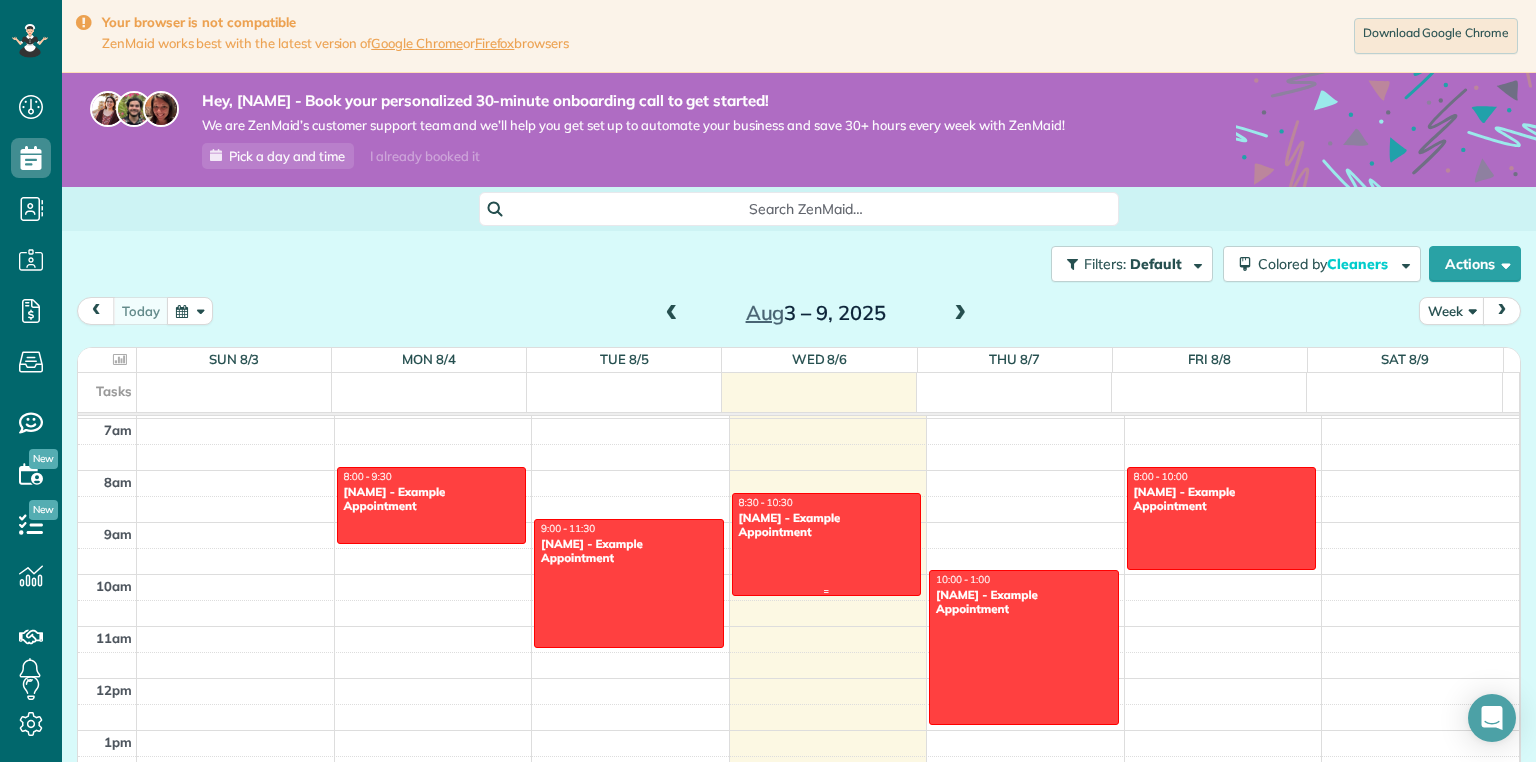 click at bounding box center [827, 544] 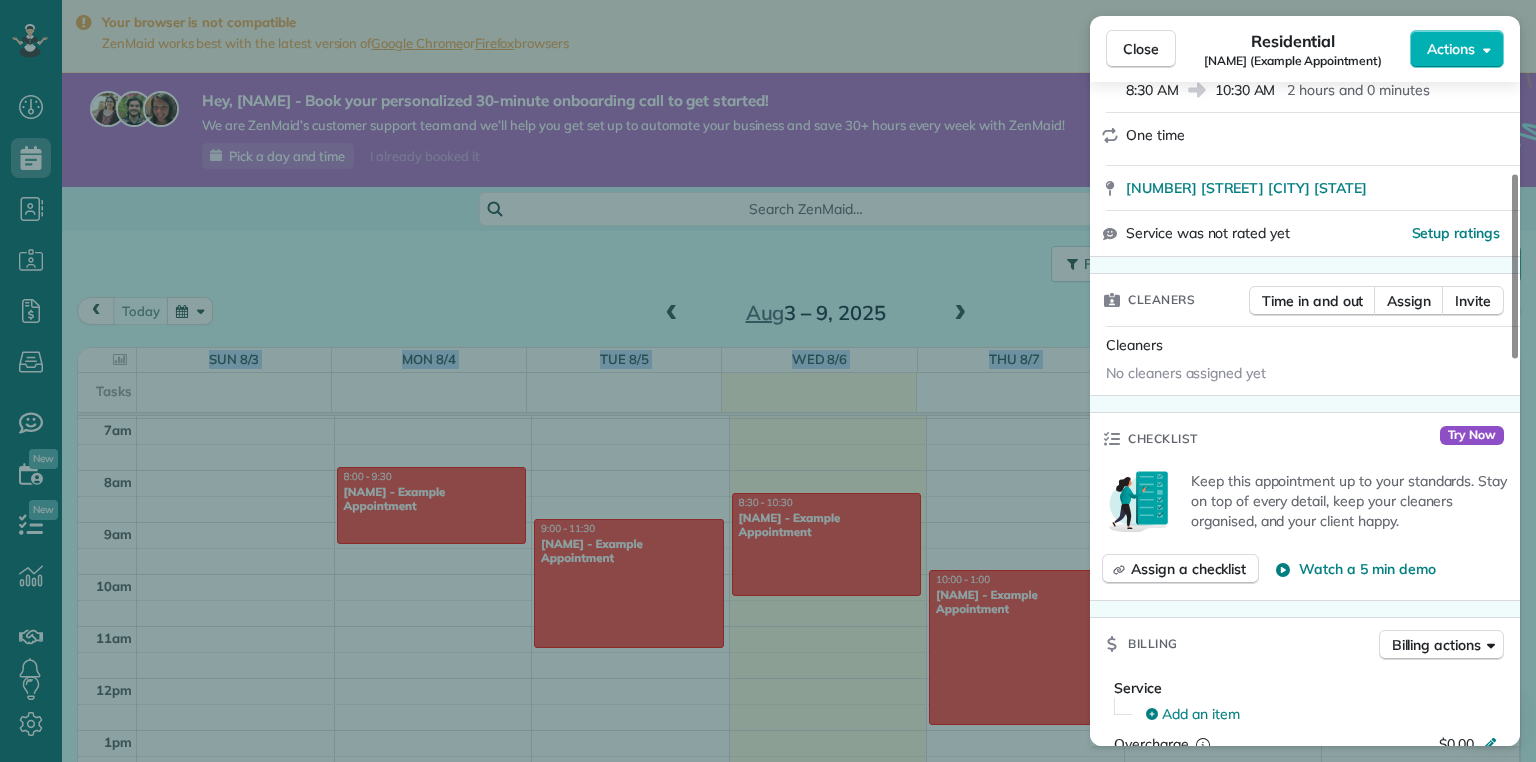 scroll, scrollTop: 327, scrollLeft: 0, axis: vertical 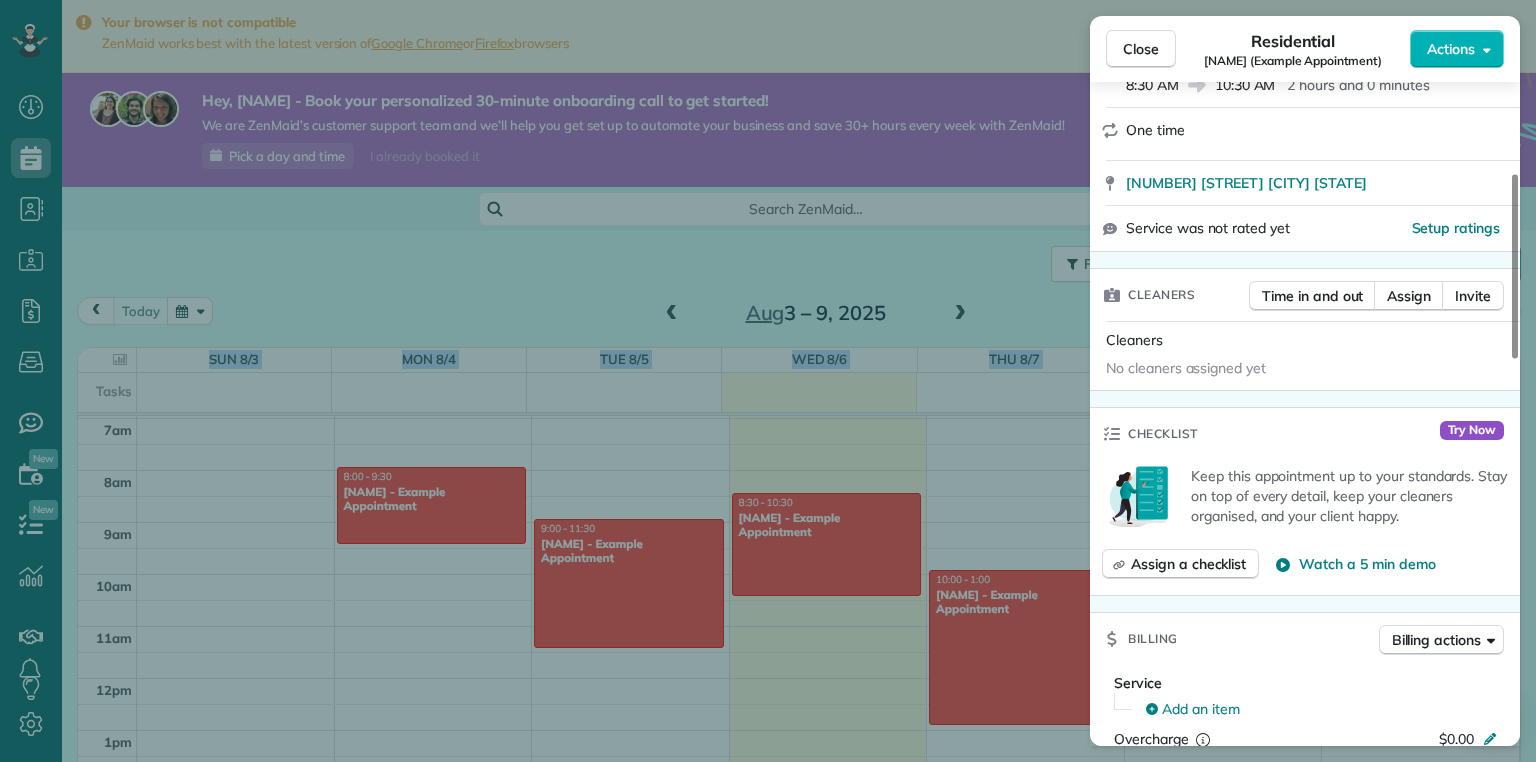 click on "Close Residential [NAME] (Example Appointment) Actions Status Active [NAME] (Example Appointment) · Open profile No phone number on record Add phone number No email on record Add email View Details Residential Wednesday, August 06, 2025 ( today ) 8:30 AM 10:30 AM 2 hours and 0 minutes One time [NUMBER] [STREET] [CITY] [STATE] Service was not rated yet Setup ratings Cleaners Time in and out Assign Invite Cleaners No cleaners assigned yet Checklist Try Now Keep this appointment up to your standards. Stay on top of every detail, keep your cleaners organised, and your client happy. Assign a checklist Watch a 5 min demo Billing Billing actions Service Add an item Overcharge $0.00 Discount $0.00 Coupon discount - Primary tax - Secondary tax - Total appointment price $0.00 Tips collected $0.00 Mark as paid Total including tip $0.00 Get paid online in no-time! Send an invoice and reward your cleaners with tips Charge customer credit card Appointment custom fields Work items Notes 1 0" at bounding box center (768, 381) 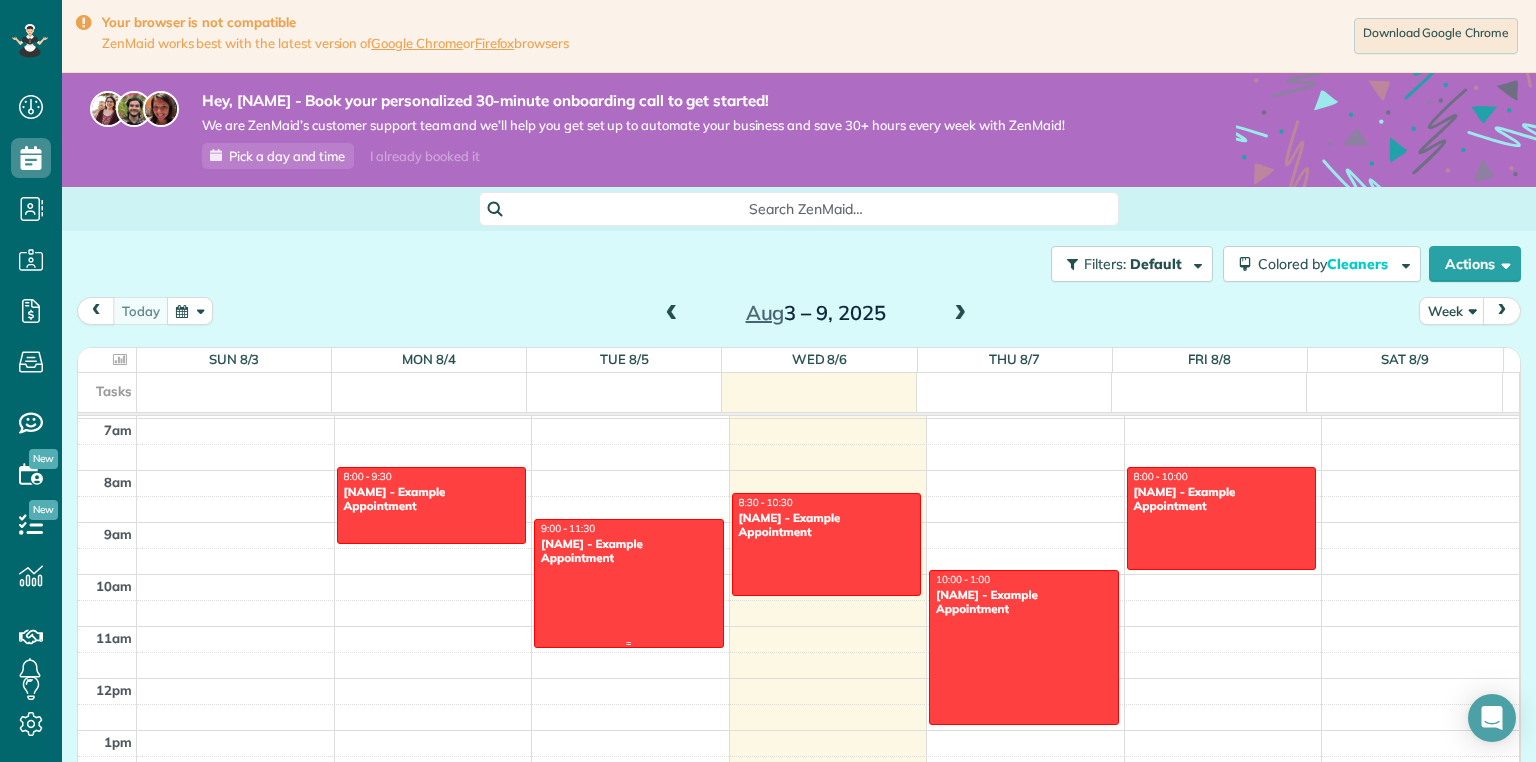 click at bounding box center [629, 583] 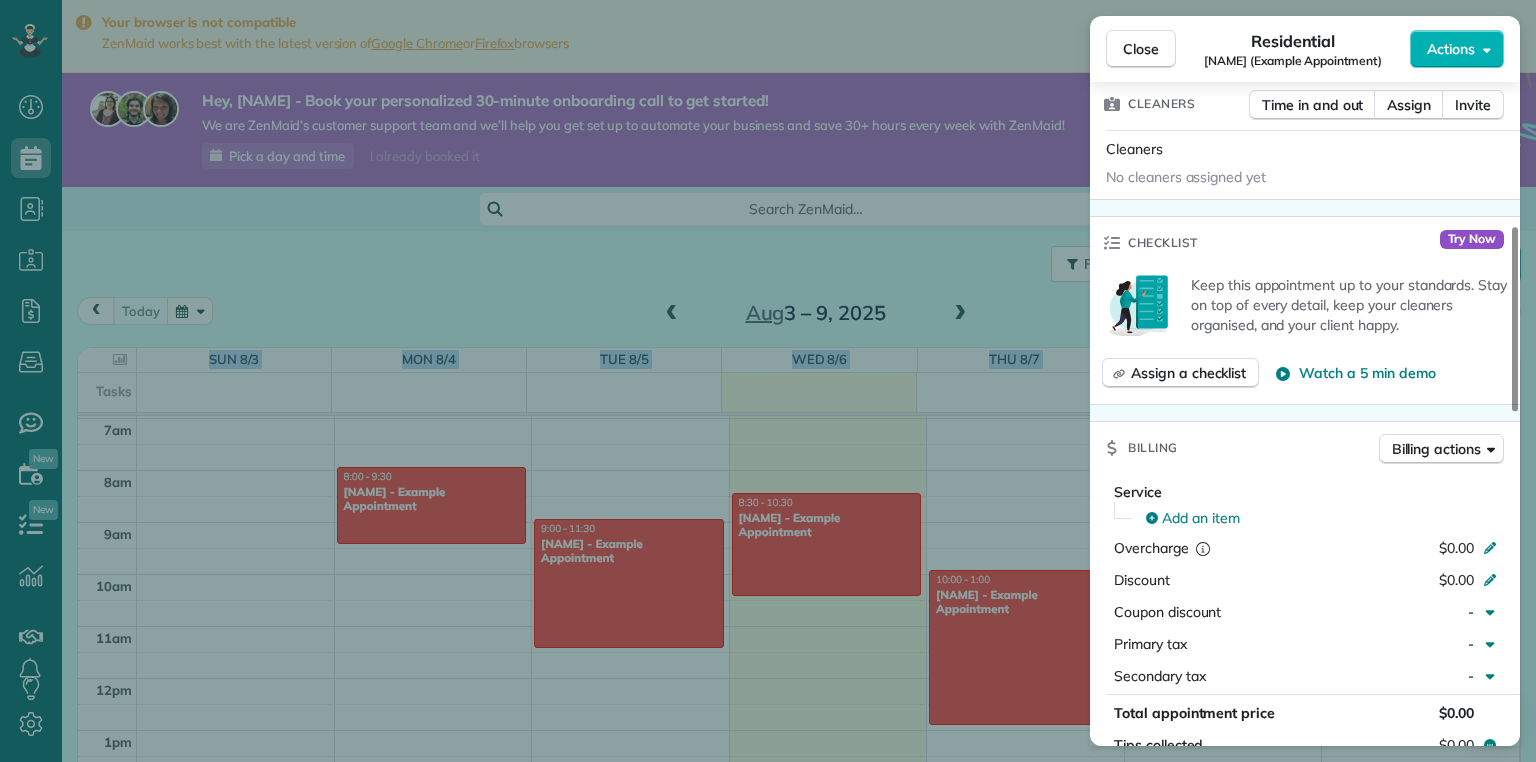 scroll, scrollTop: 520, scrollLeft: 0, axis: vertical 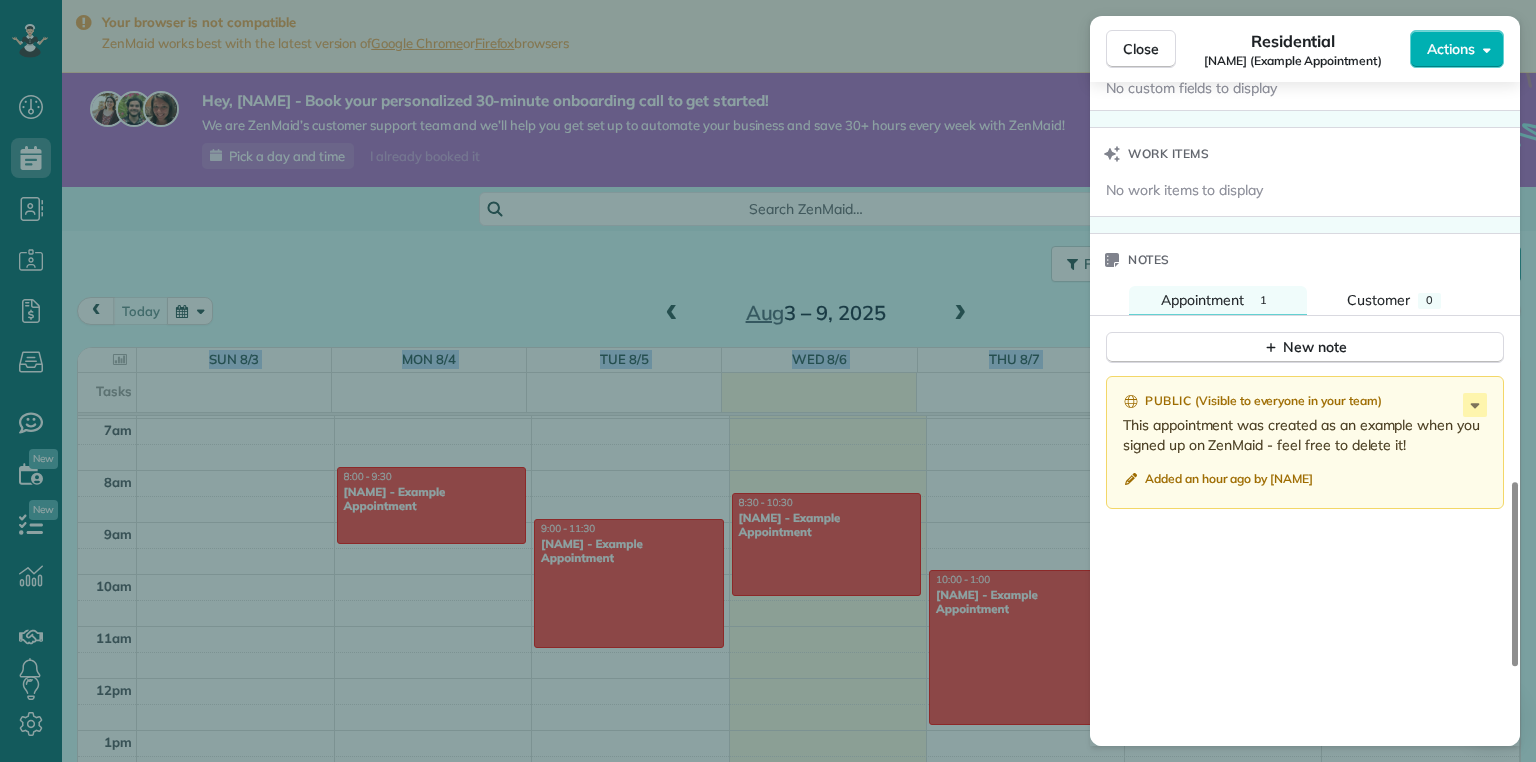 click on "Close Residential [NAME] (Example Appointment) Actions Status Active [NAME] (Example Appointment) · Open profile No phone number on record Add phone number No email on record Add email View Details Residential Tuesday, August 05, 2025 ( yesterday ) 9:00 AM 11:30 AM 2 hours and 30 minutes One time [NUMBER] [STREET] [CITY] [STATE] Service was not rated yet Setup ratings Cleaners Time in and out Assign Invite Cleaners No cleaners assigned yet Checklist Try Now Keep this appointment up to your standards. Stay on top of every detail, keep your cleaners organised, and your client happy. Assign a checklist Watch a 5 min demo Billing Billing actions Service Add an item Overcharge $0.00 Discount $0.00 Coupon discount - Primary tax - Secondary tax - Total appointment price $0.00 Tips collected $0.00 Mark as paid Total including tip $0.00 Get paid online in no-time! Send an invoice and reward your cleaners with tips Charge customer credit card Appointment custom fields Work items Notes 1 0 ( )" at bounding box center (768, 381) 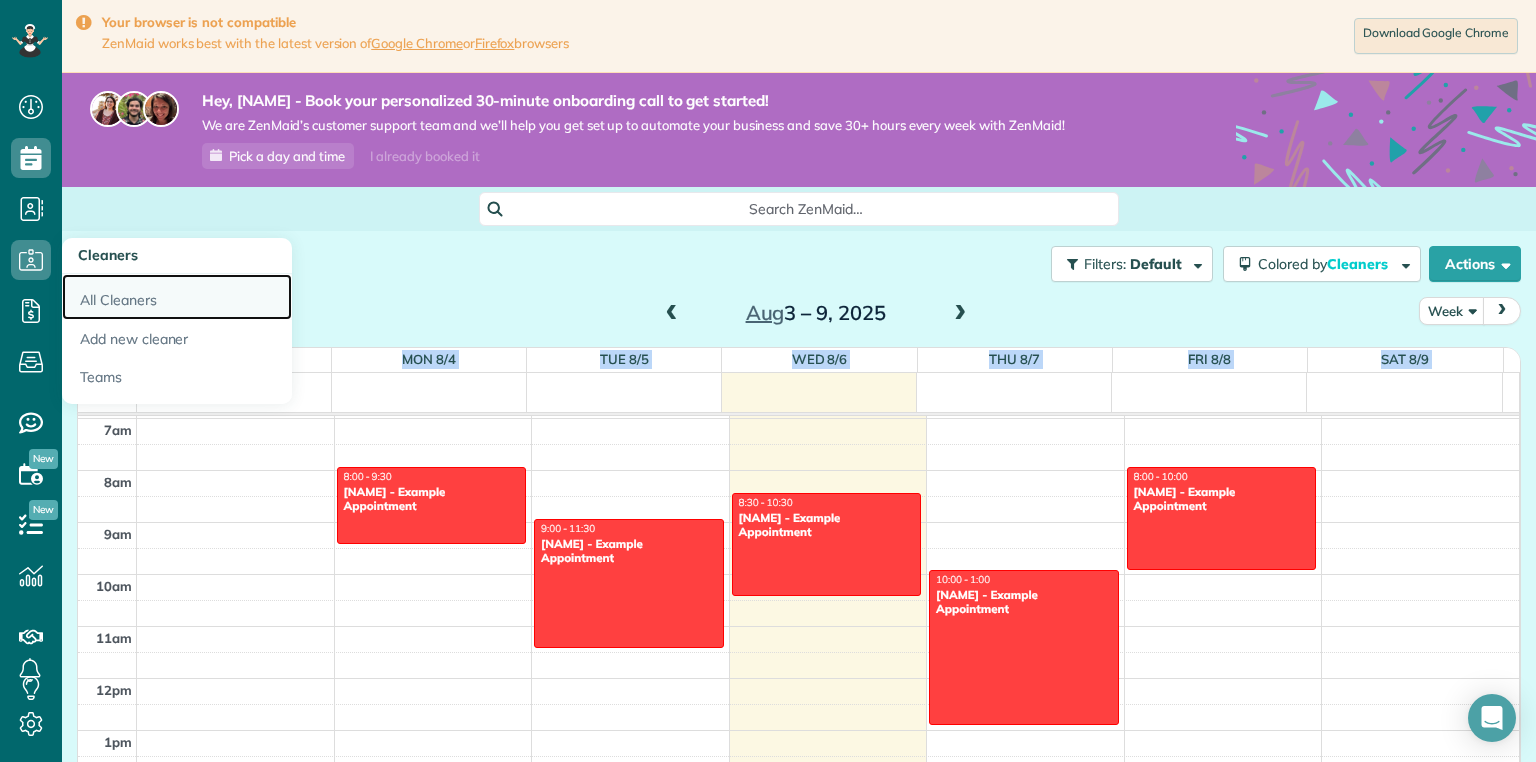 click on "All Cleaners" at bounding box center [177, 297] 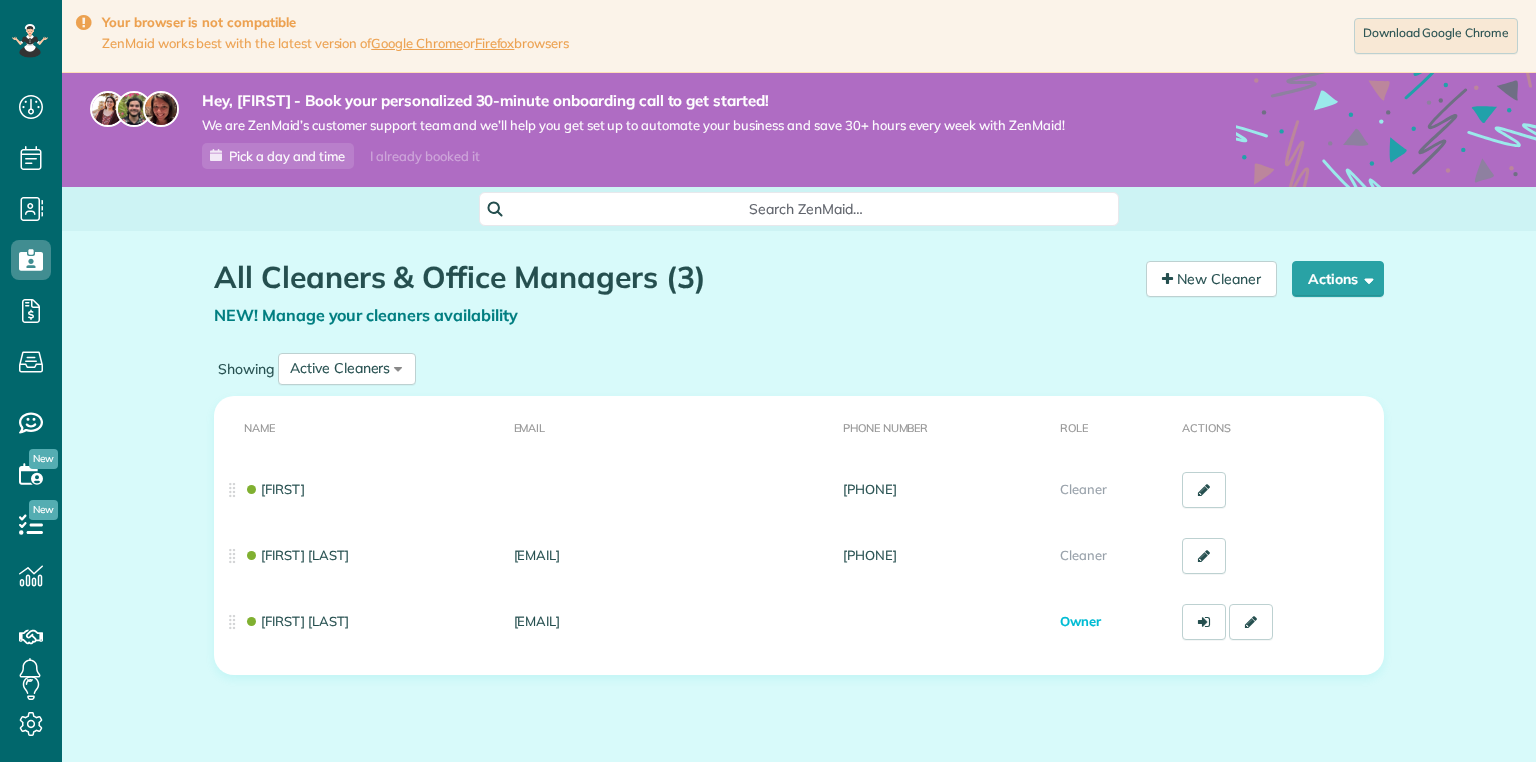 scroll, scrollTop: 0, scrollLeft: 0, axis: both 